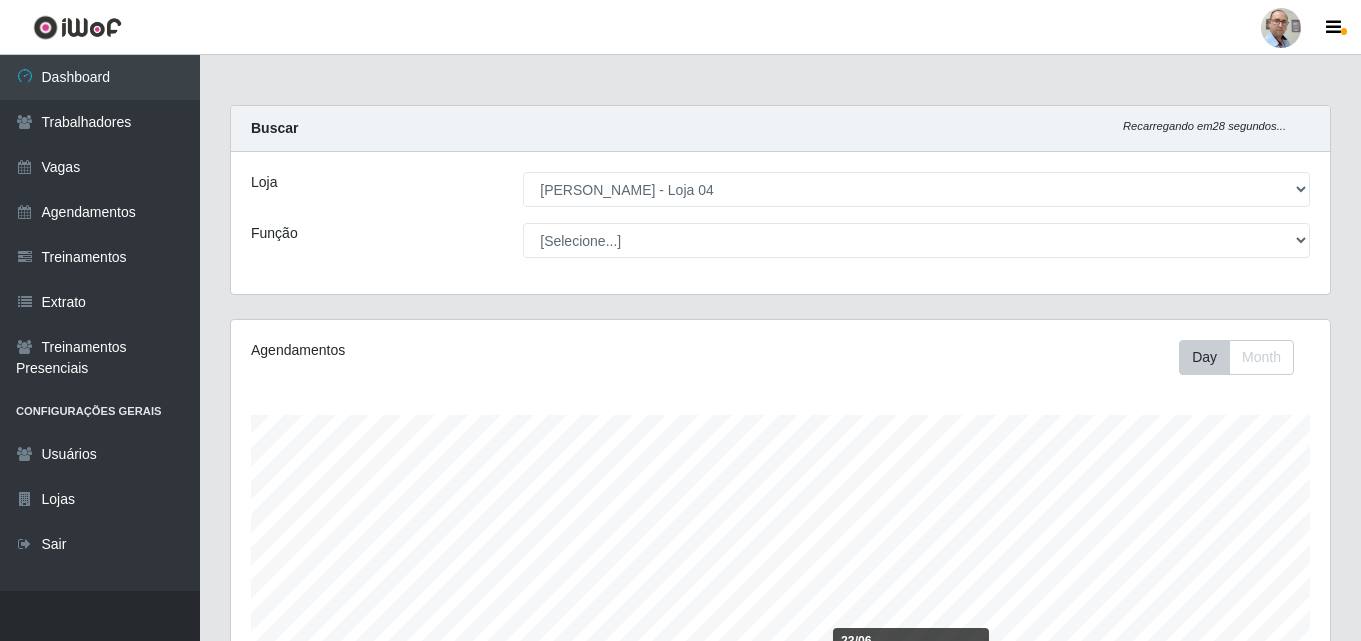 select on "251" 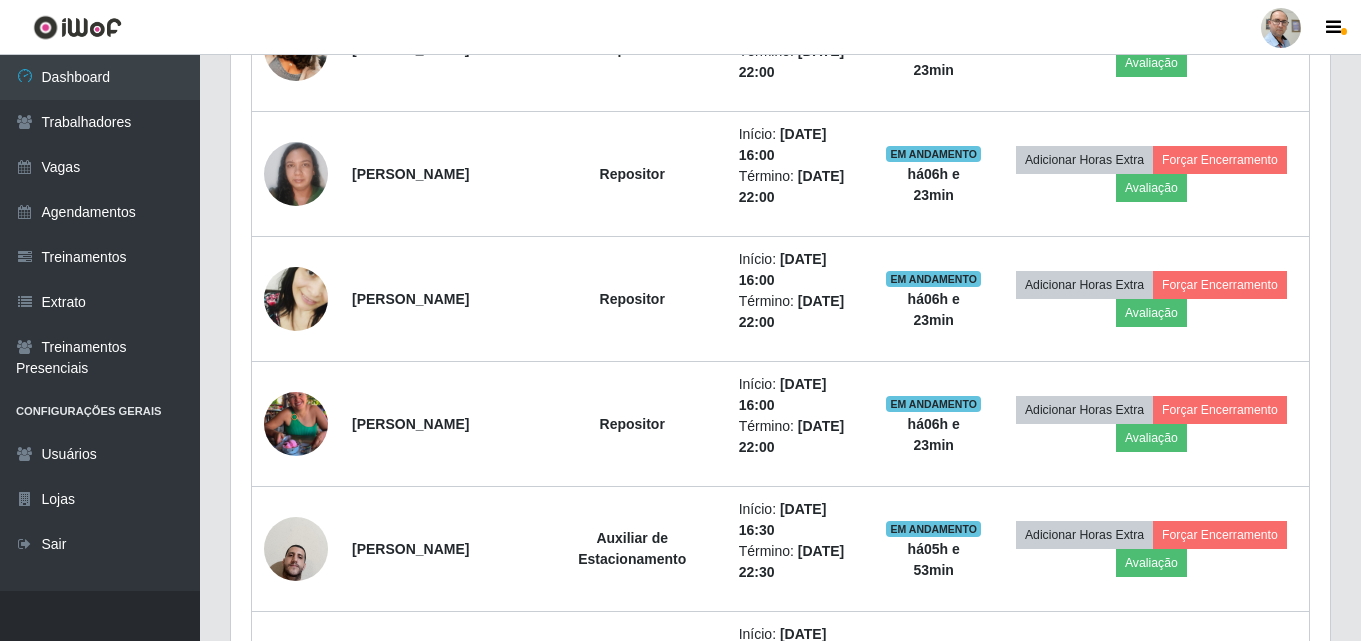 scroll, scrollTop: 999585, scrollLeft: 998901, axis: both 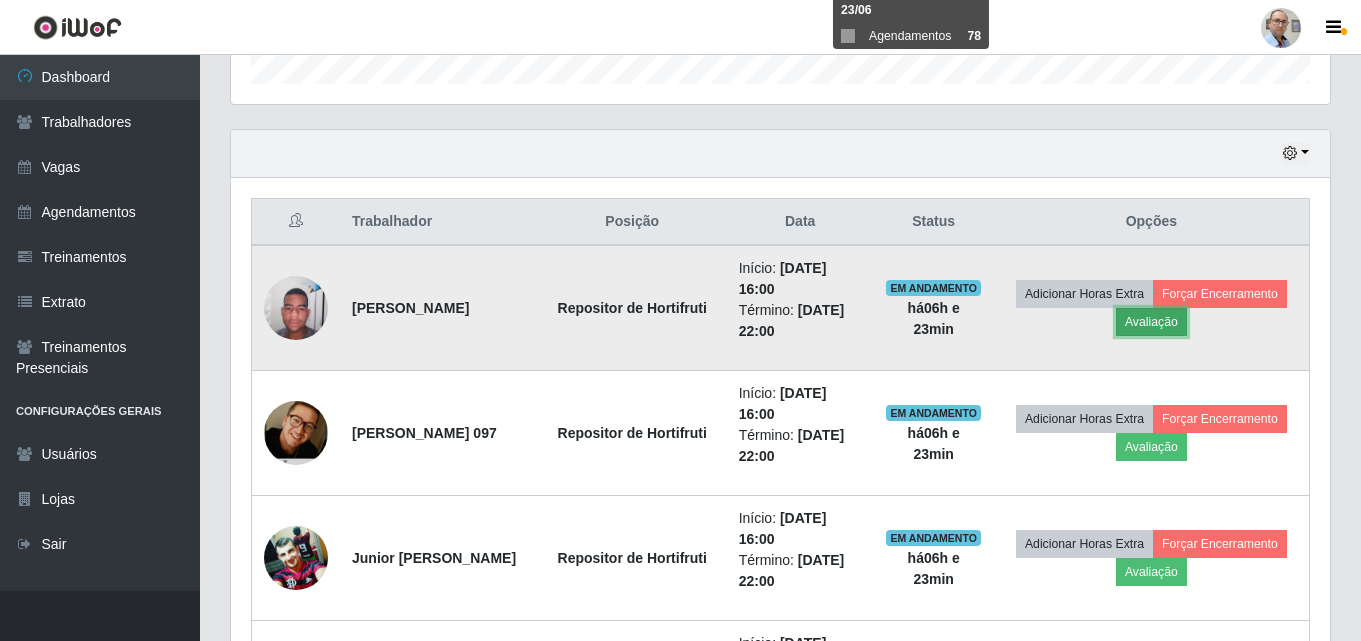 click on "Avaliação" at bounding box center (1151, 322) 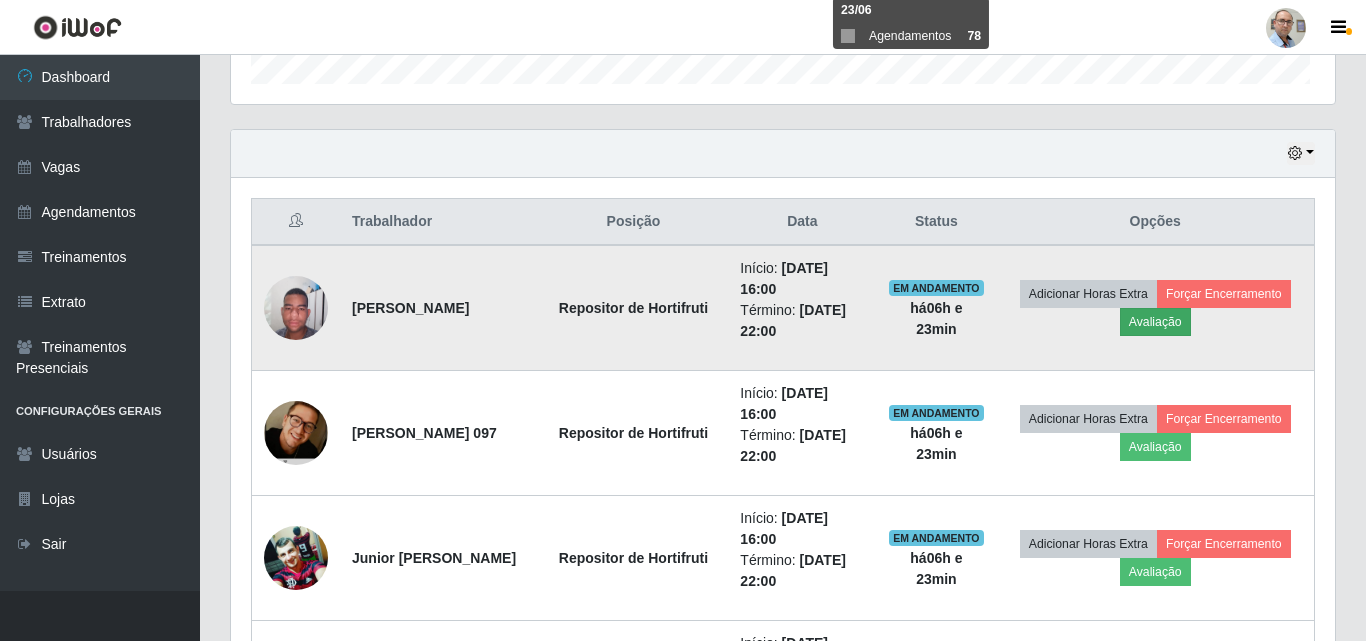 scroll, scrollTop: 999585, scrollLeft: 998911, axis: both 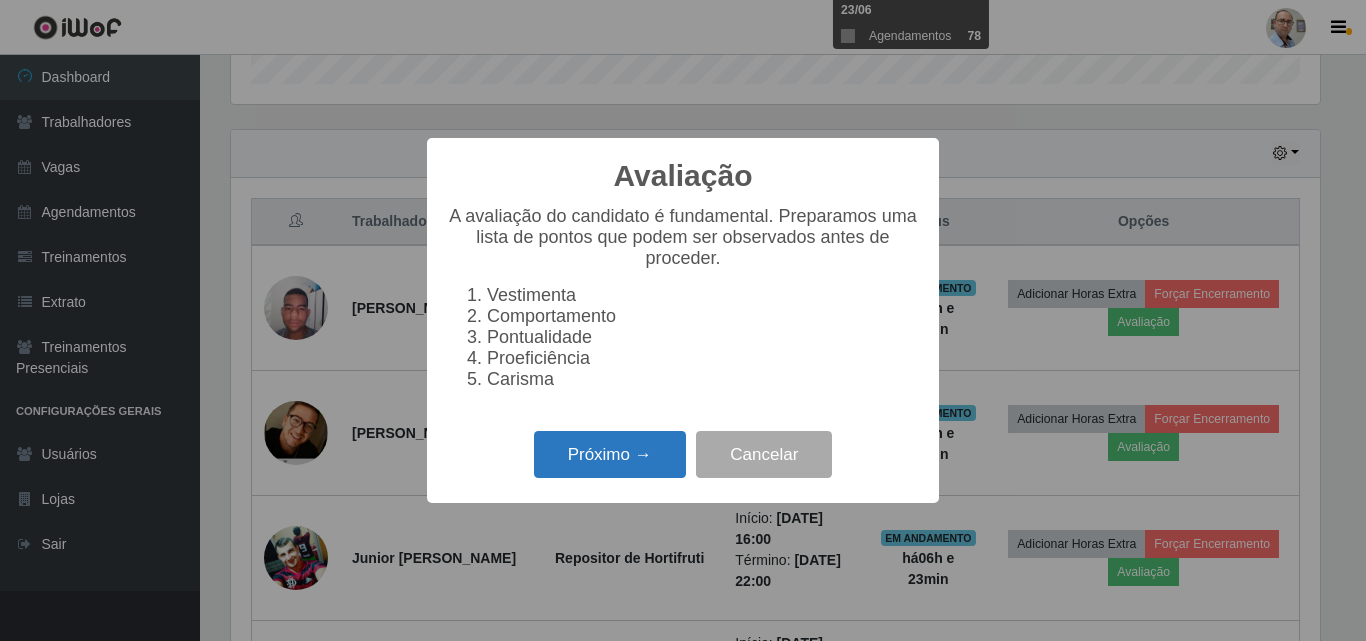 click on "Próximo →" at bounding box center [610, 454] 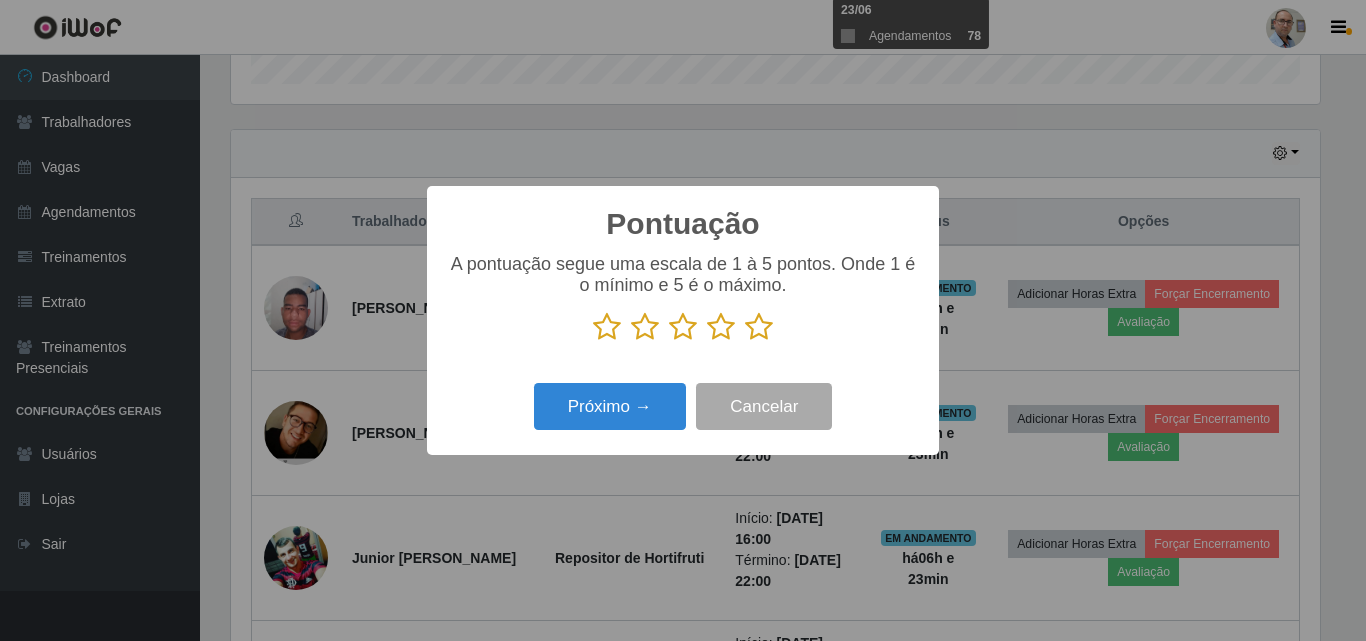 click at bounding box center [721, 327] 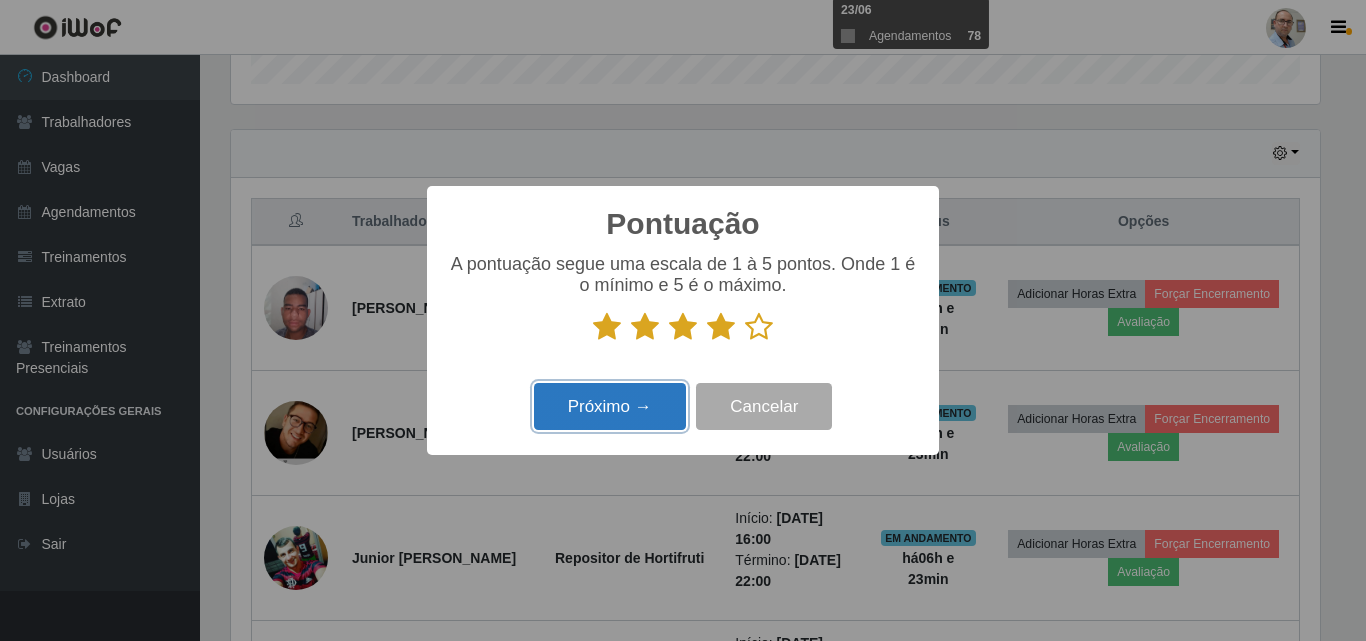 click on "Próximo →" at bounding box center (610, 406) 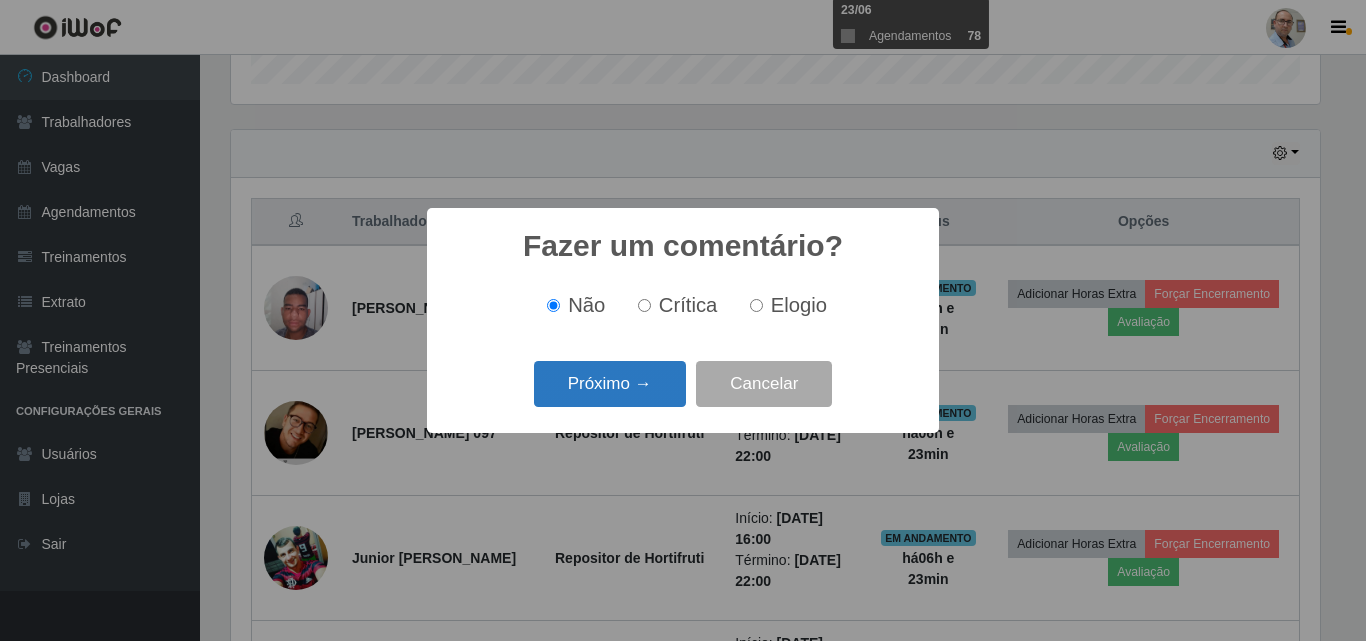 click on "Próximo →" at bounding box center [610, 384] 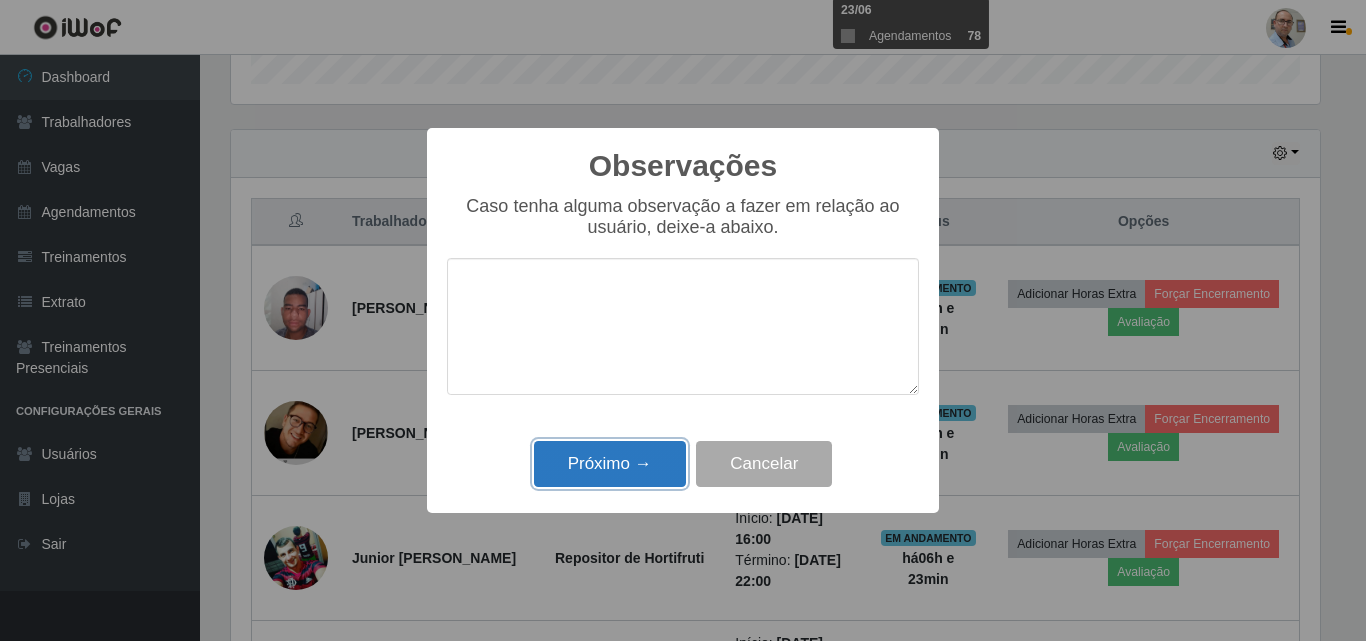 click on "Próximo →" at bounding box center (610, 464) 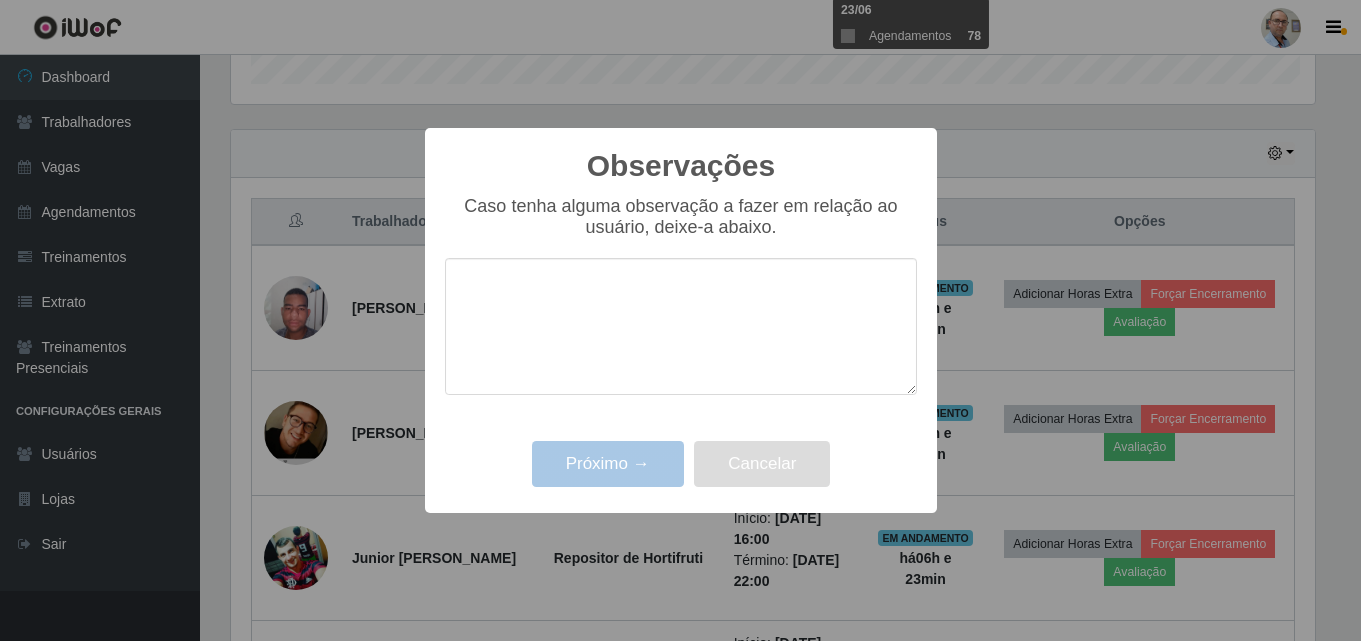 scroll, scrollTop: 999585, scrollLeft: 998901, axis: both 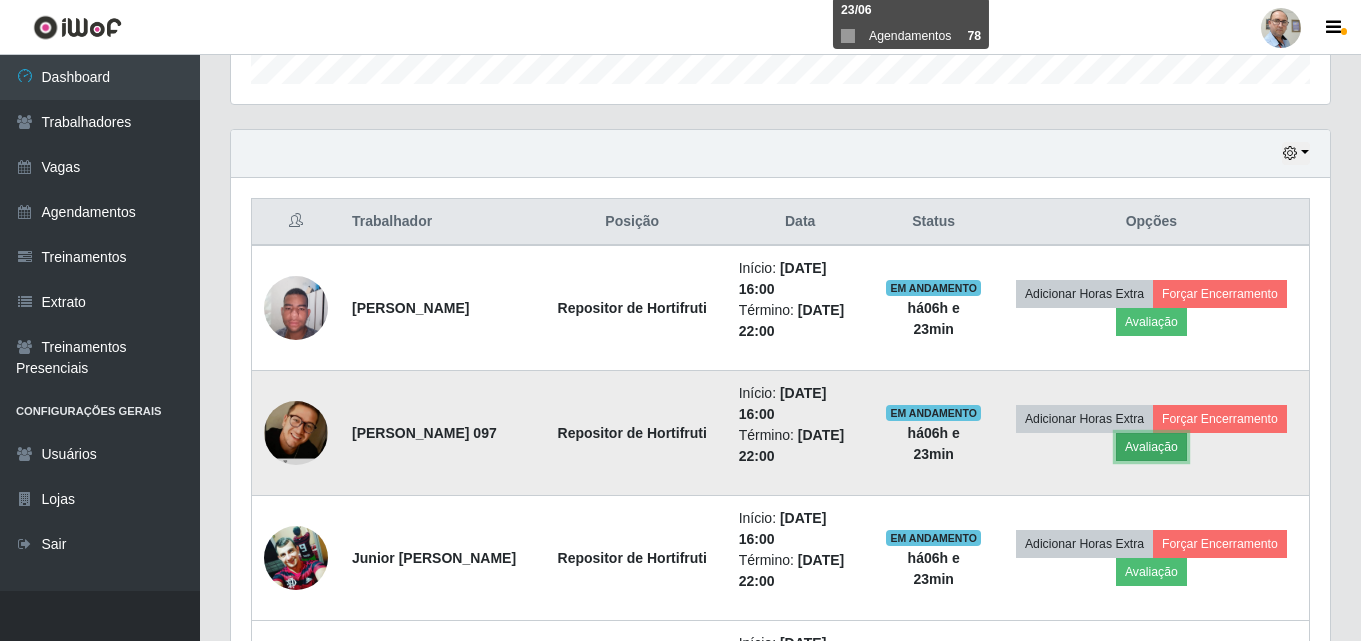 click on "Avaliação" at bounding box center (1151, 447) 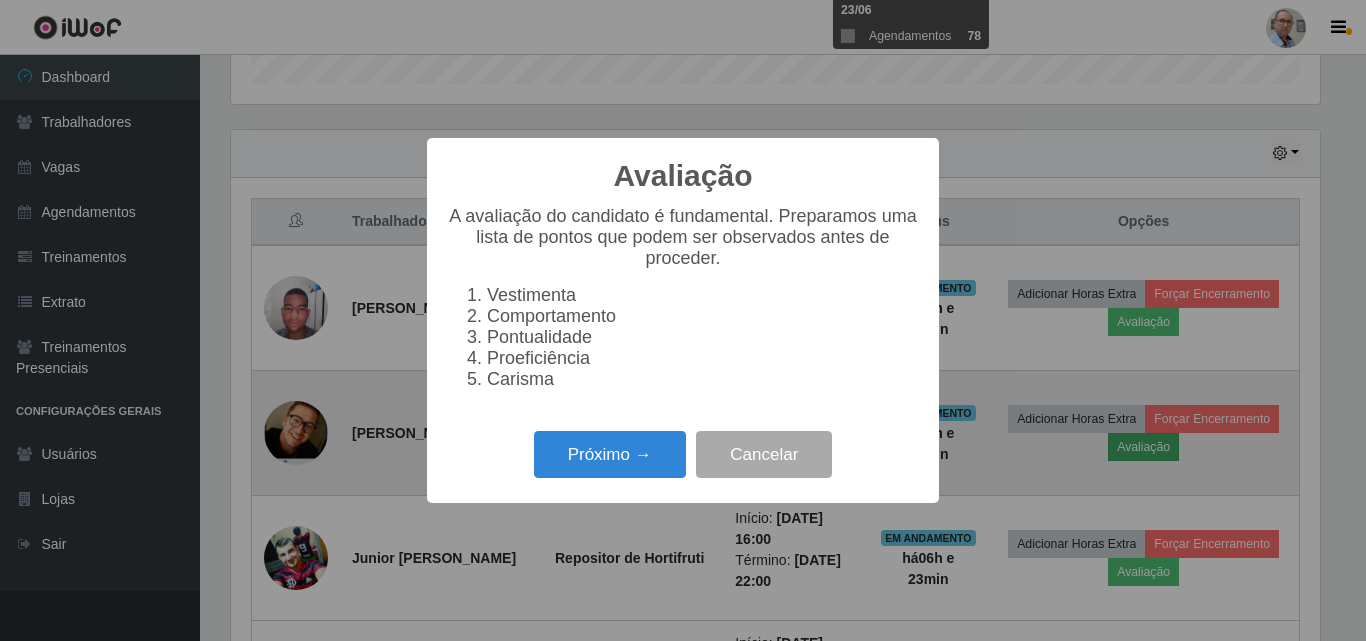 scroll, scrollTop: 999585, scrollLeft: 998911, axis: both 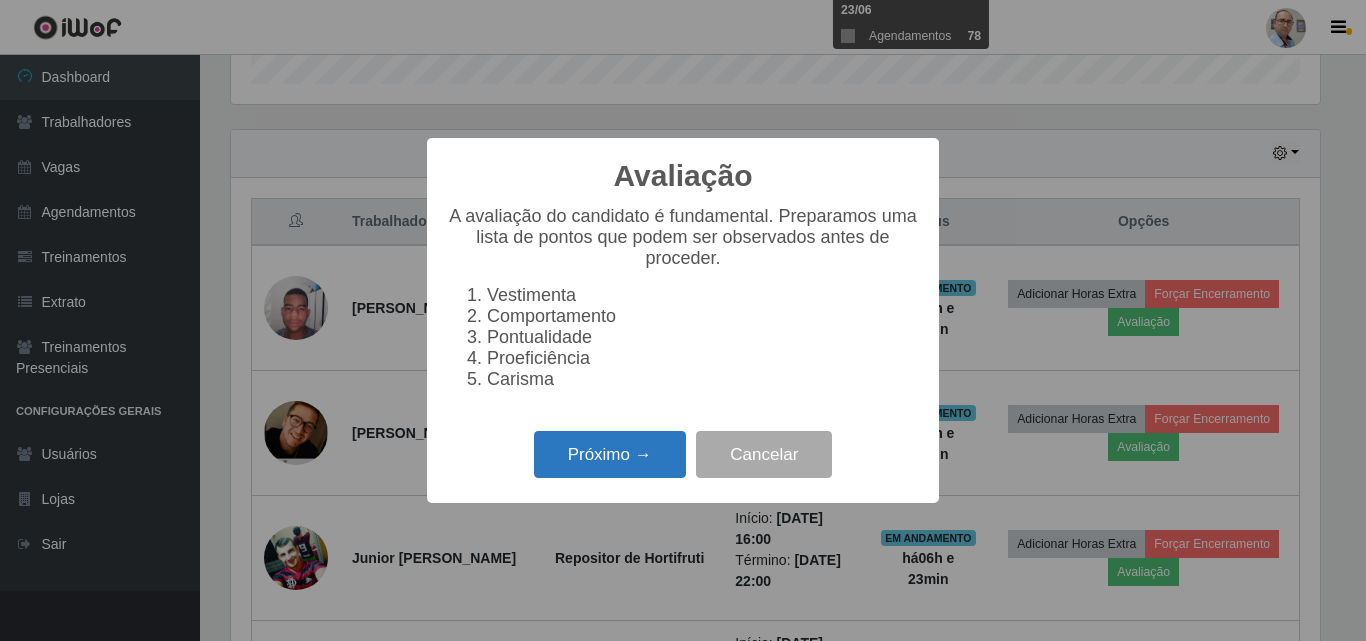 click on "Próximo →" at bounding box center [610, 454] 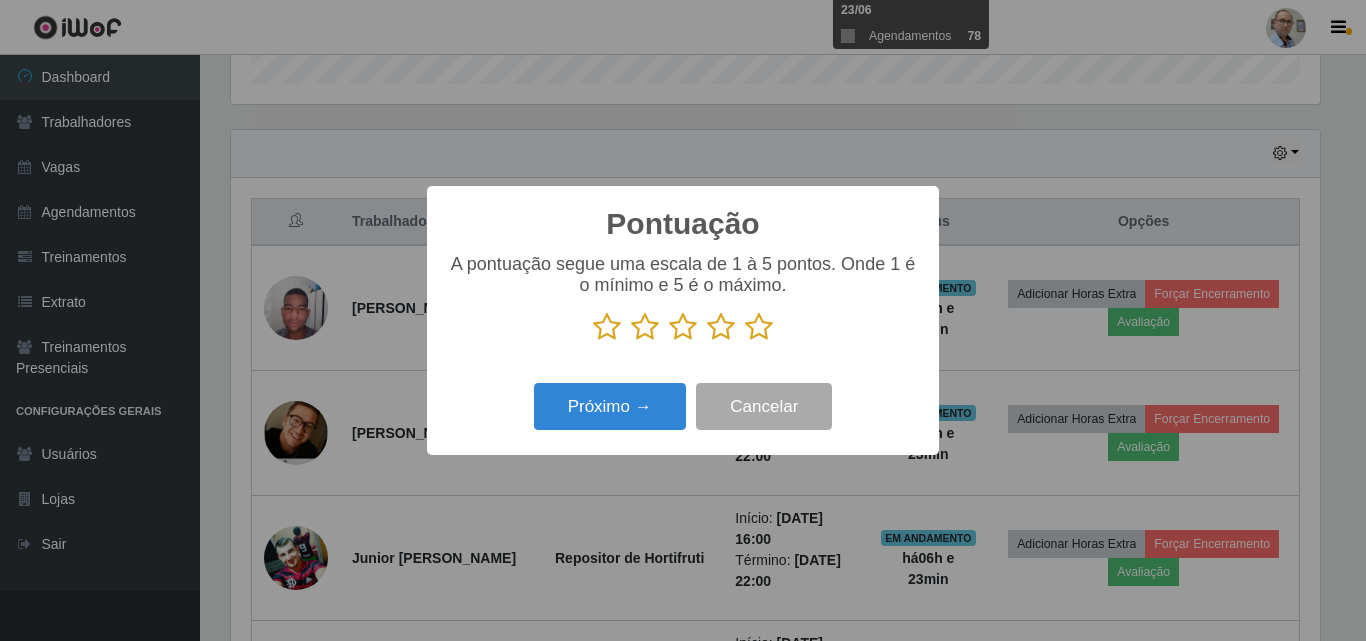 scroll, scrollTop: 999585, scrollLeft: 998911, axis: both 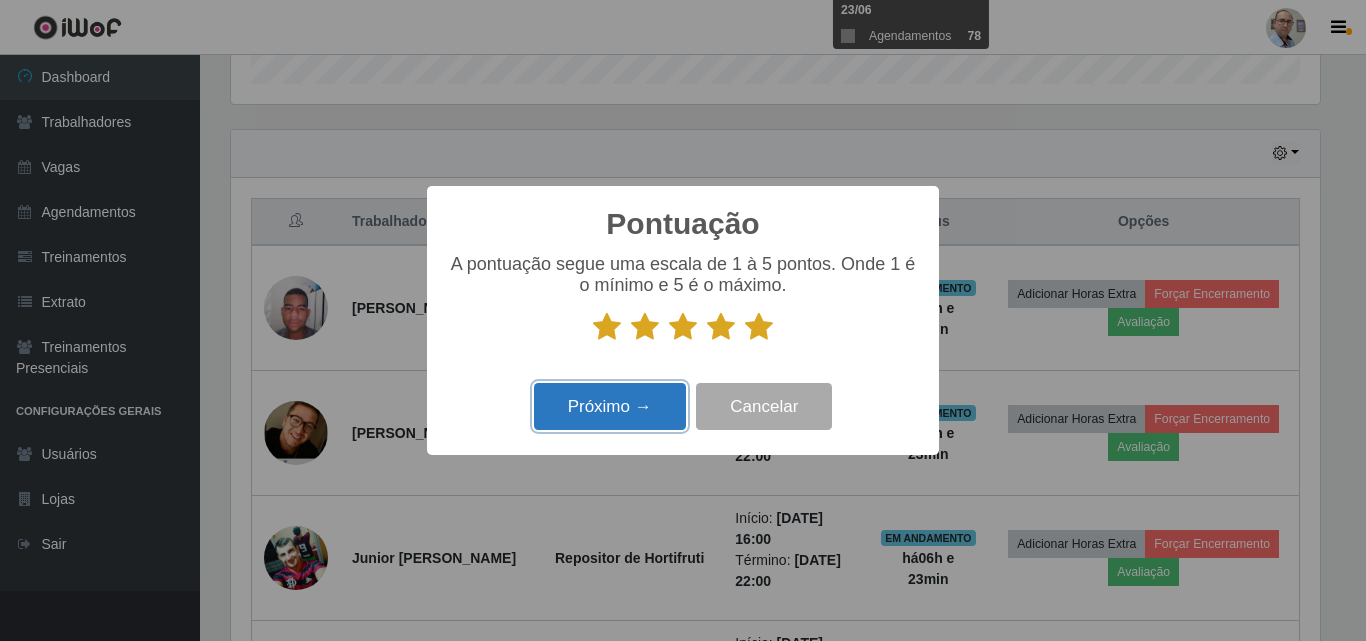 click on "Próximo →" at bounding box center [610, 406] 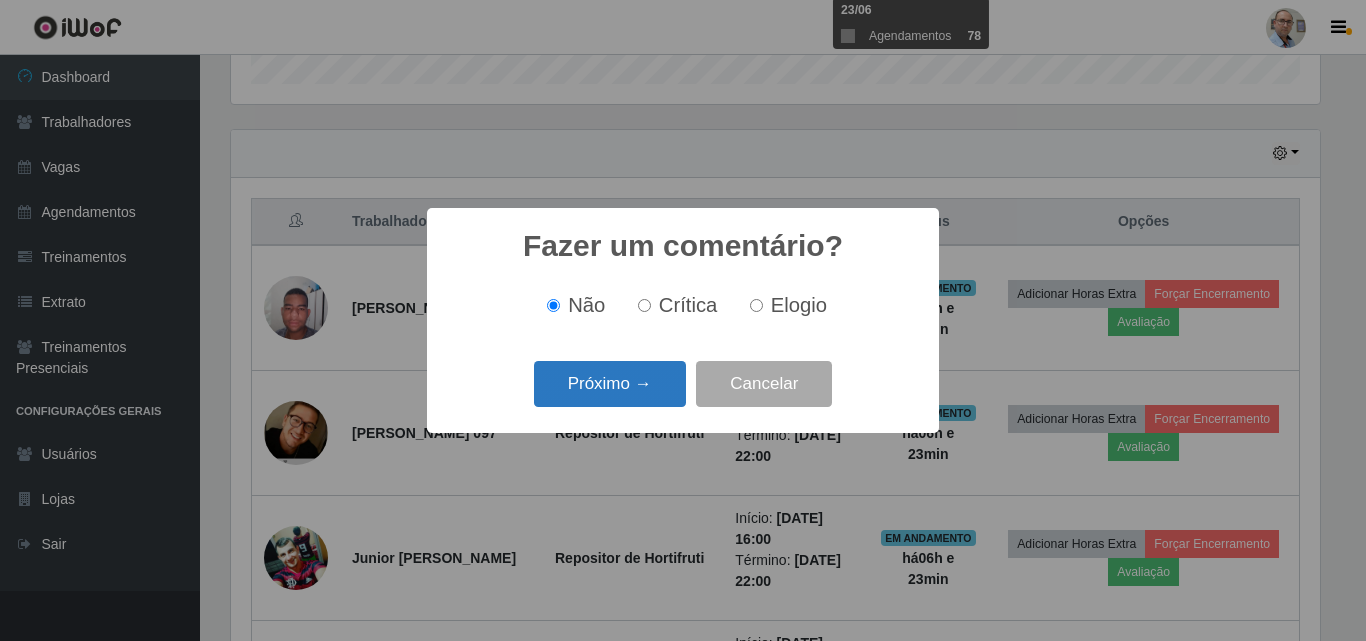 click on "Próximo →" at bounding box center [610, 384] 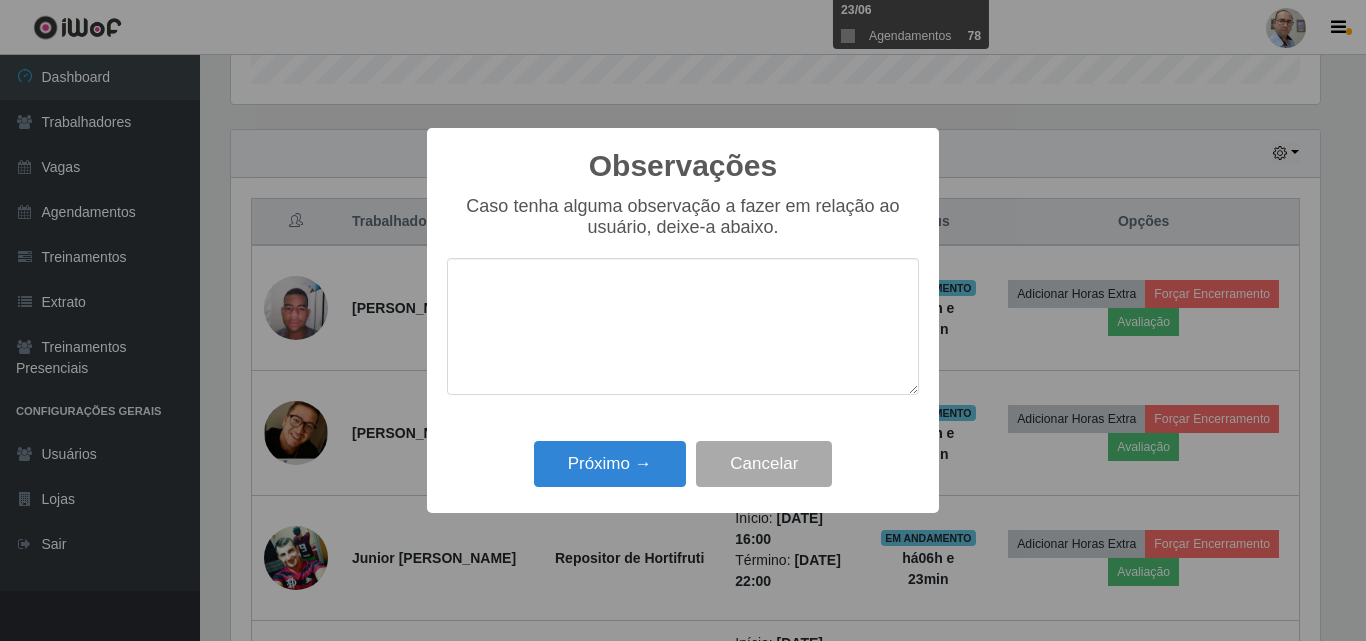 scroll, scrollTop: 999585, scrollLeft: 998911, axis: both 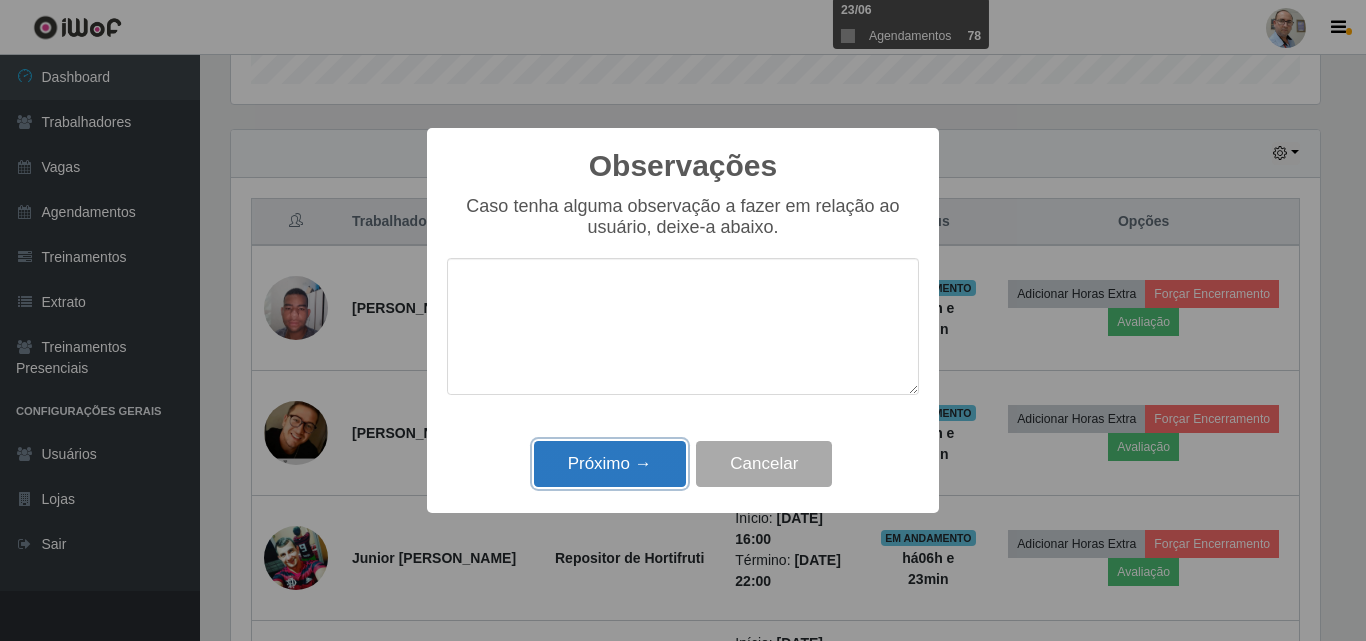 click on "Próximo →" at bounding box center (610, 464) 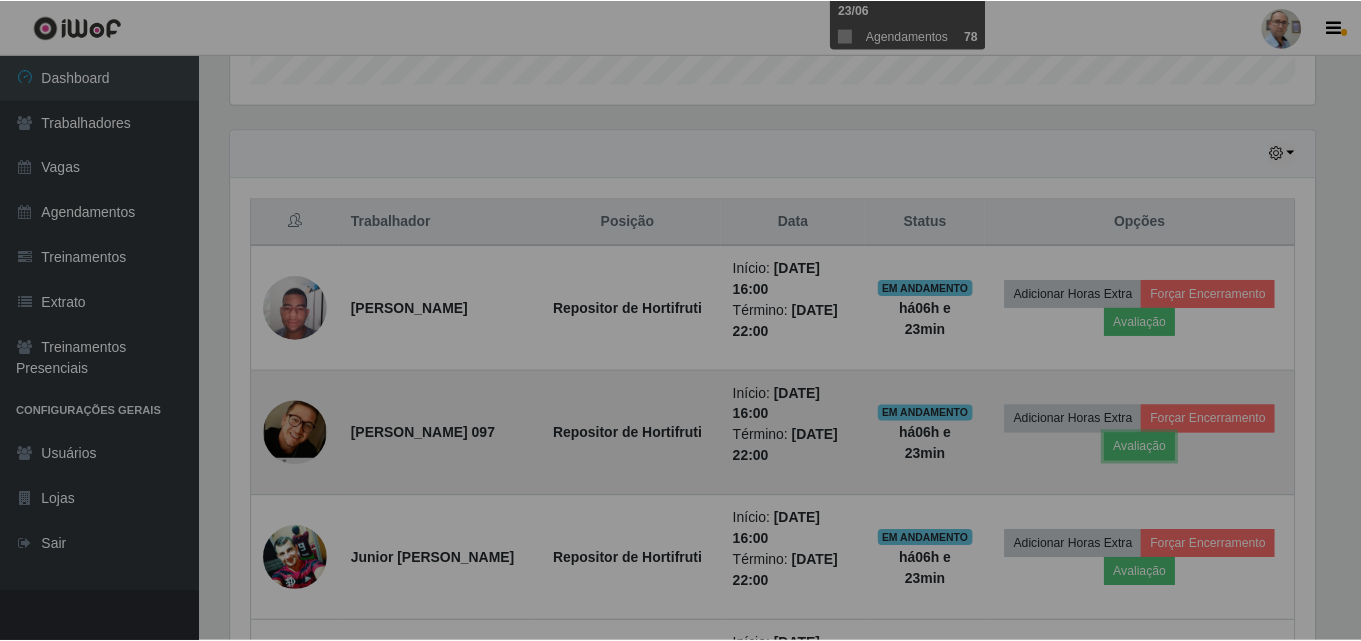 scroll, scrollTop: 632, scrollLeft: 0, axis: vertical 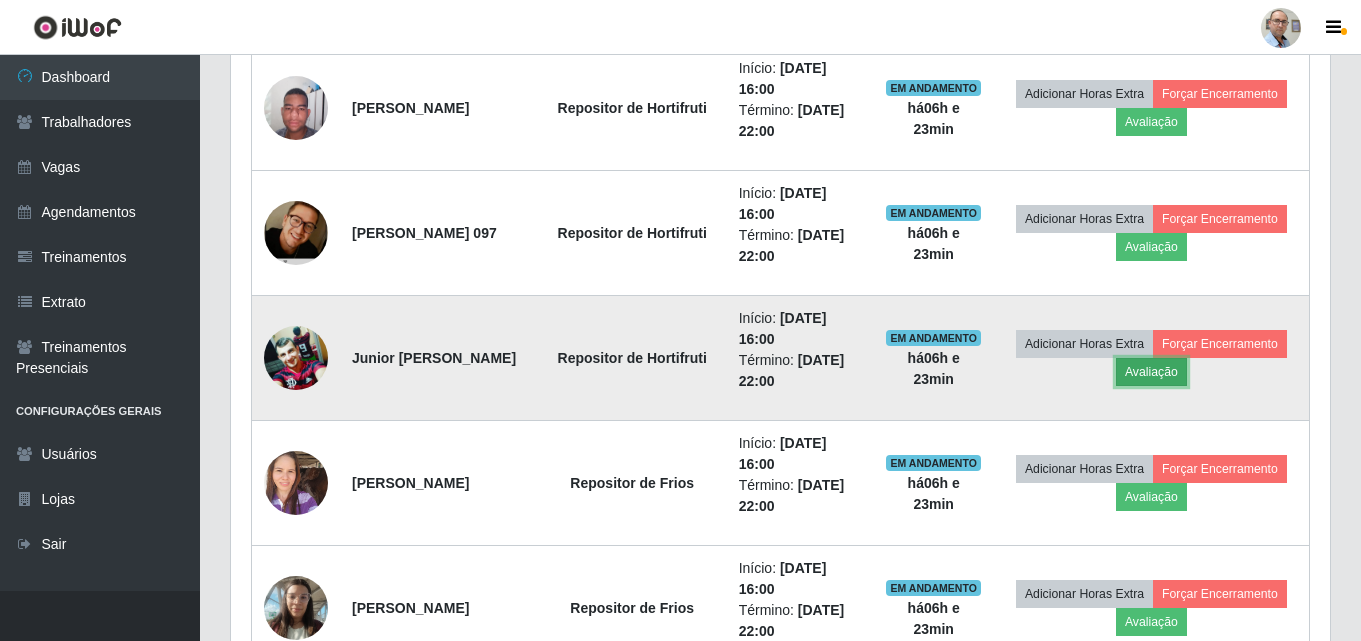 click on "Avaliação" at bounding box center (1151, 372) 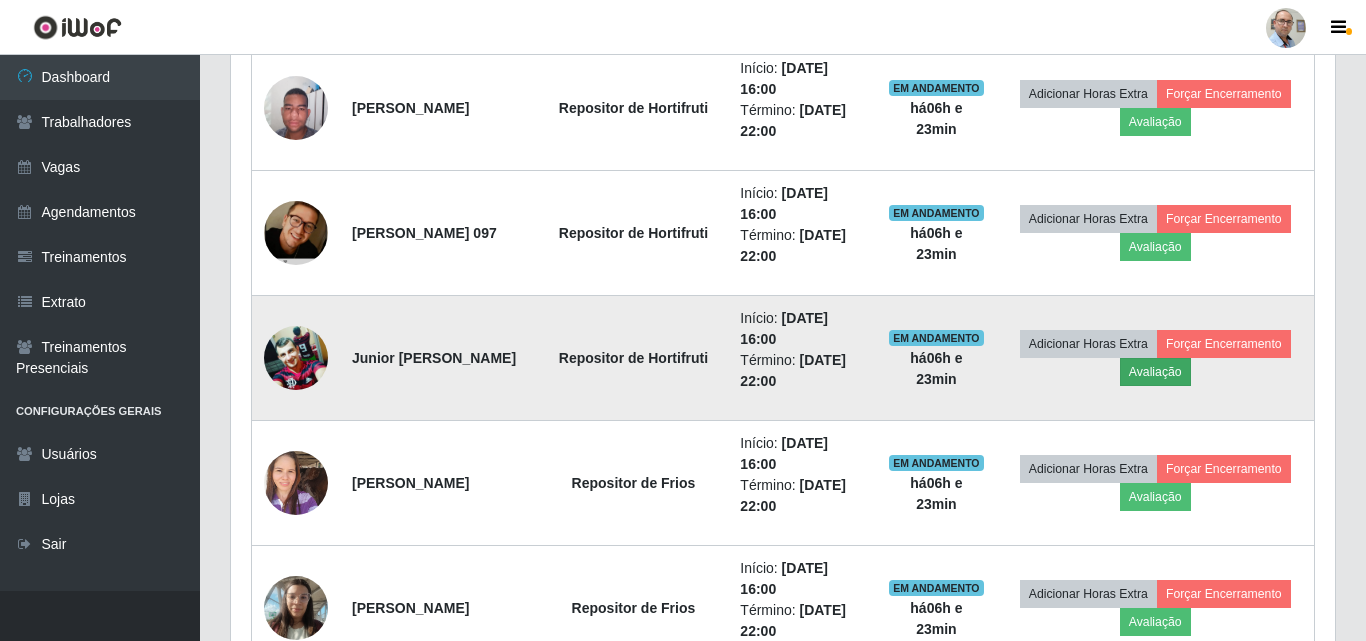 scroll, scrollTop: 999585, scrollLeft: 998911, axis: both 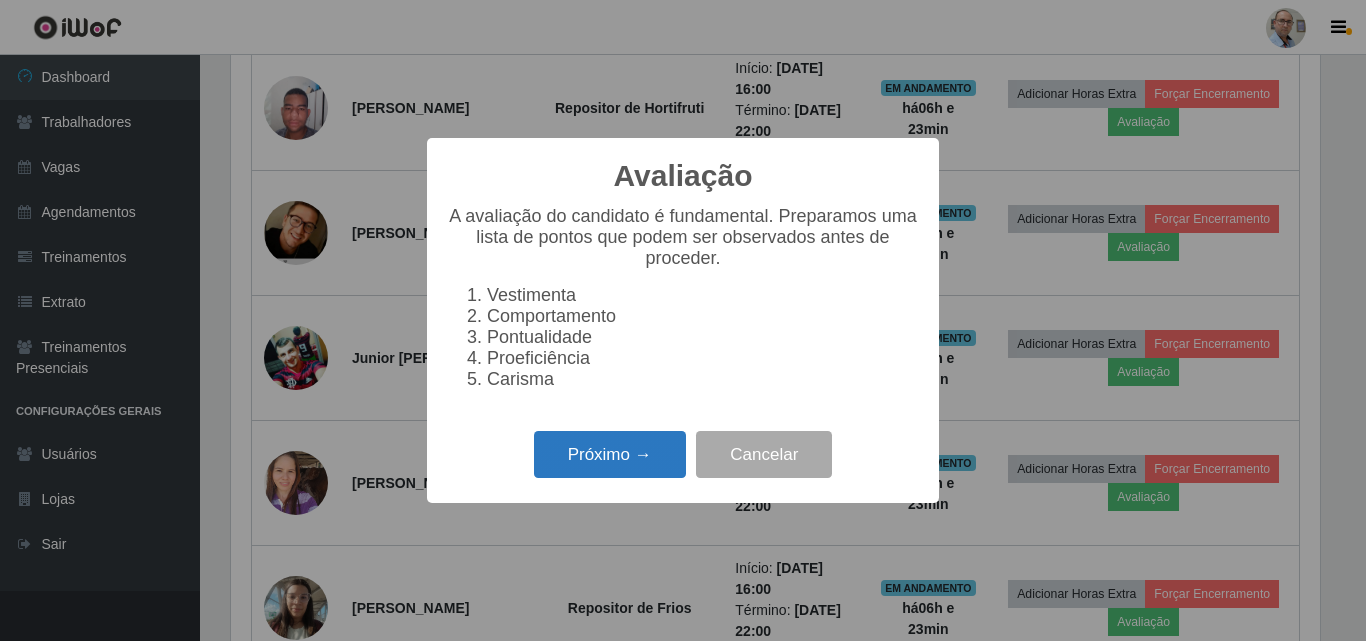 click on "Próximo →" at bounding box center (610, 454) 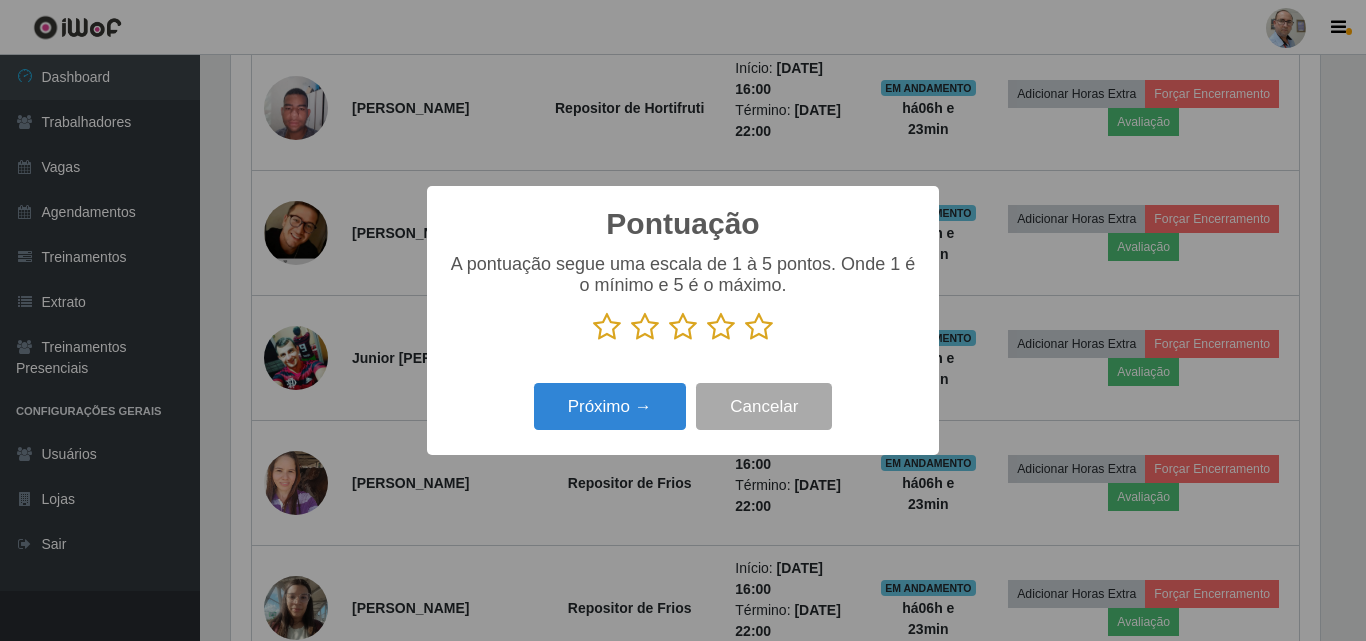 click at bounding box center (759, 327) 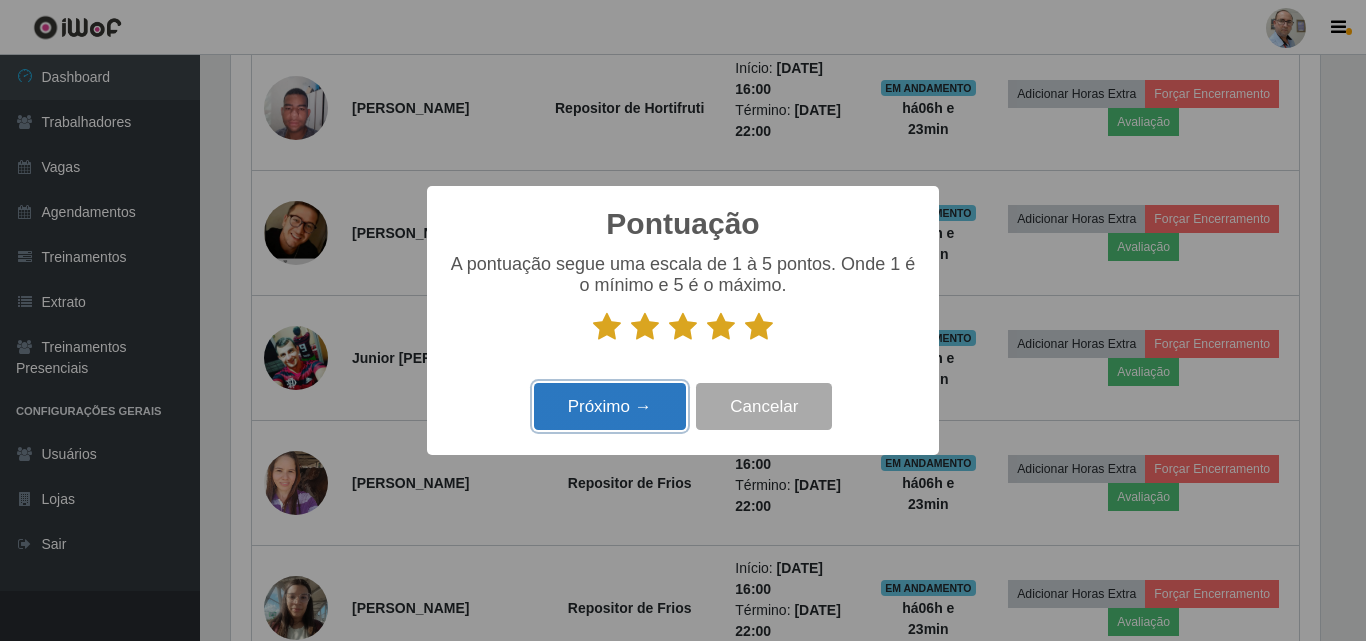 click on "Próximo →" at bounding box center [610, 406] 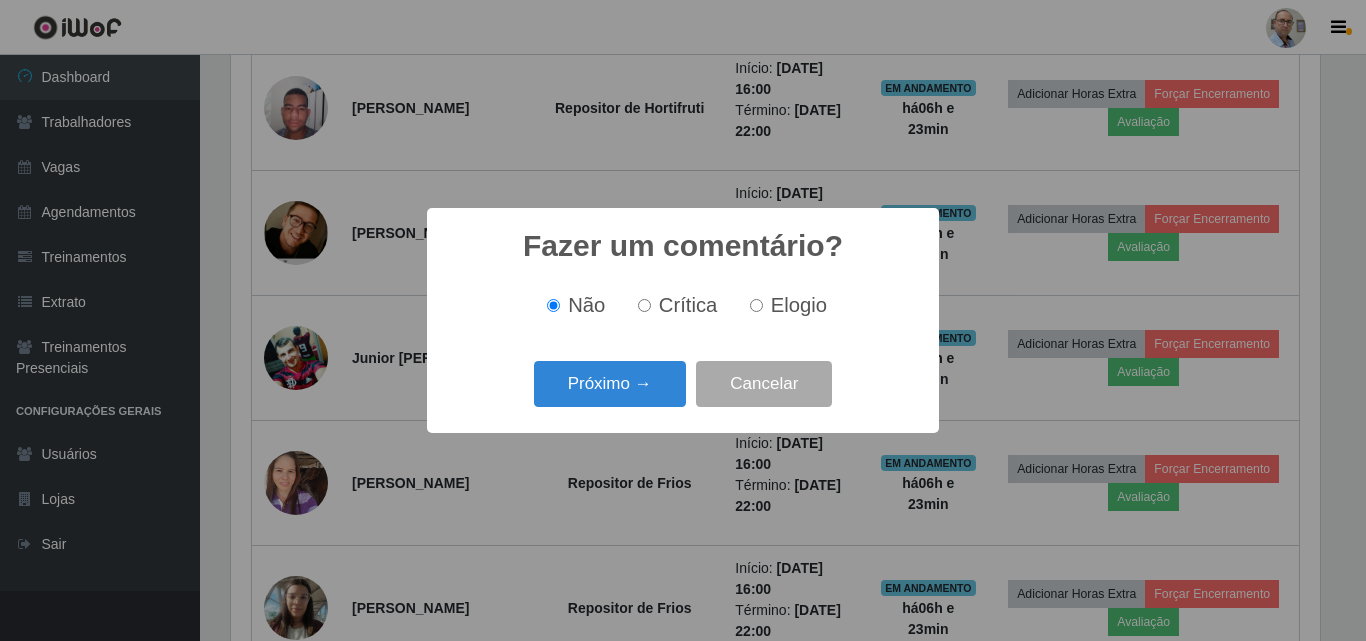 scroll, scrollTop: 999585, scrollLeft: 998911, axis: both 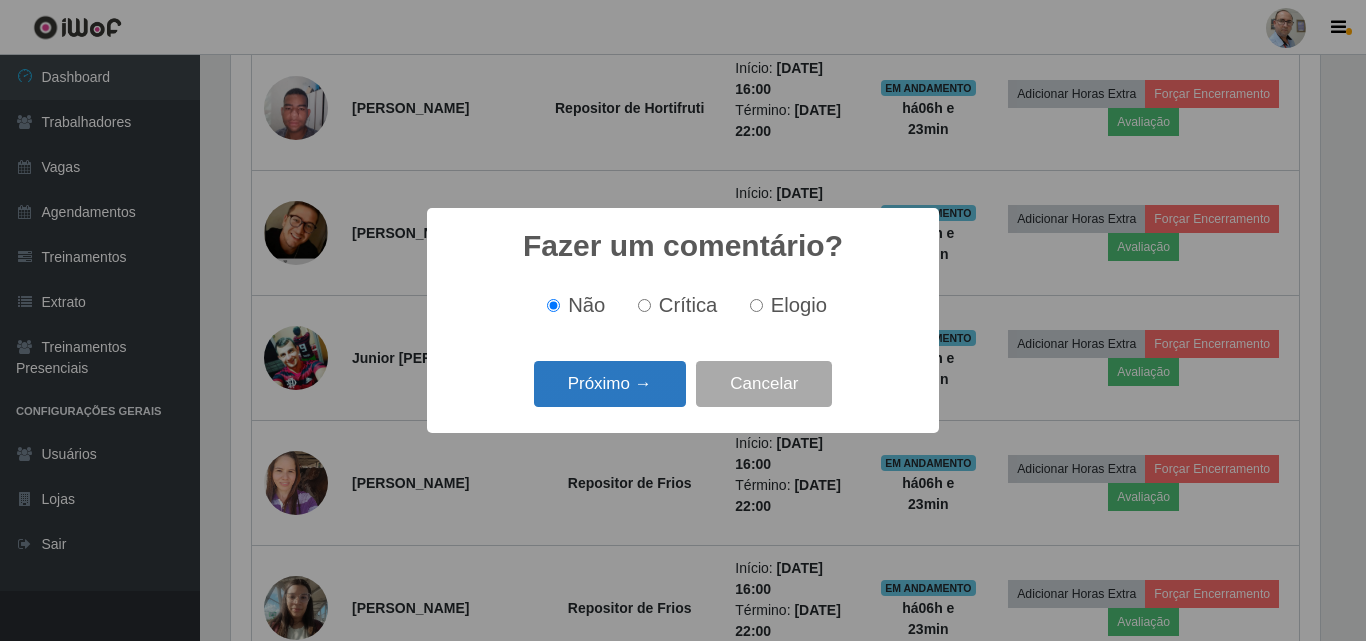click on "Próximo →" at bounding box center [610, 384] 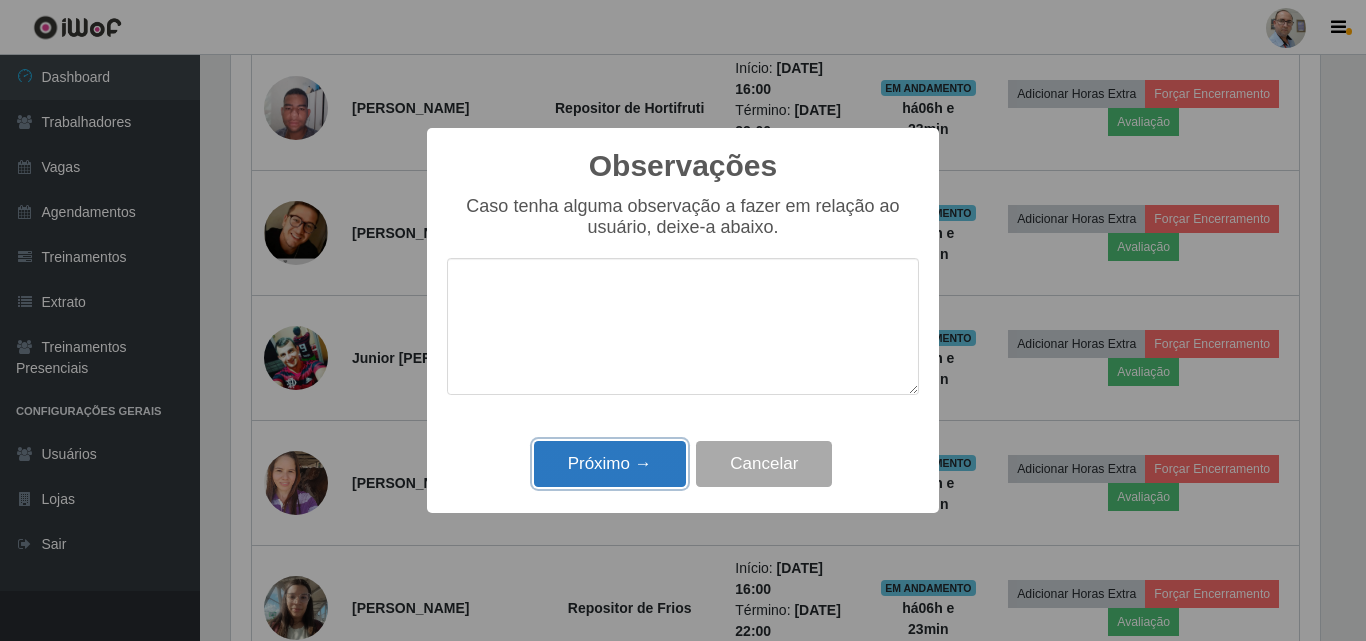click on "Próximo →" at bounding box center (610, 464) 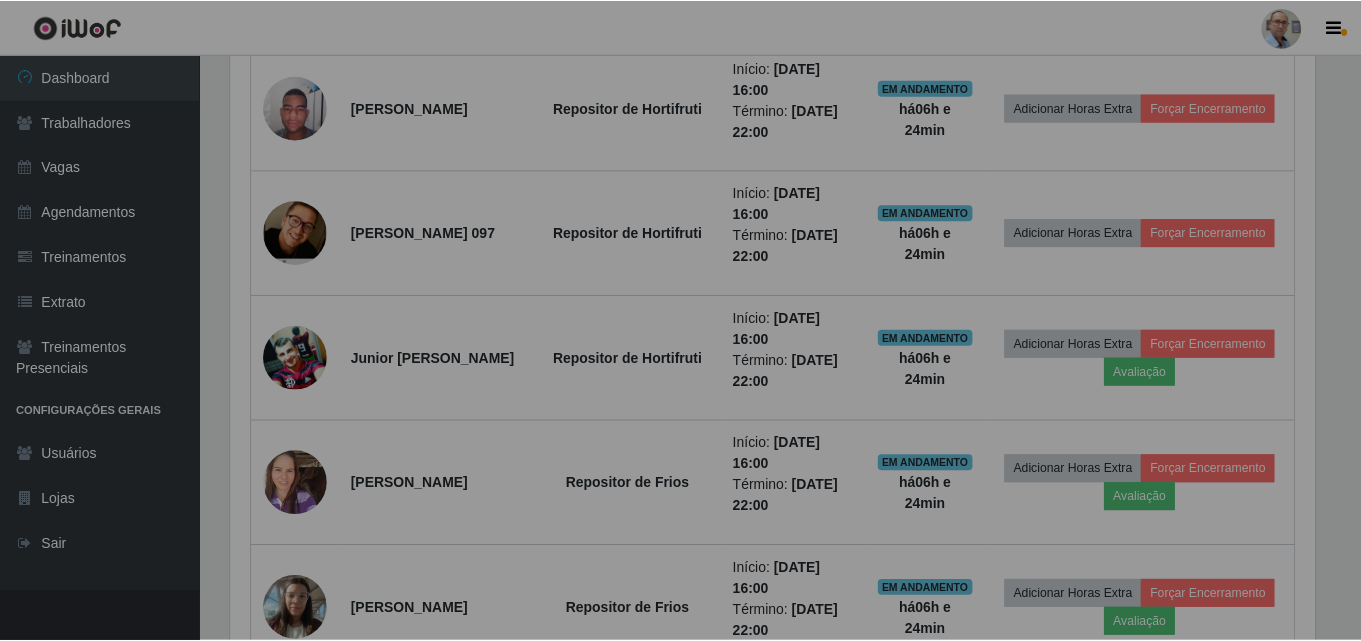 scroll, scrollTop: 999585, scrollLeft: 998901, axis: both 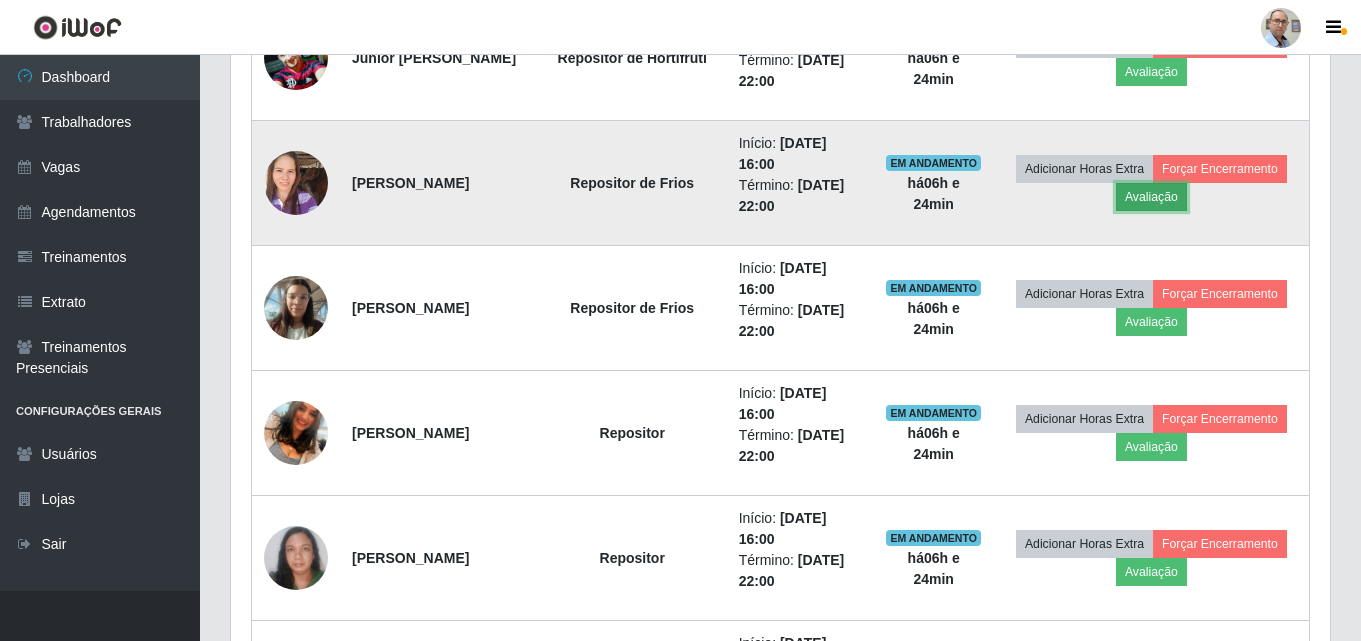 click on "Avaliação" at bounding box center (1151, 197) 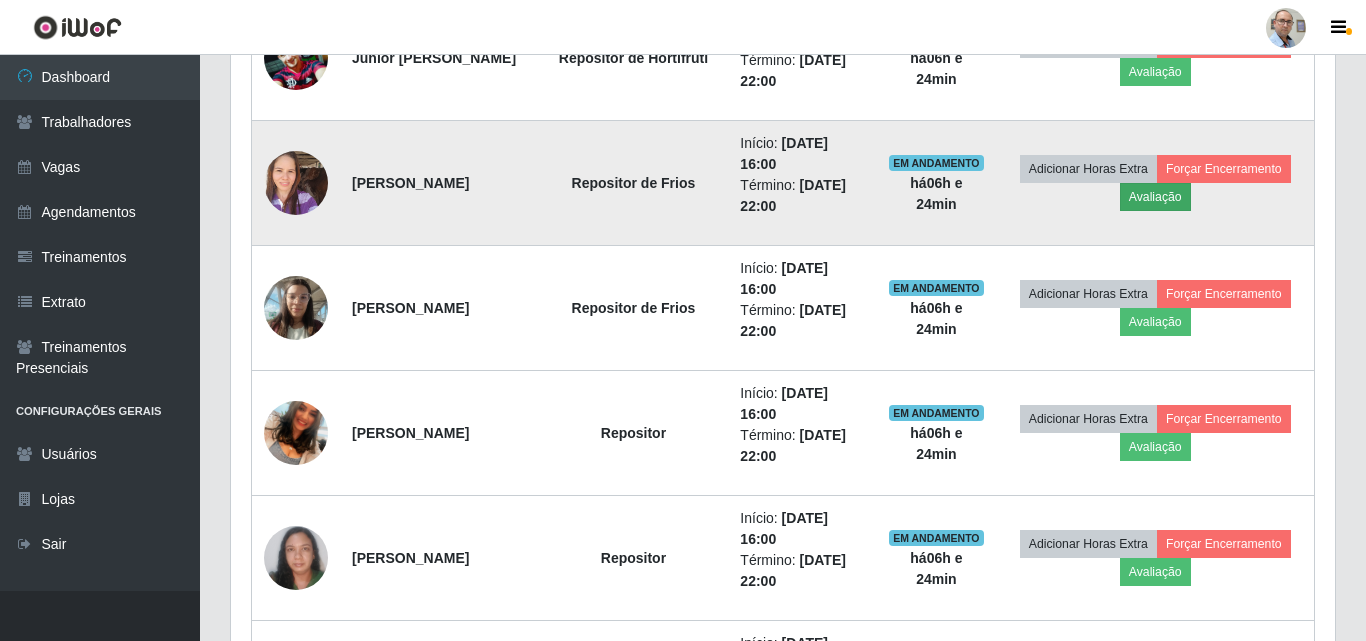 scroll, scrollTop: 999585, scrollLeft: 998911, axis: both 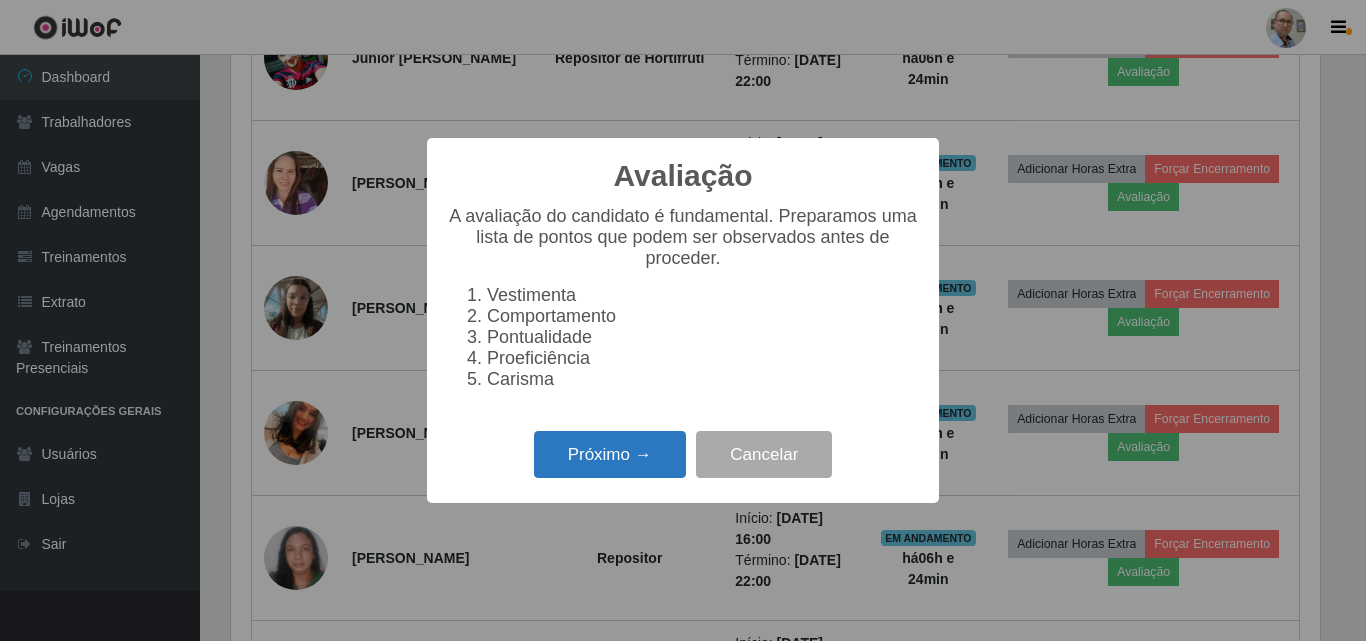 click on "Próximo →" at bounding box center (610, 454) 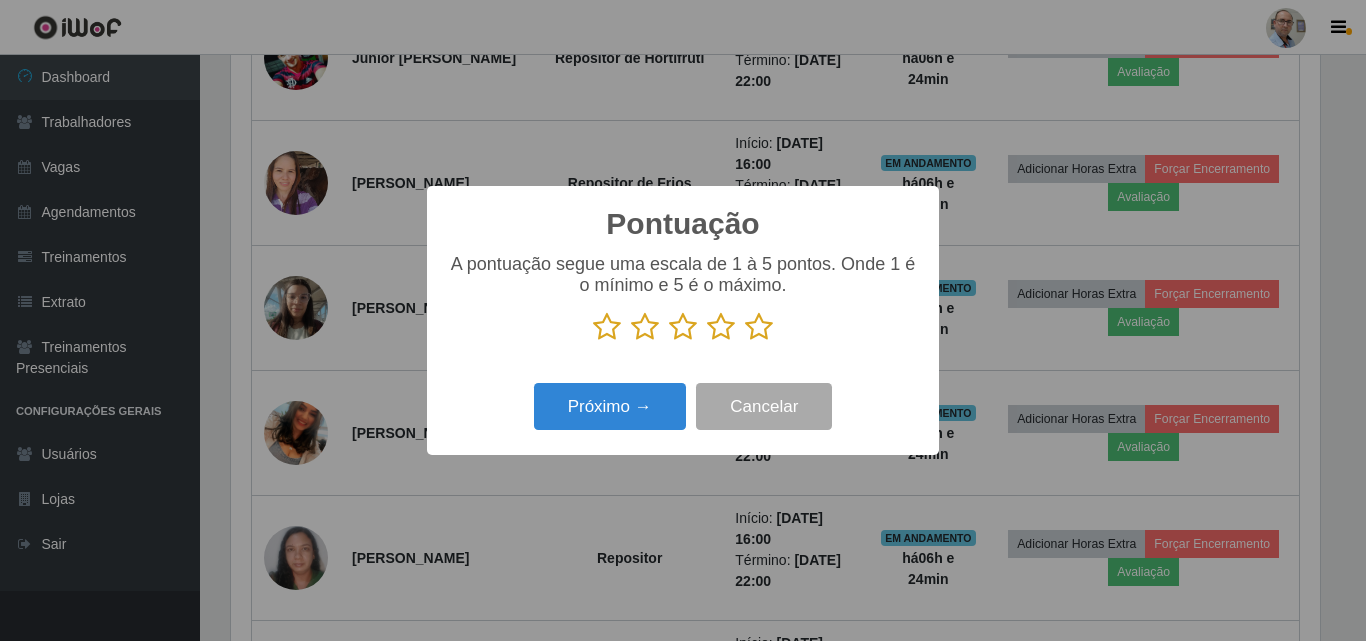 click at bounding box center (759, 327) 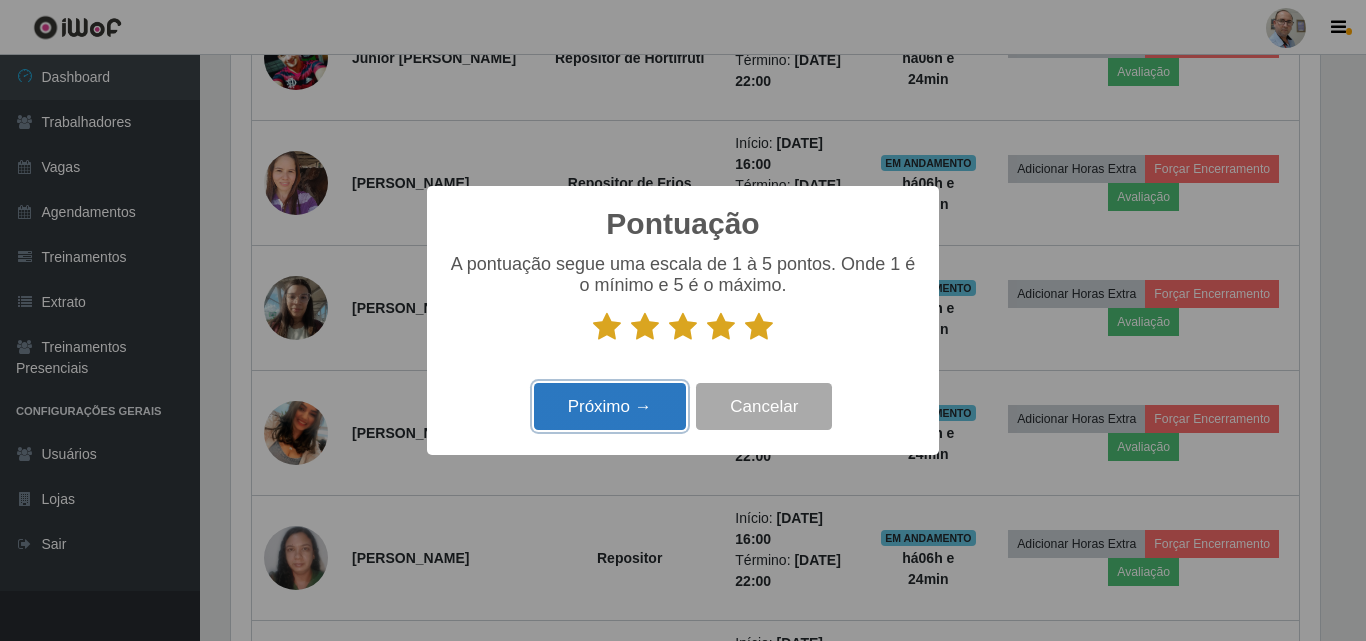 click on "Próximo →" at bounding box center (610, 406) 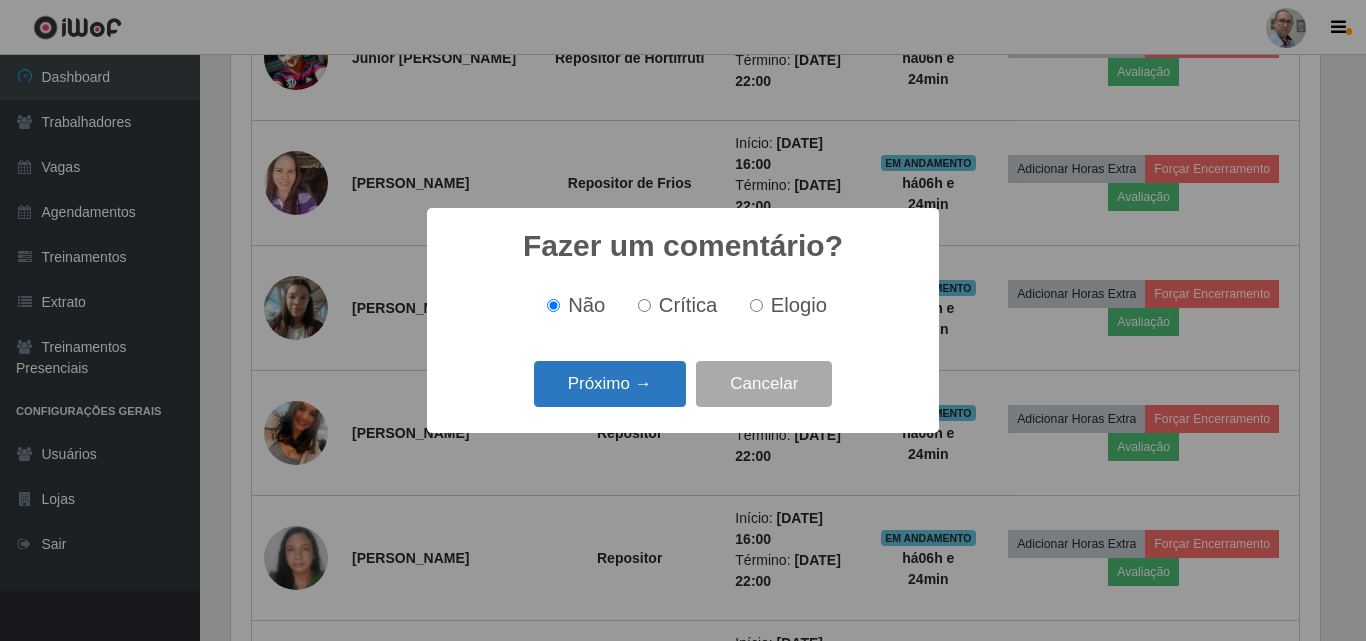click on "Próximo →" at bounding box center (610, 384) 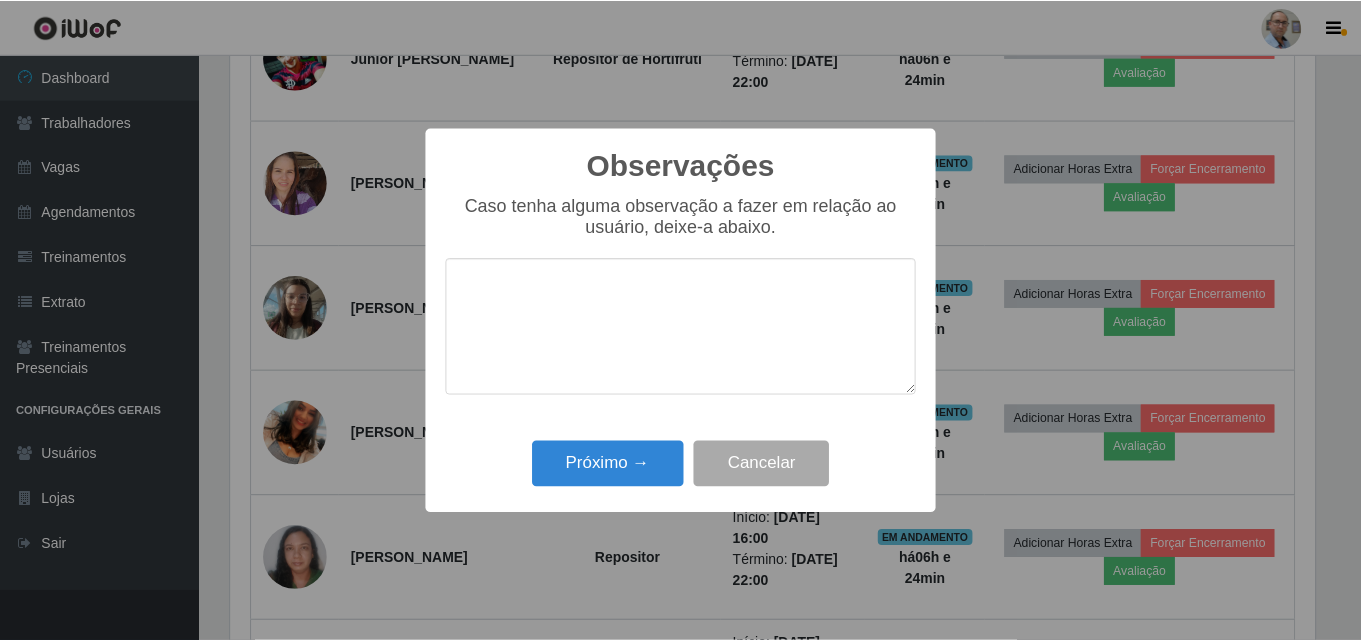 scroll, scrollTop: 999585, scrollLeft: 998911, axis: both 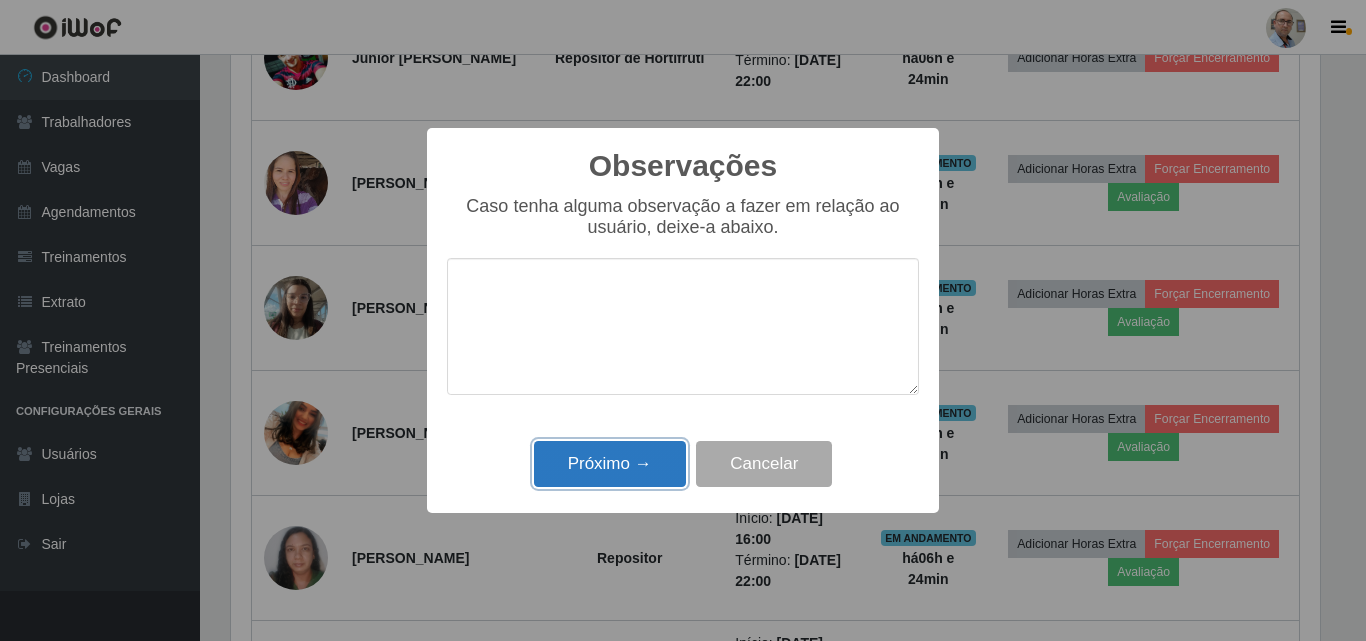 click on "Próximo →" at bounding box center (610, 464) 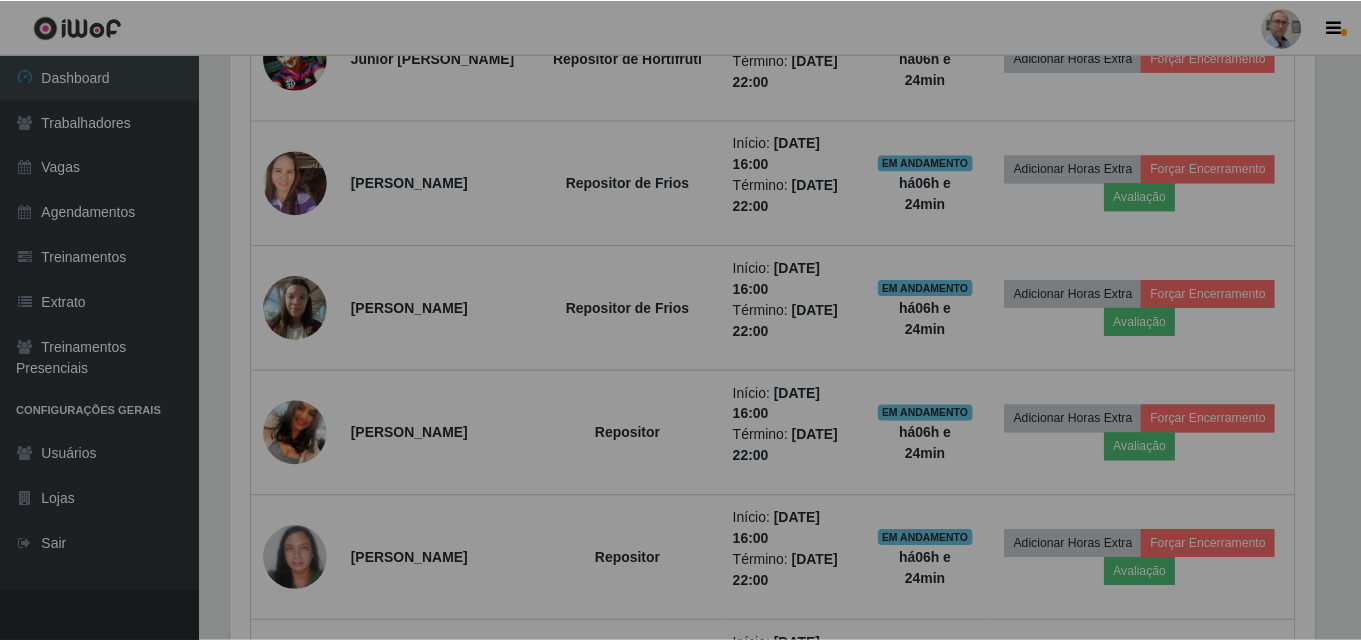 scroll, scrollTop: 999585, scrollLeft: 998901, axis: both 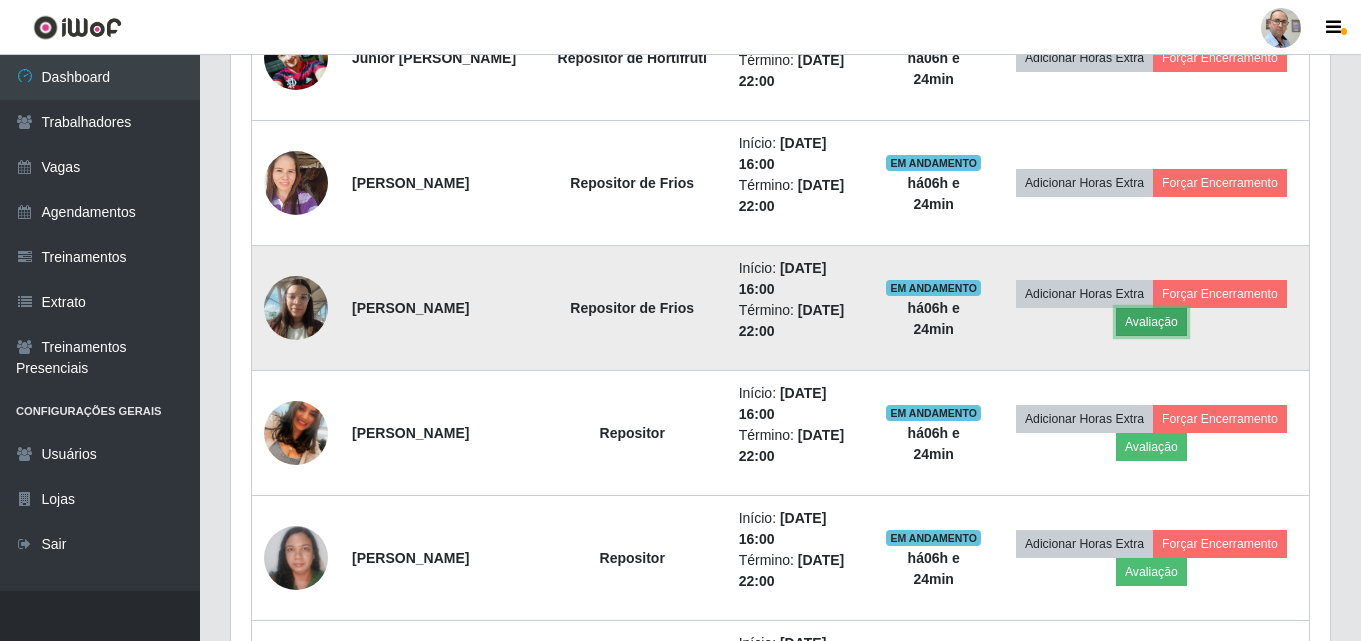 click on "Avaliação" at bounding box center (1151, 322) 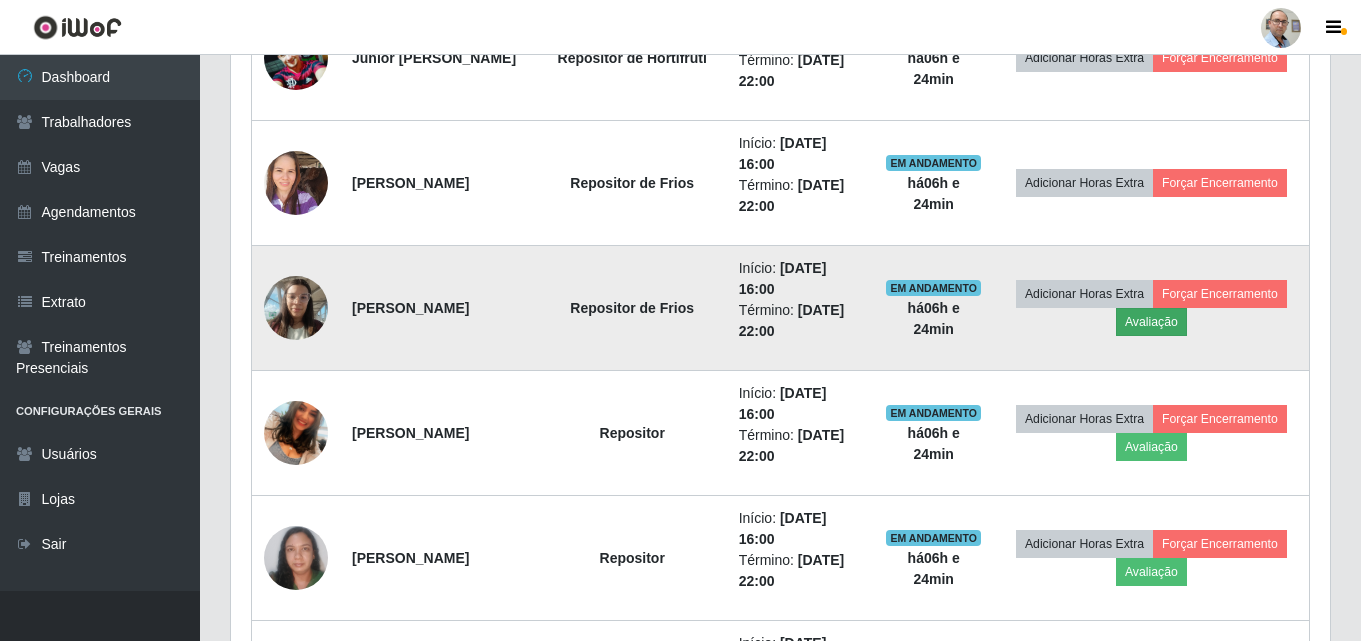 scroll 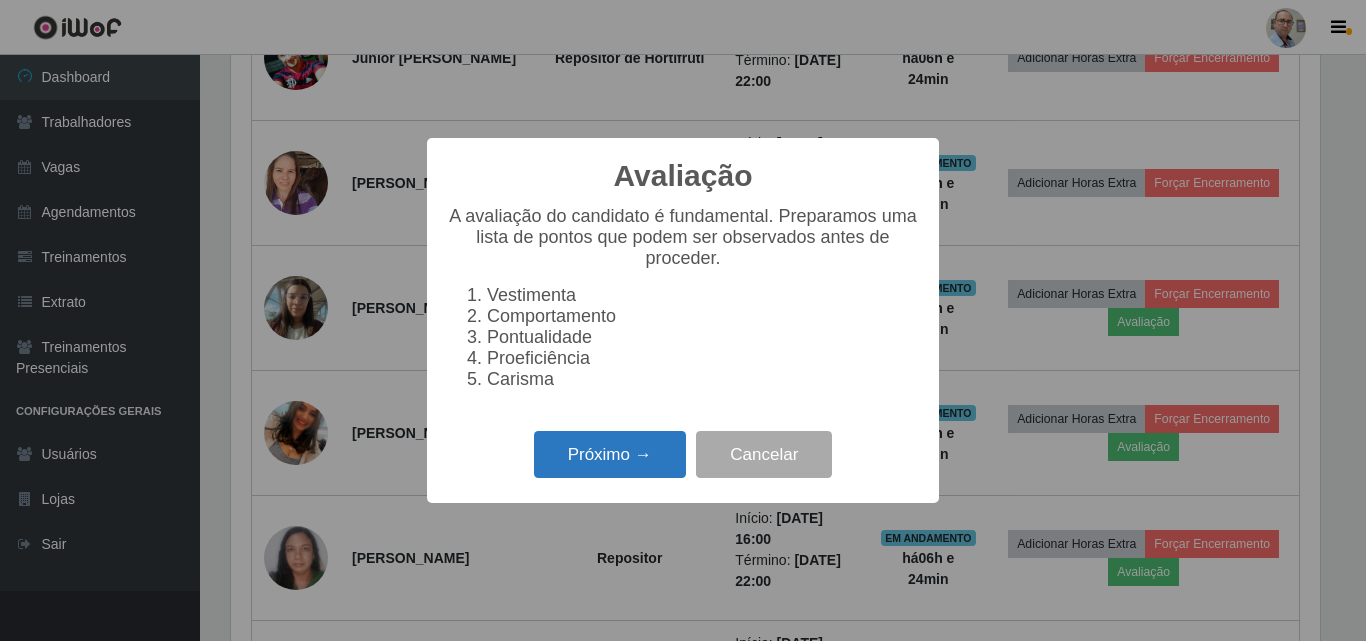 click on "Próximo →" at bounding box center (610, 454) 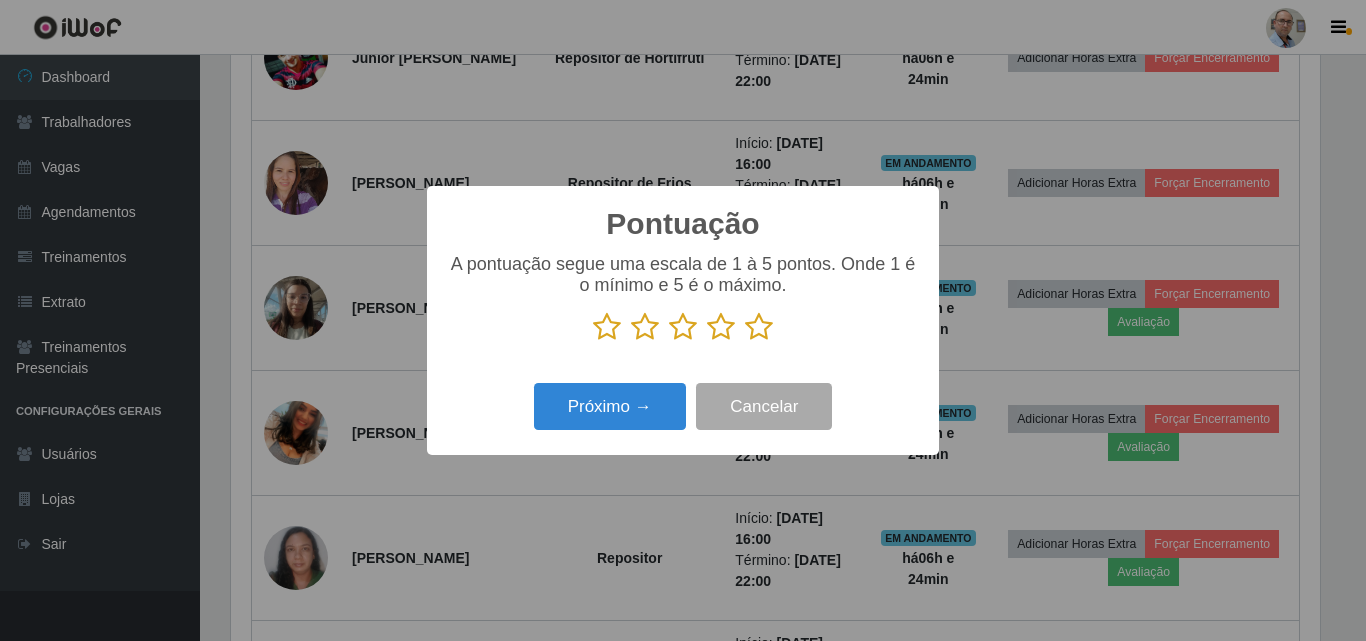 click at bounding box center (759, 327) 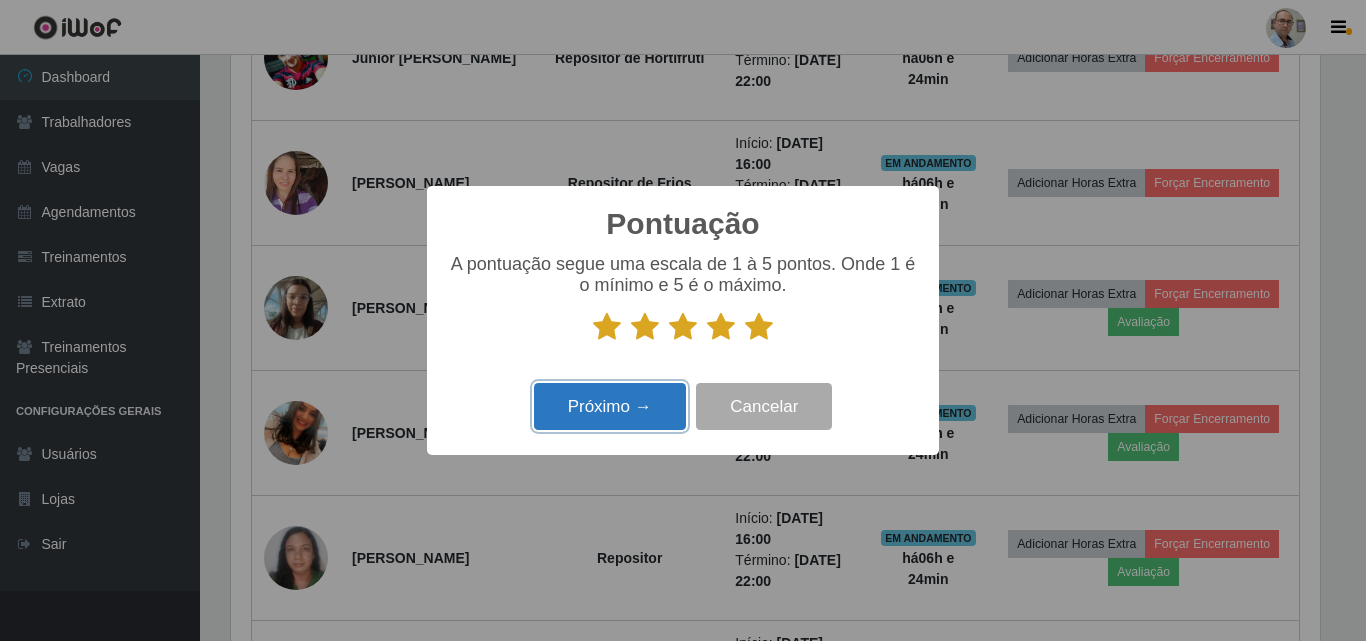 click on "Próximo →" at bounding box center (610, 406) 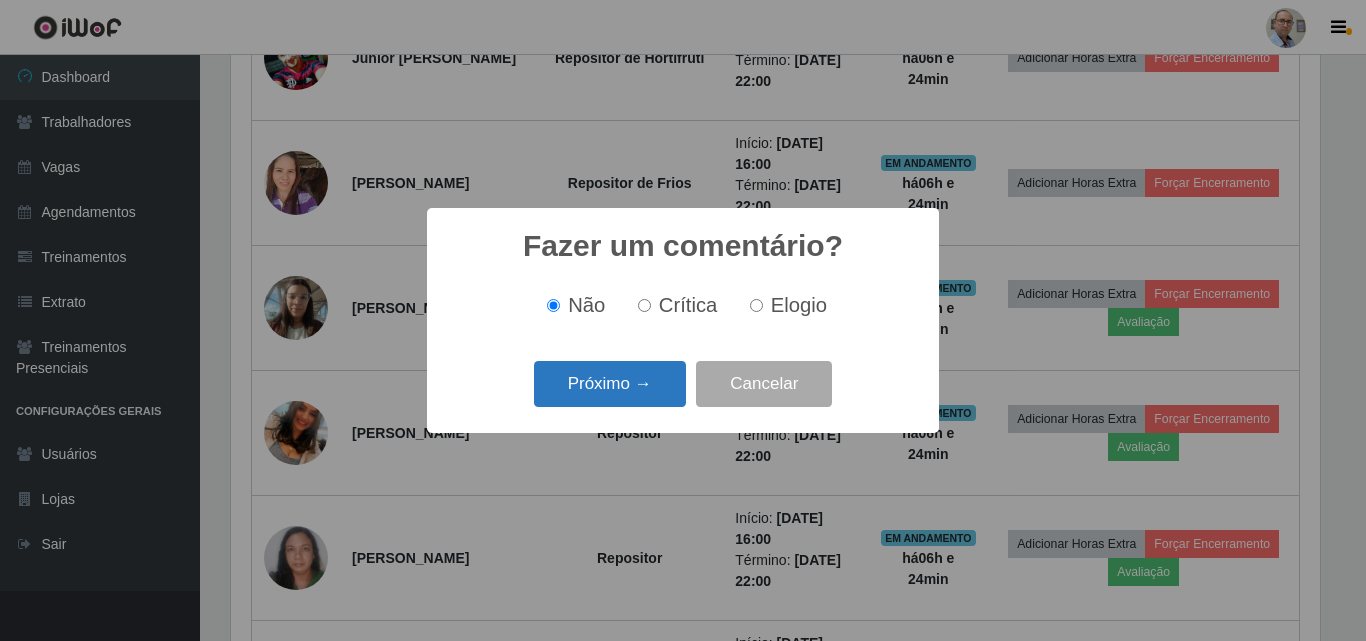 click on "Próximo →" at bounding box center [610, 384] 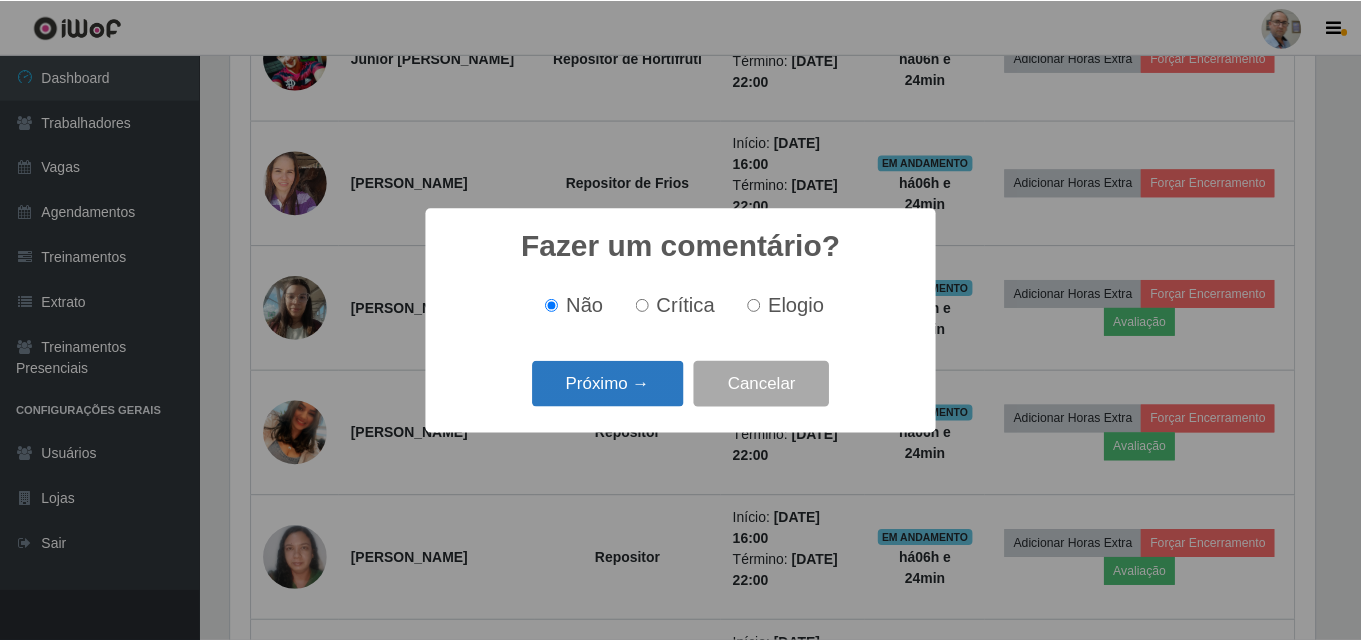 scroll, scrollTop: 999585, scrollLeft: 998911, axis: both 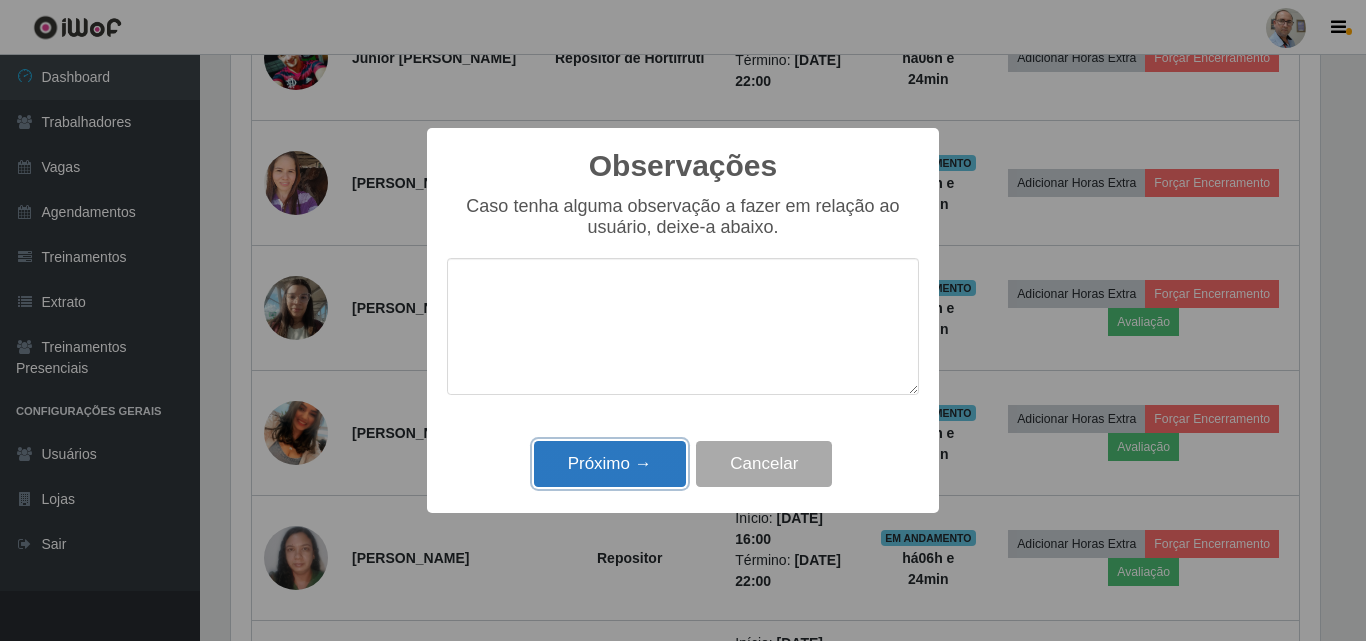 click on "Próximo →" at bounding box center [610, 464] 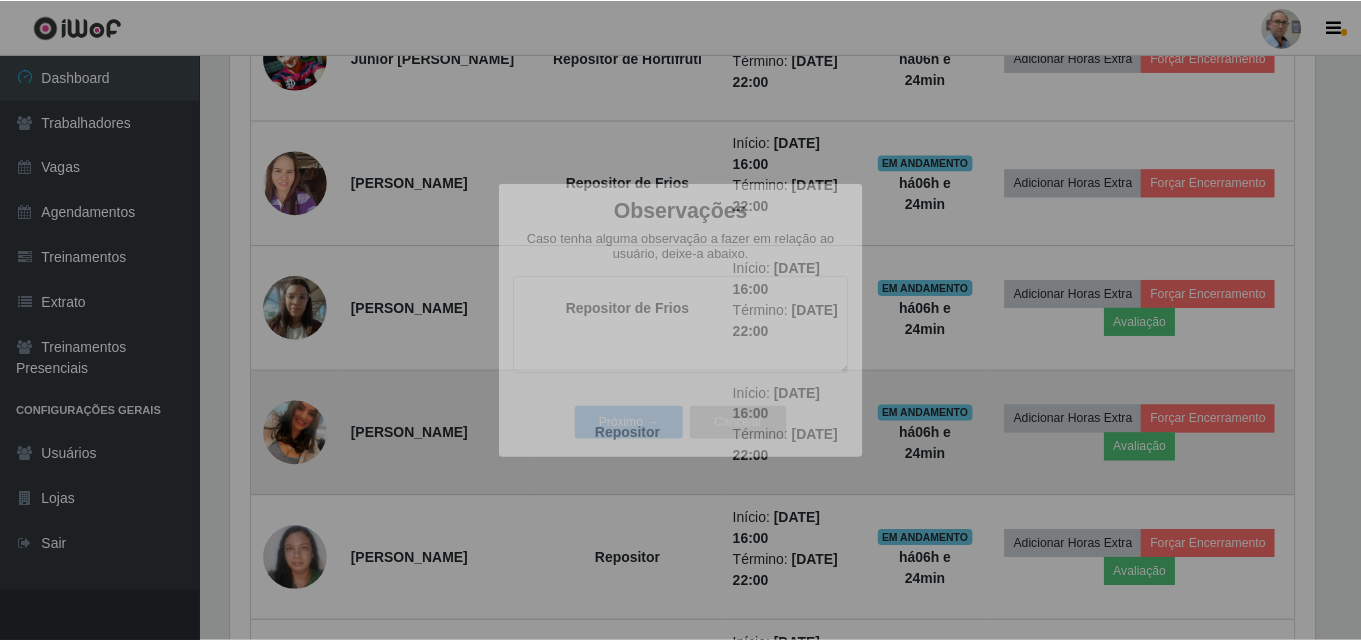 scroll, scrollTop: 999585, scrollLeft: 998901, axis: both 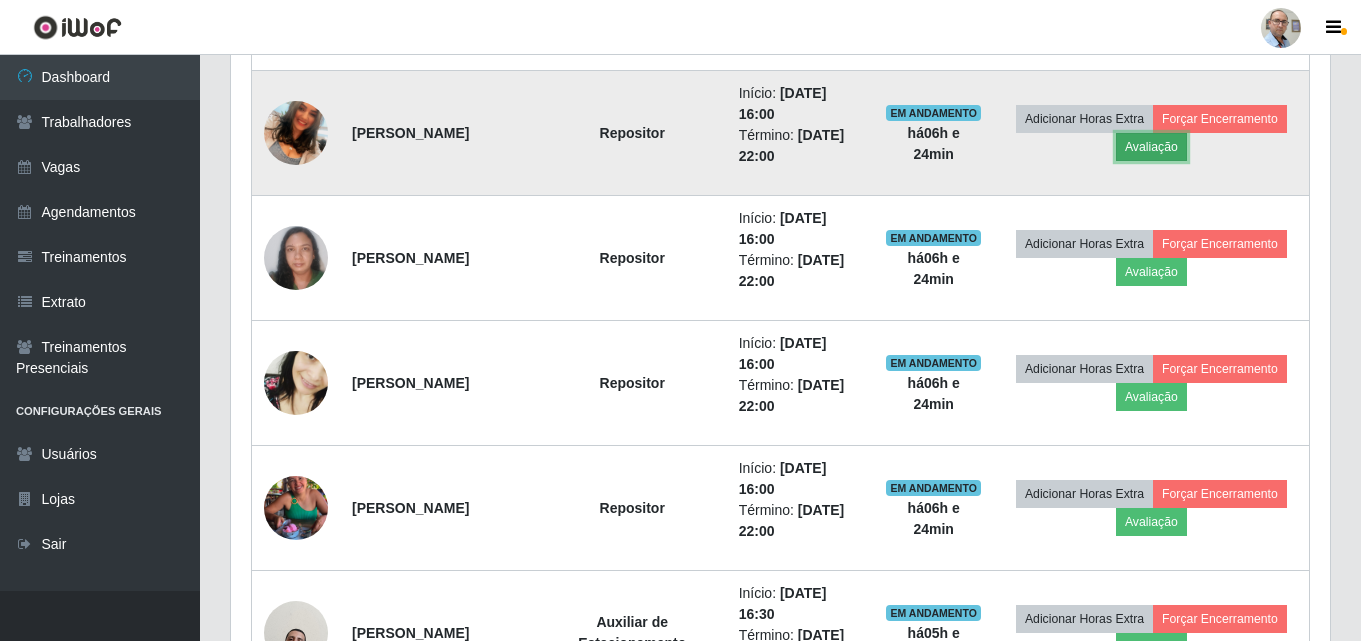 click on "Avaliação" at bounding box center [1151, 147] 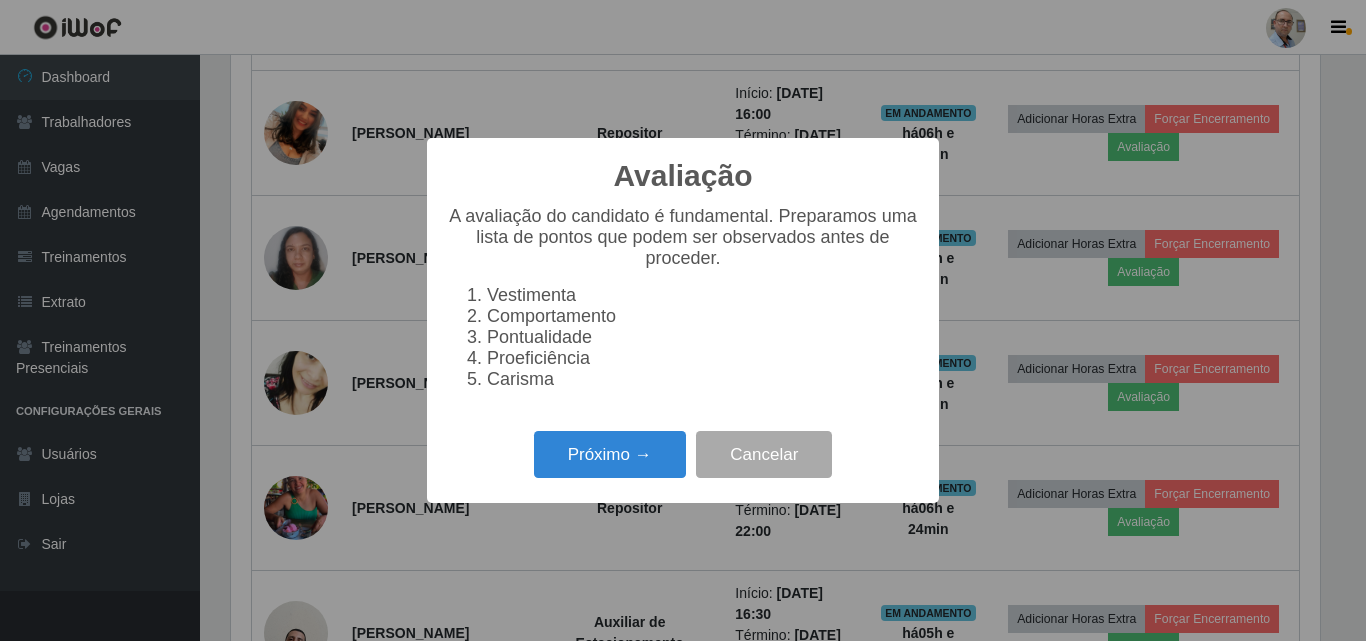 scroll, scrollTop: 999585, scrollLeft: 998911, axis: both 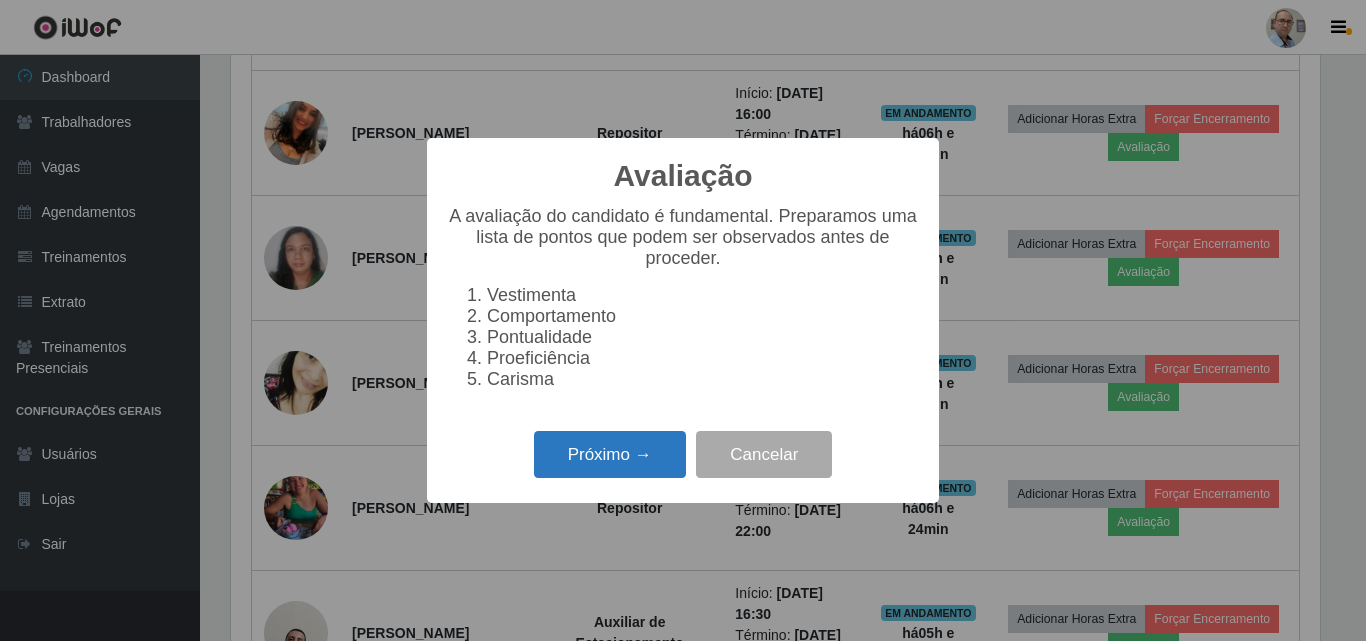 click on "Próximo →" at bounding box center [610, 454] 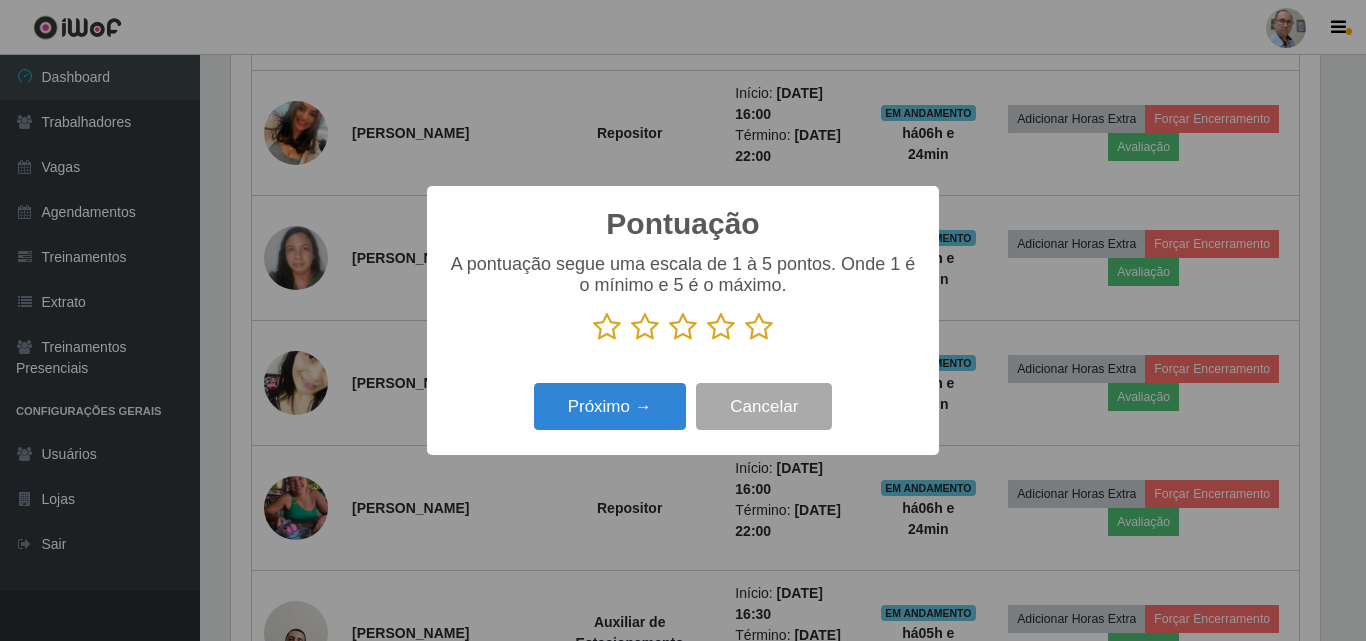 scroll, scrollTop: 999585, scrollLeft: 998911, axis: both 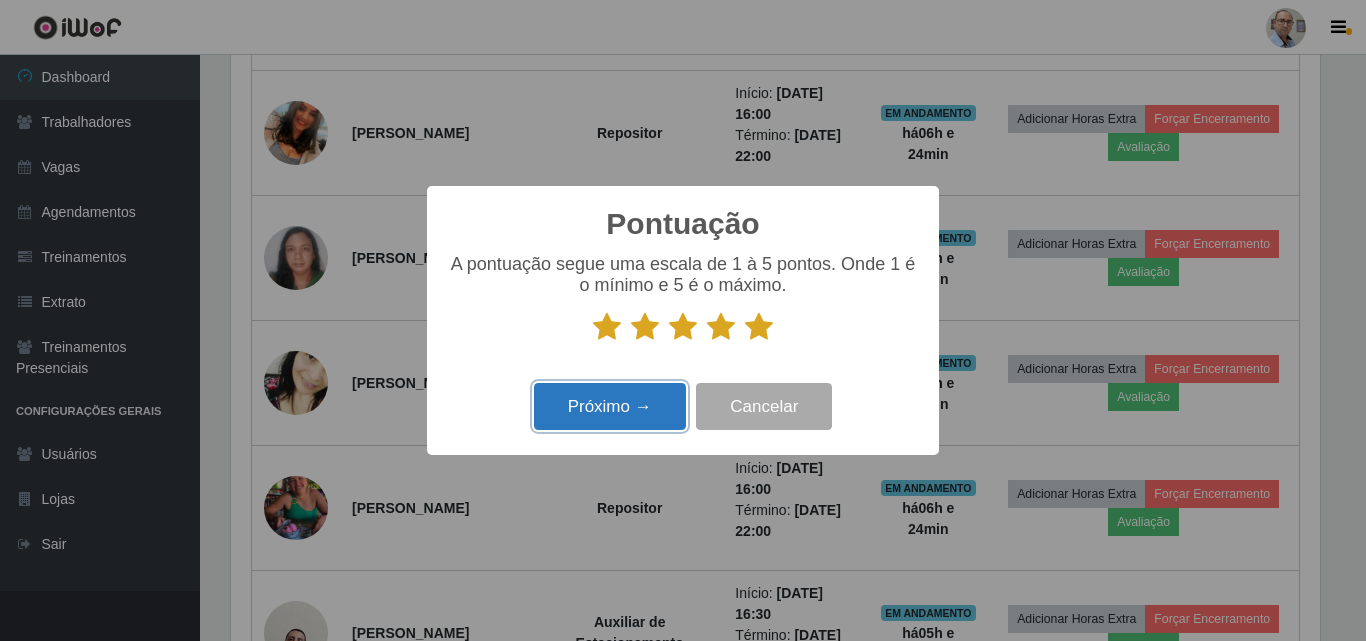 click on "Próximo →" at bounding box center [610, 406] 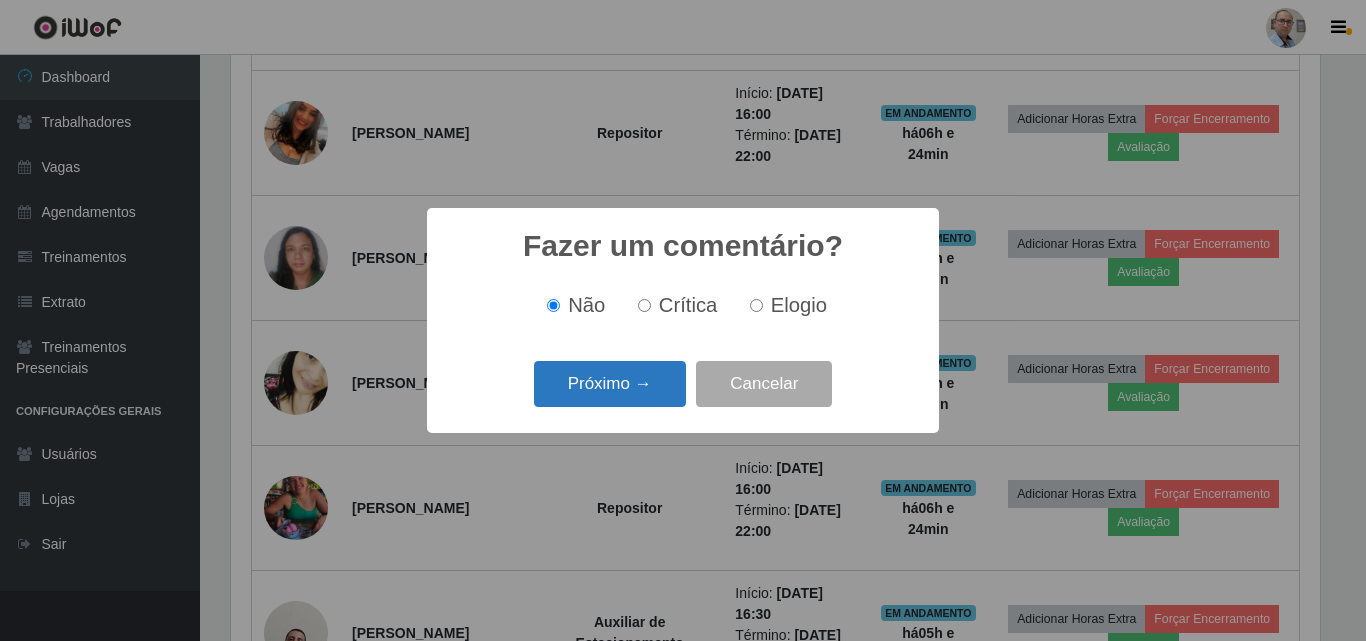 click on "Próximo →" at bounding box center (610, 384) 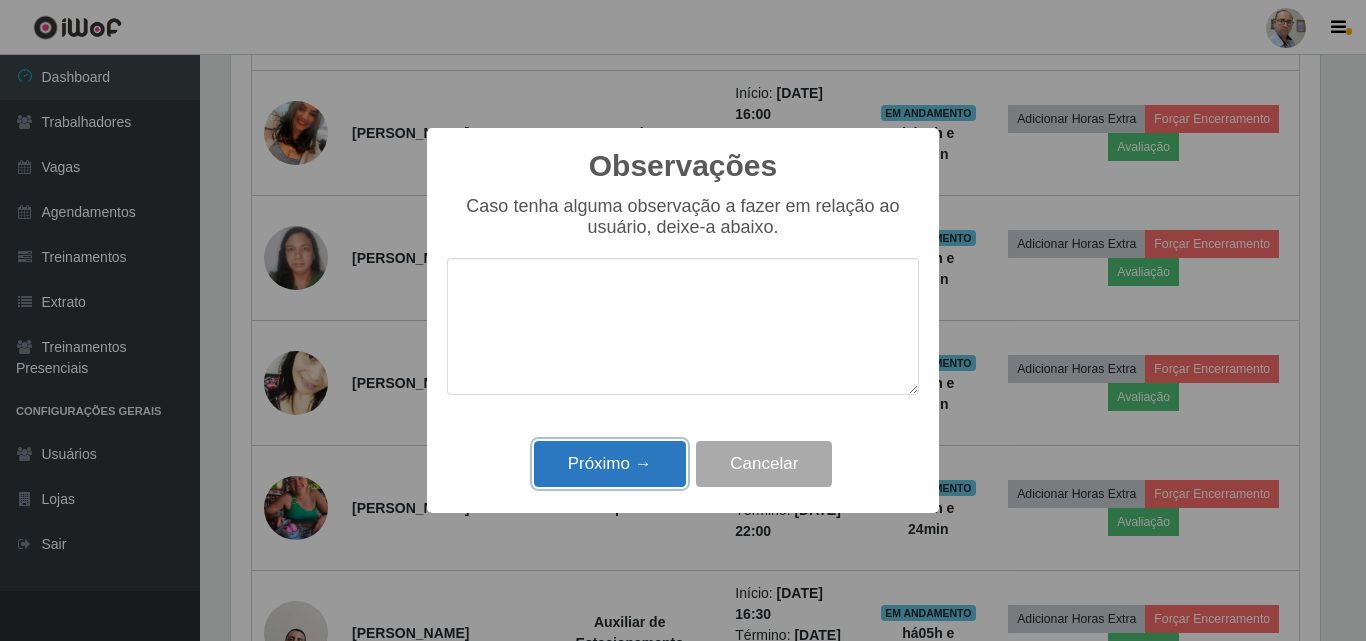 click on "Próximo →" at bounding box center [610, 464] 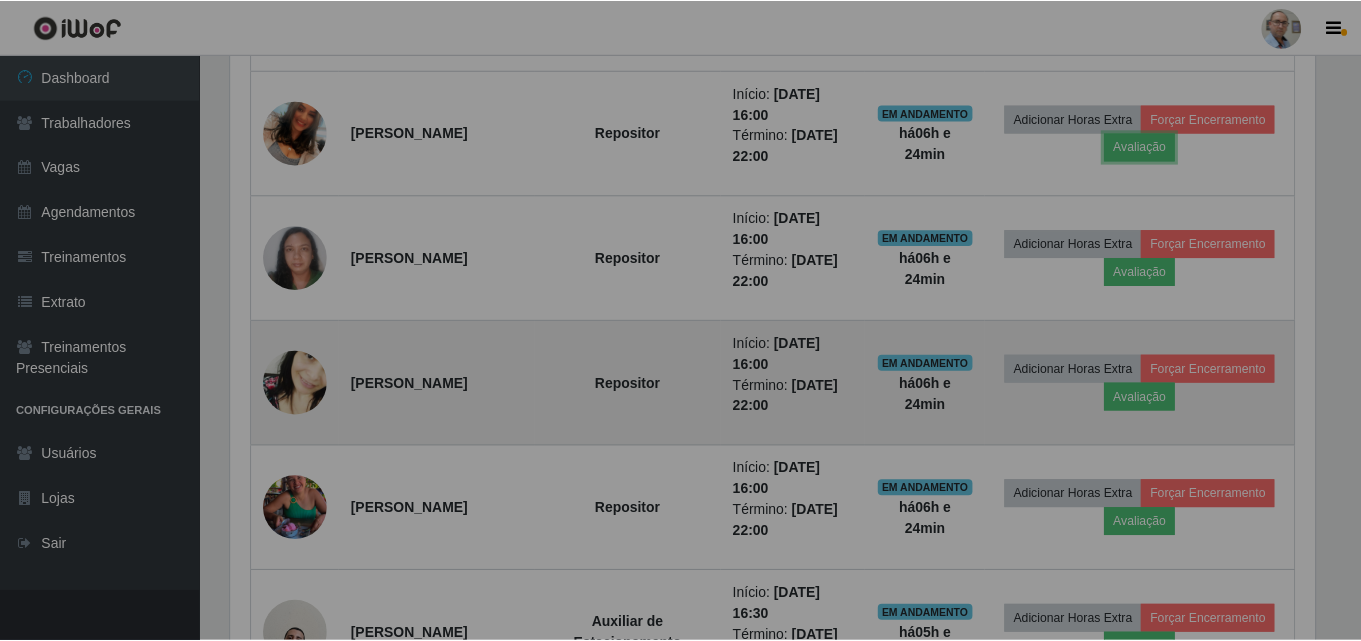 scroll, scrollTop: 999585, scrollLeft: 998901, axis: both 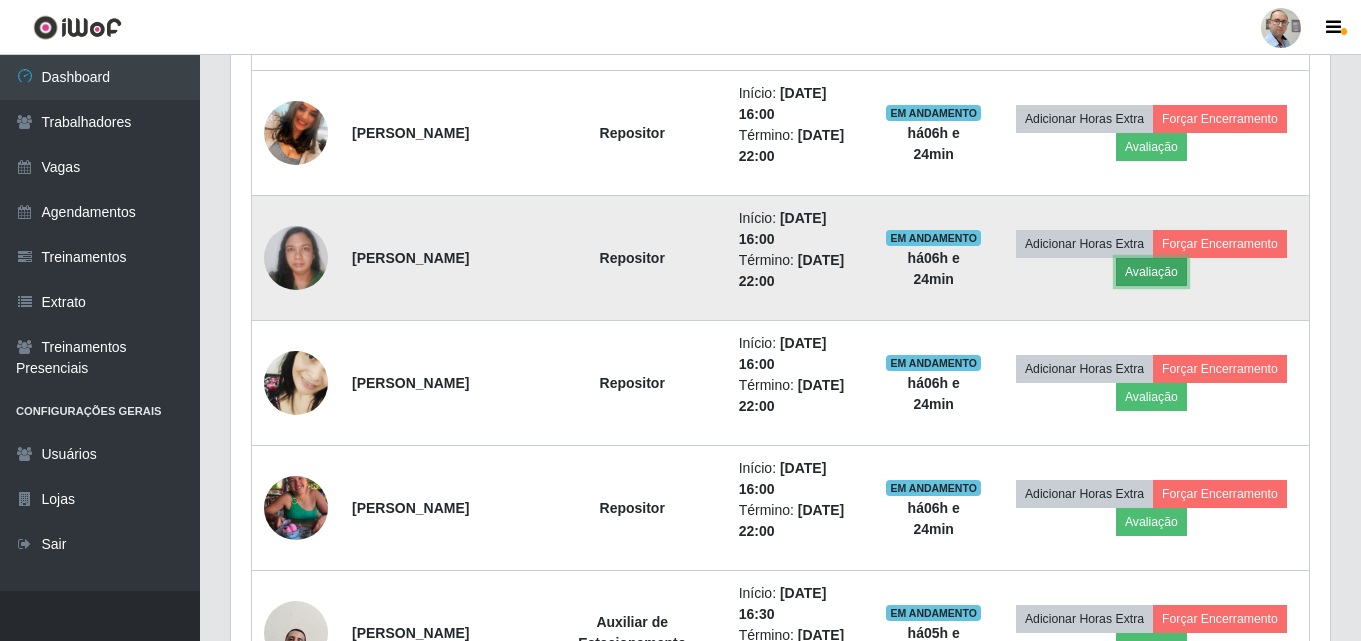 click on "Avaliação" at bounding box center (1151, 272) 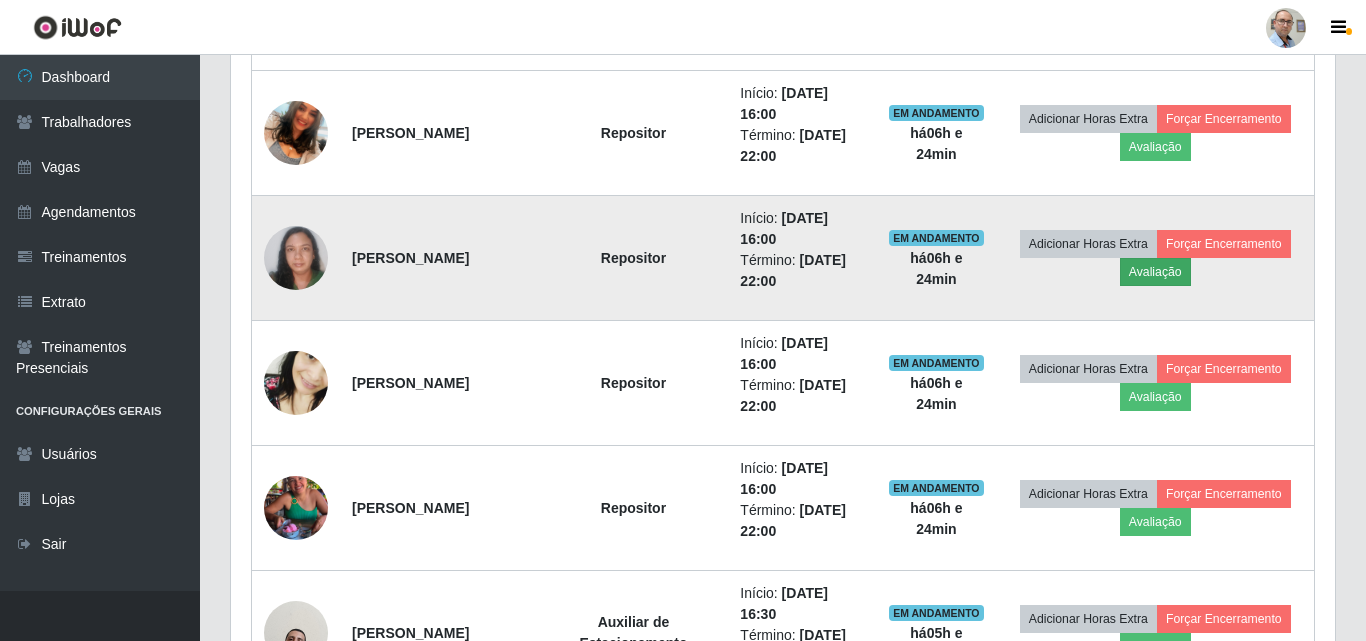 scroll, scrollTop: 999585, scrollLeft: 998911, axis: both 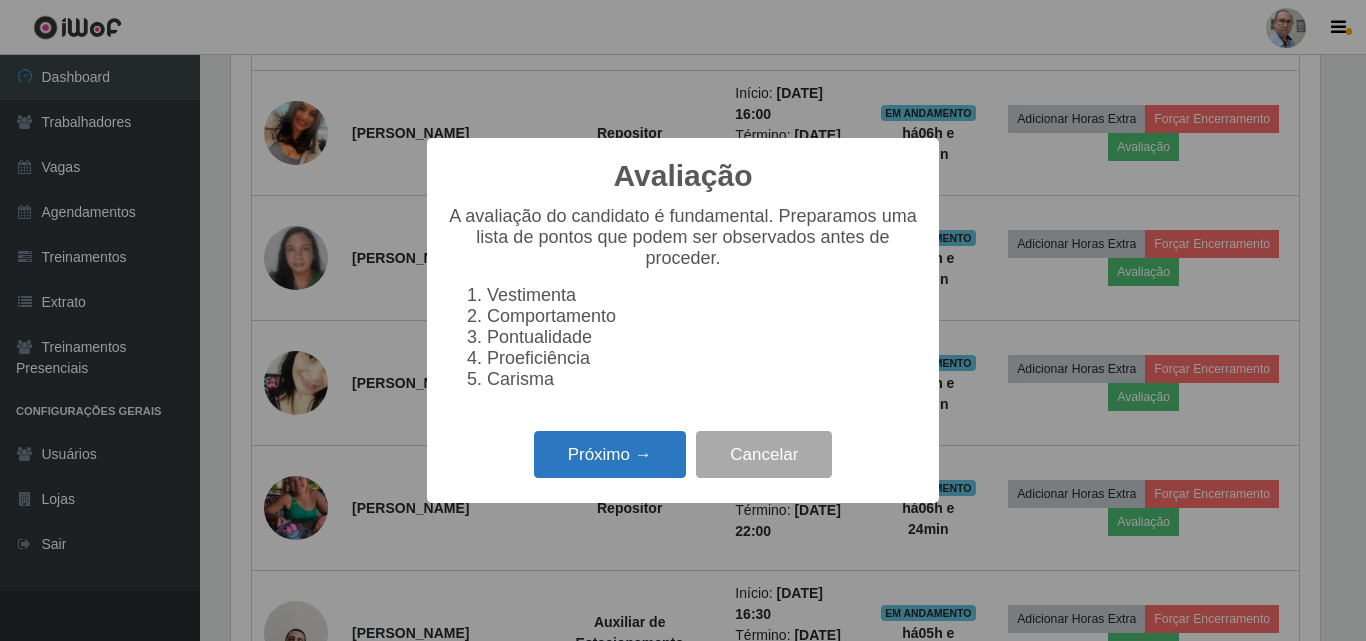 click on "Próximo →" at bounding box center (610, 454) 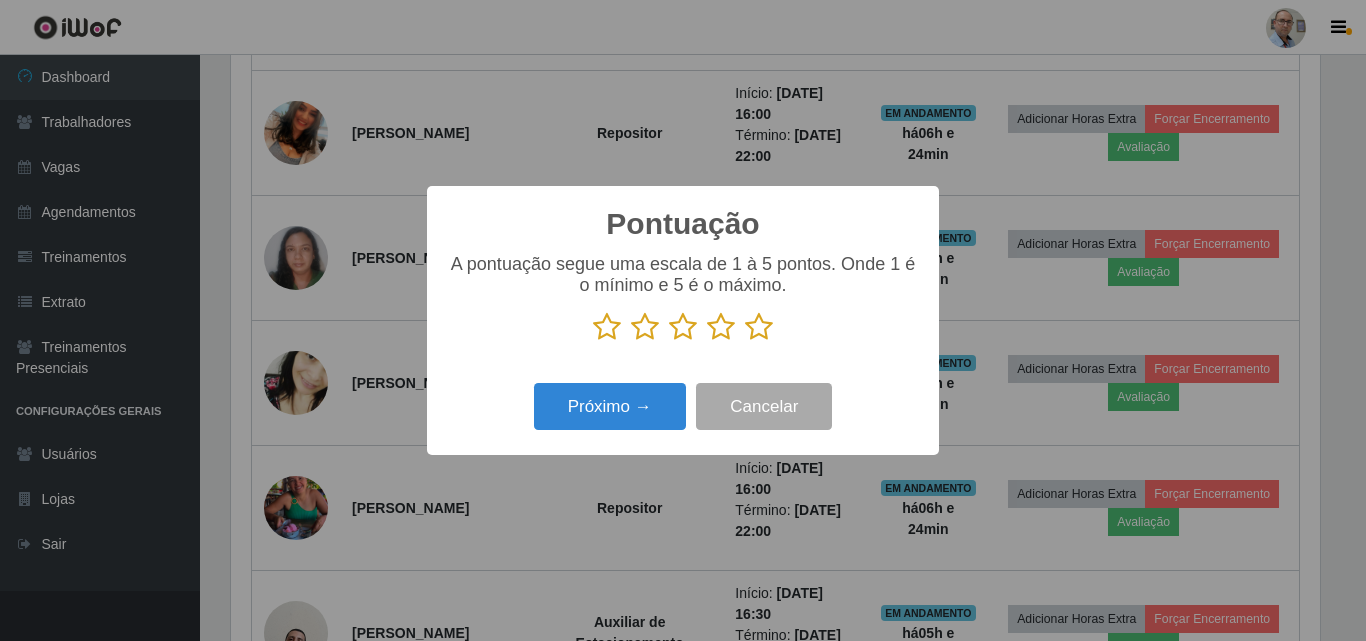 click at bounding box center [759, 327] 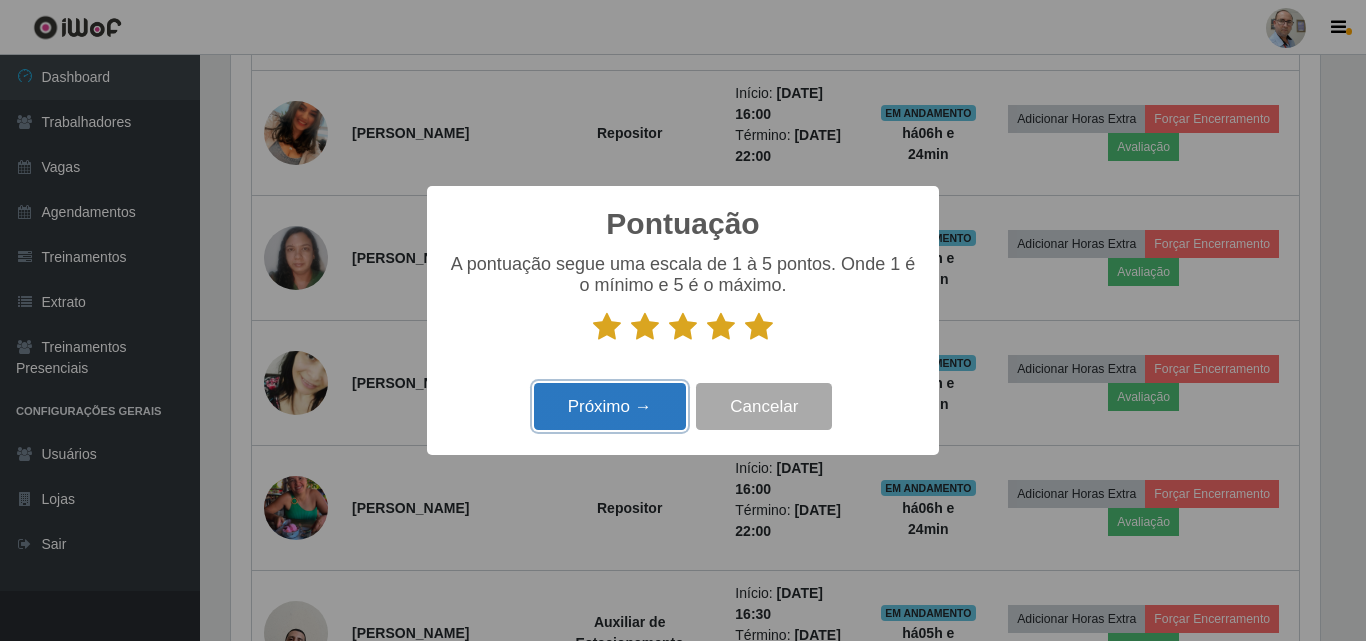 click on "Próximo →" at bounding box center [610, 406] 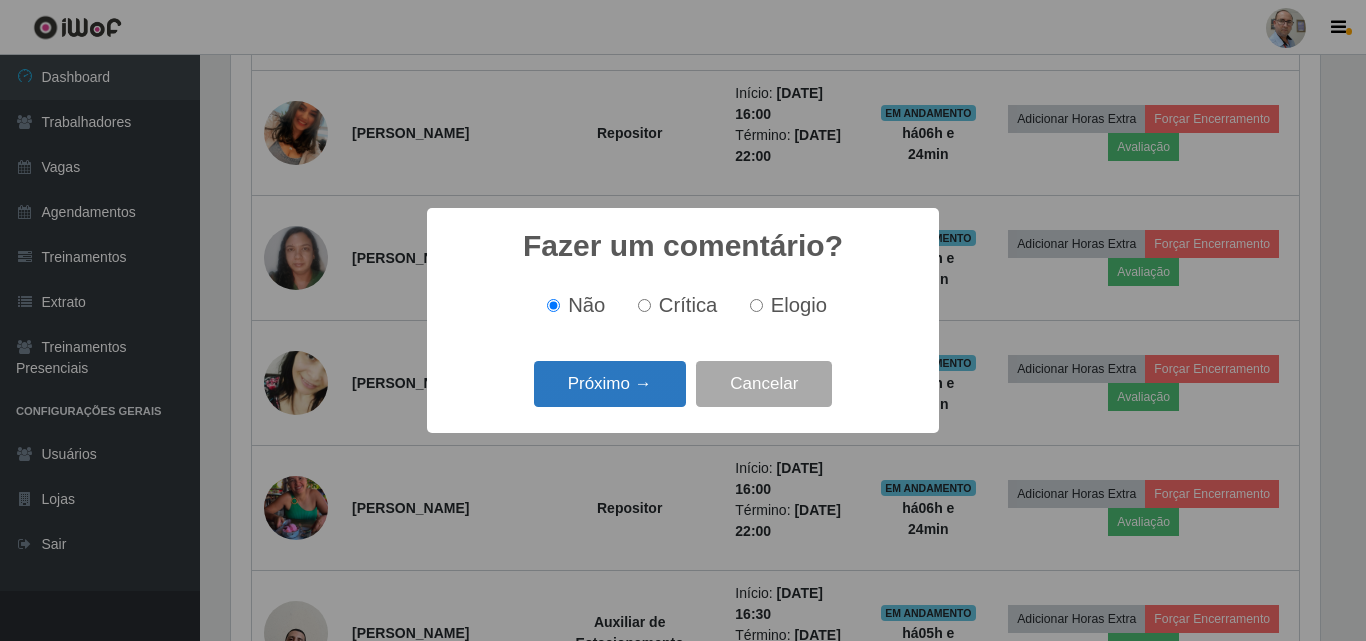 click on "Próximo →" at bounding box center (610, 384) 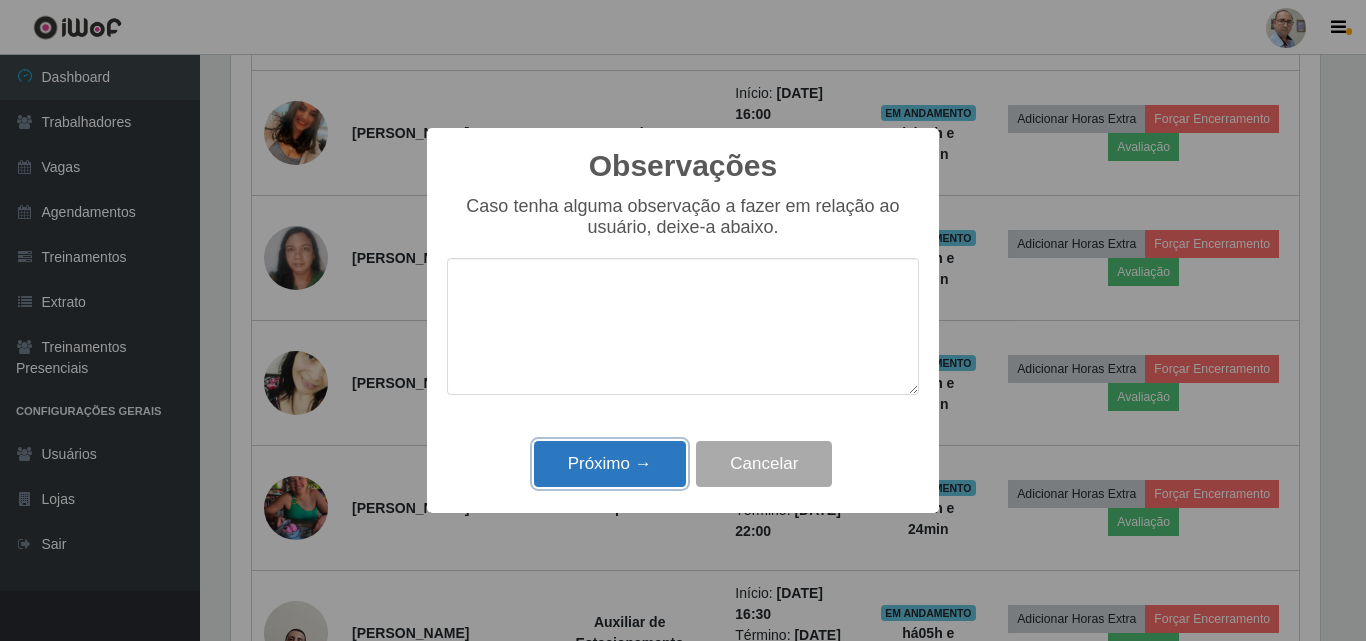 click on "Próximo →" at bounding box center (610, 464) 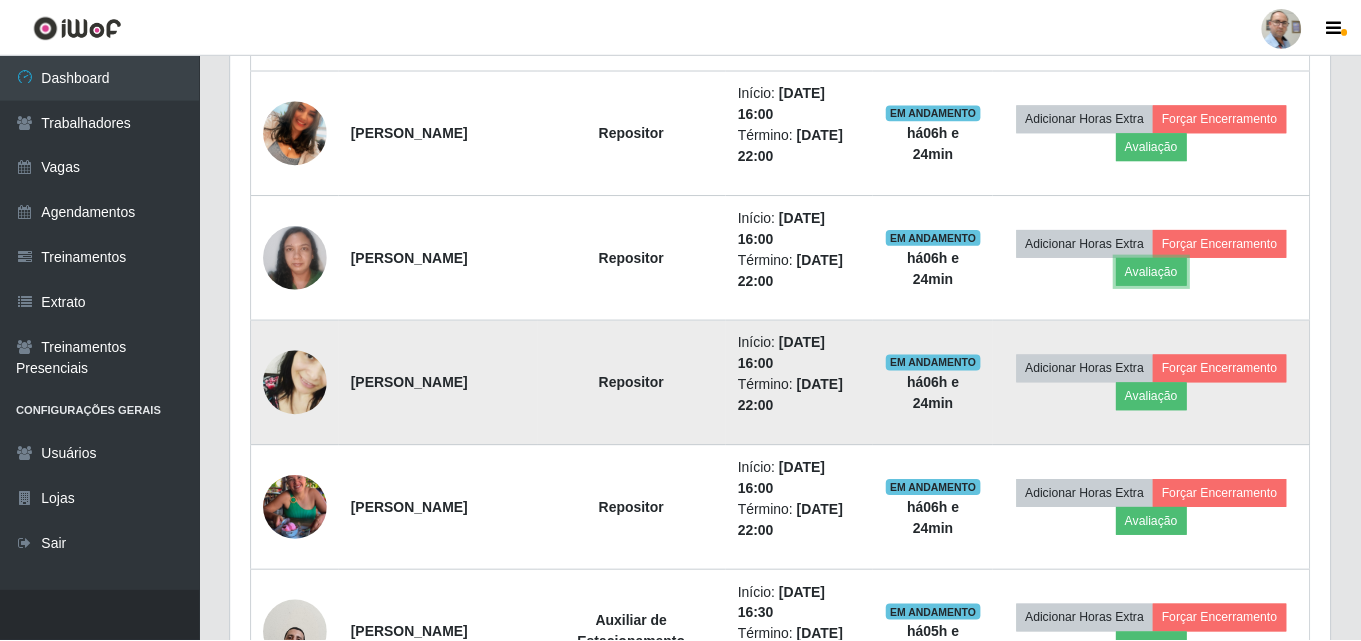 scroll, scrollTop: 999585, scrollLeft: 998901, axis: both 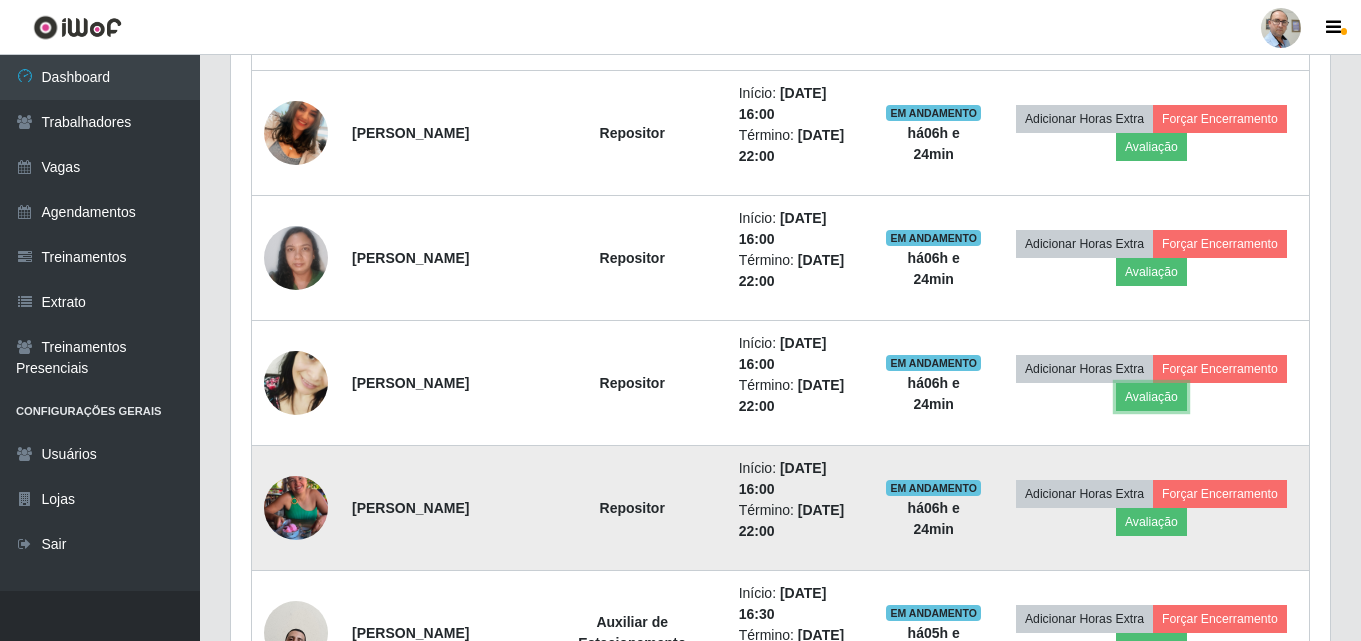 drag, startPoint x: 1158, startPoint y: 397, endPoint x: 908, endPoint y: 465, distance: 259.083 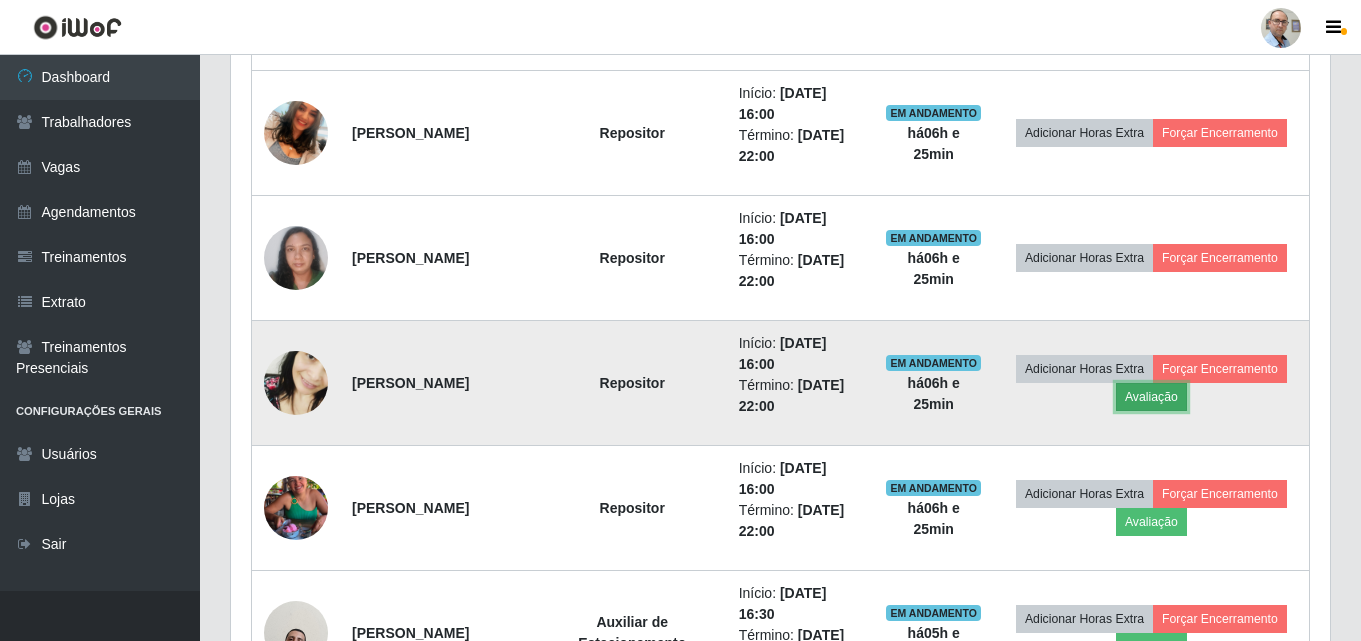click on "Avaliação" at bounding box center [1151, 397] 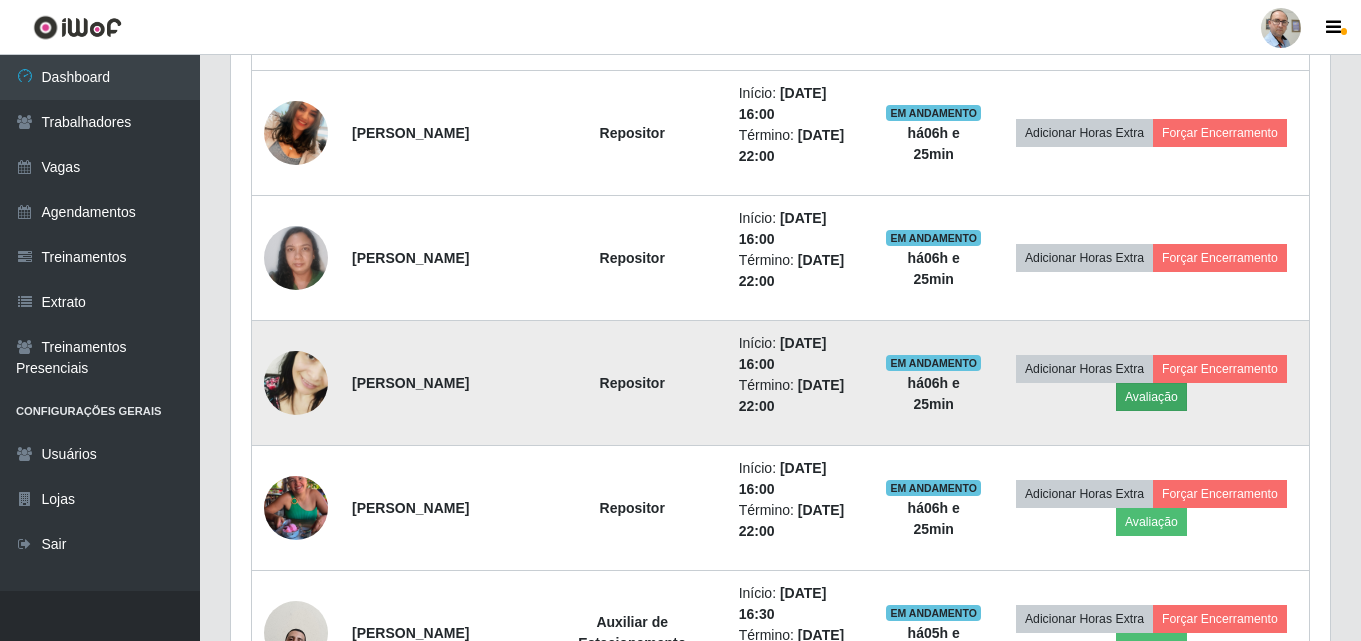 scroll, scrollTop: 999585, scrollLeft: 998911, axis: both 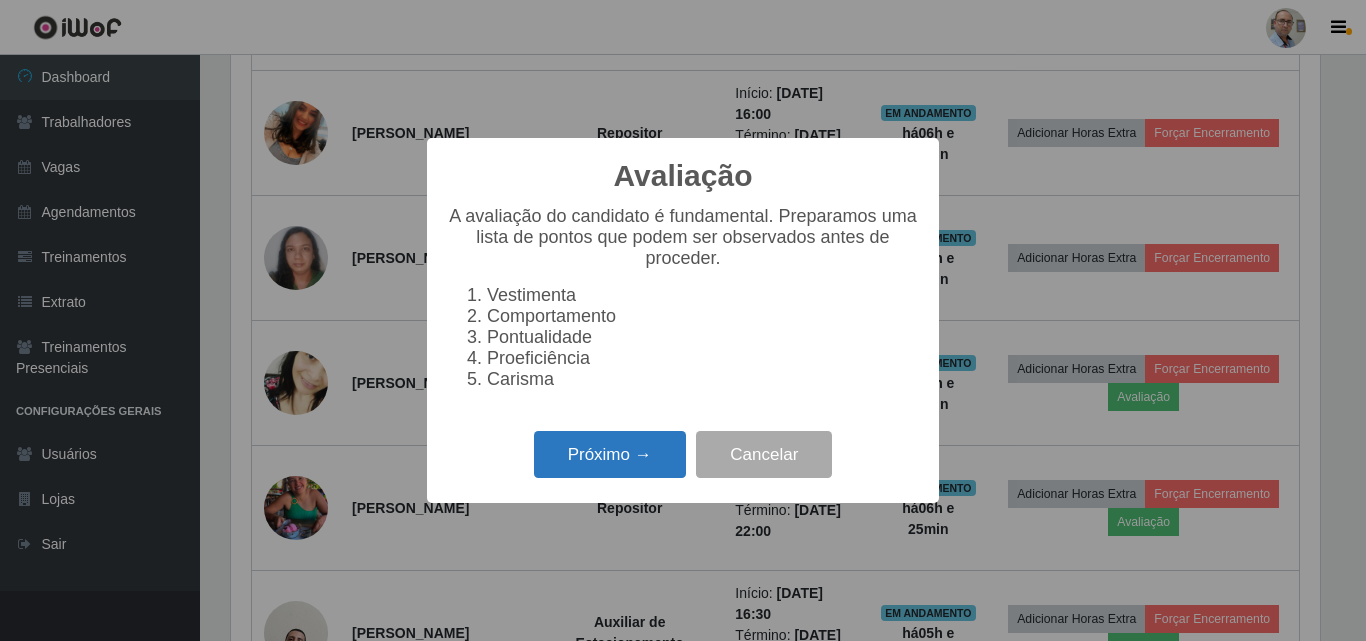 click on "Próximo →" at bounding box center (610, 454) 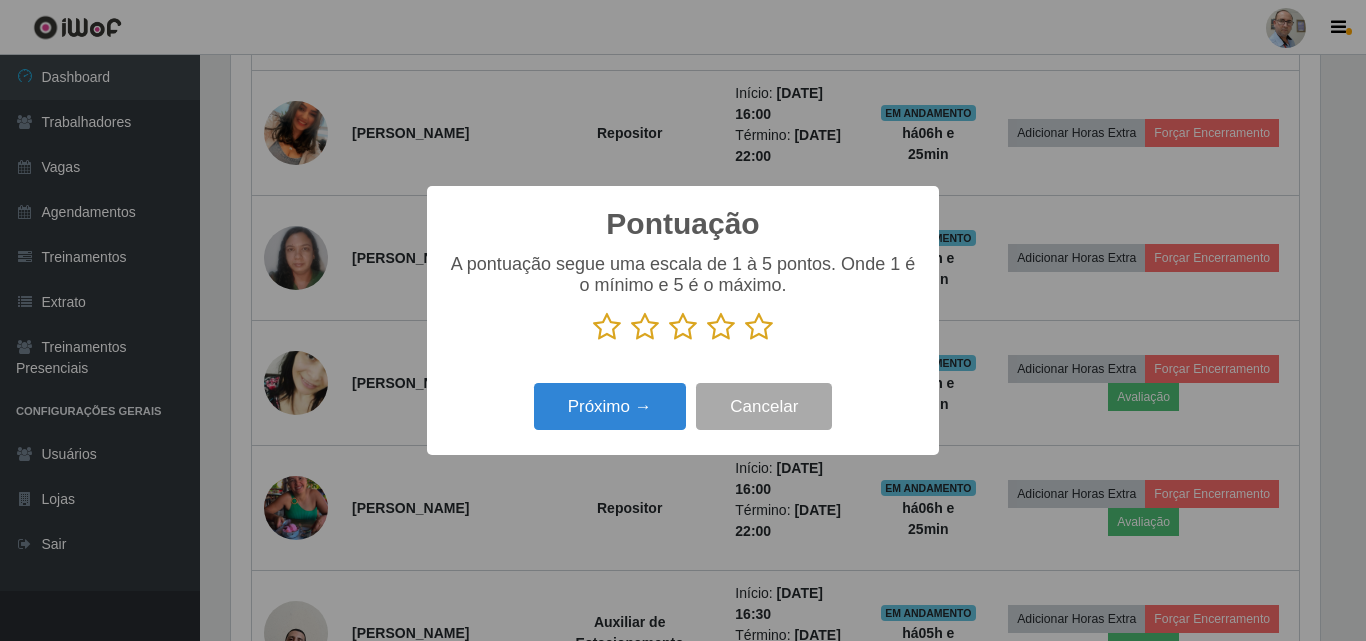 click at bounding box center [607, 327] 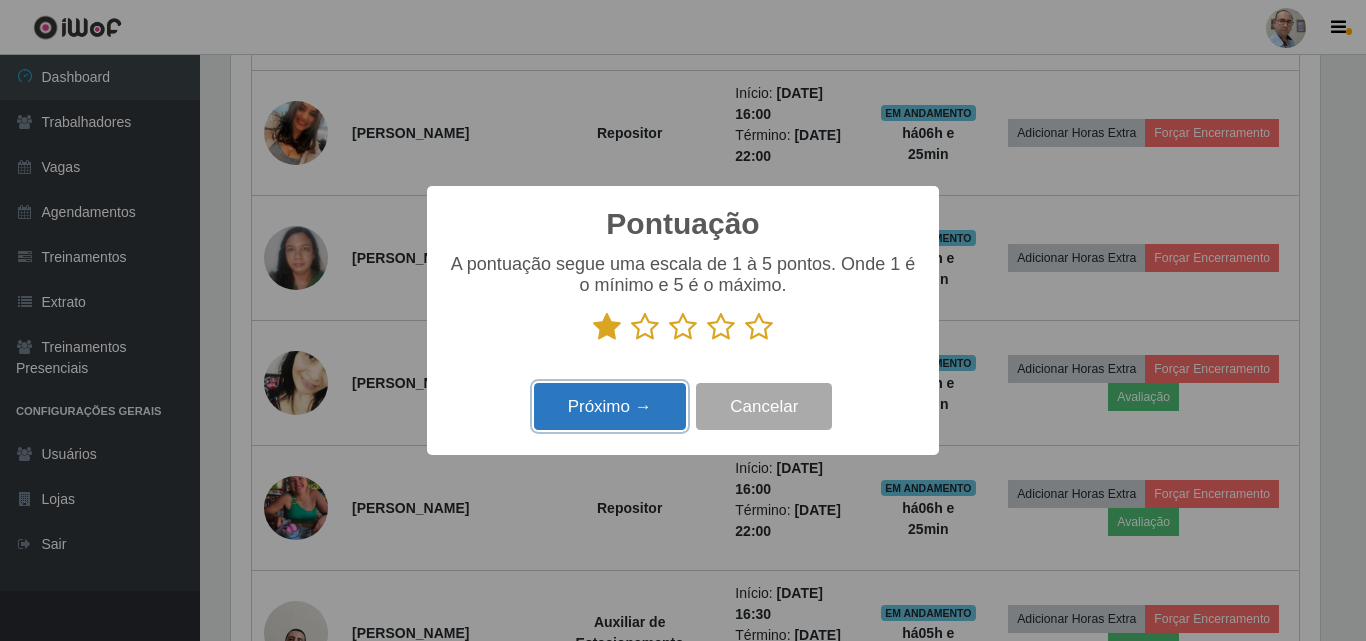 click on "Próximo →" at bounding box center [610, 406] 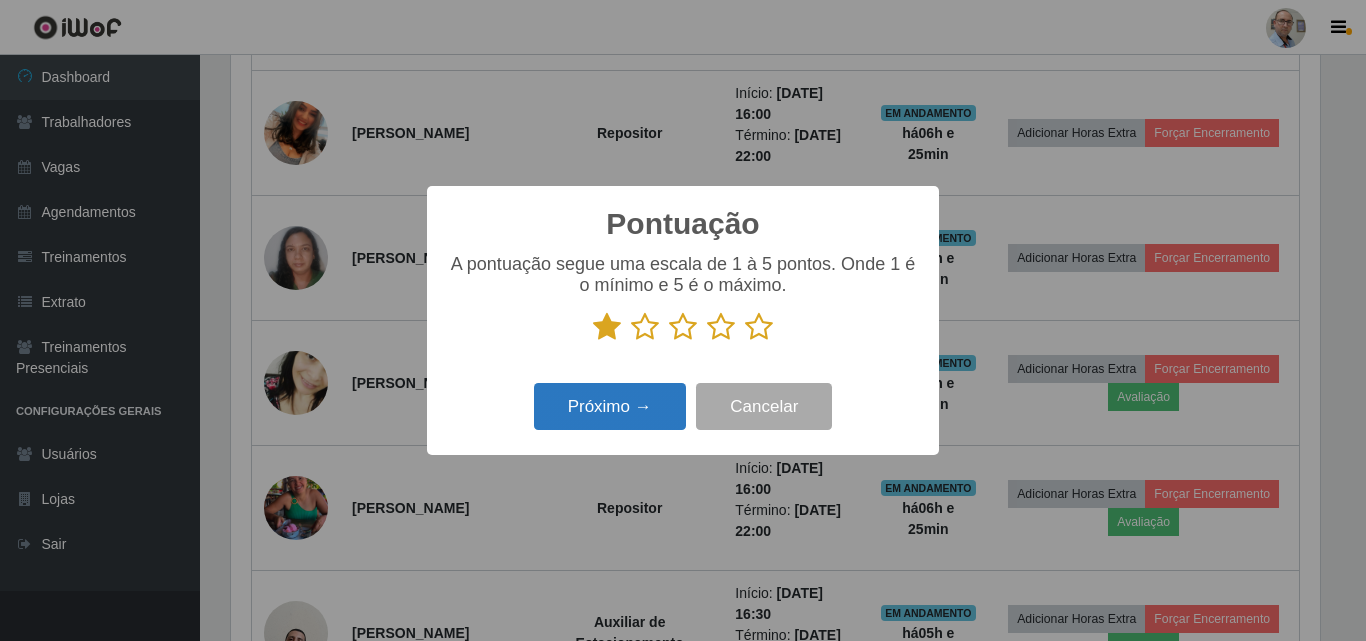 scroll, scrollTop: 999585, scrollLeft: 998911, axis: both 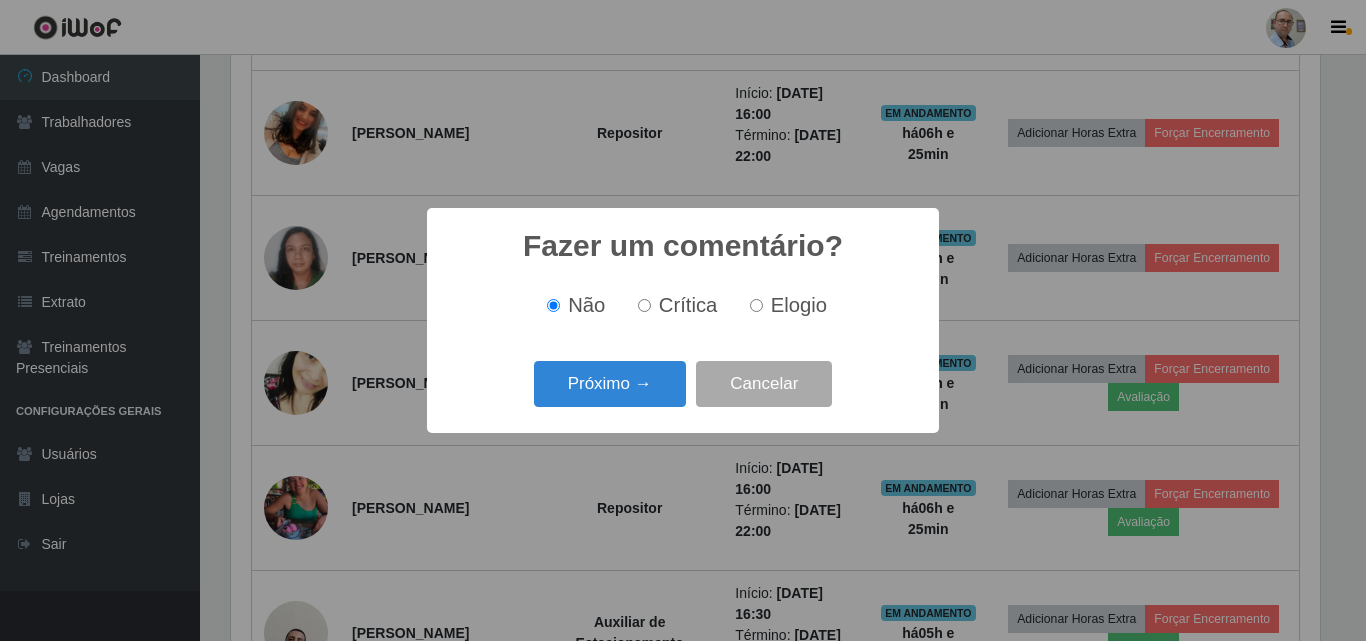 click on "Crítica" at bounding box center (644, 305) 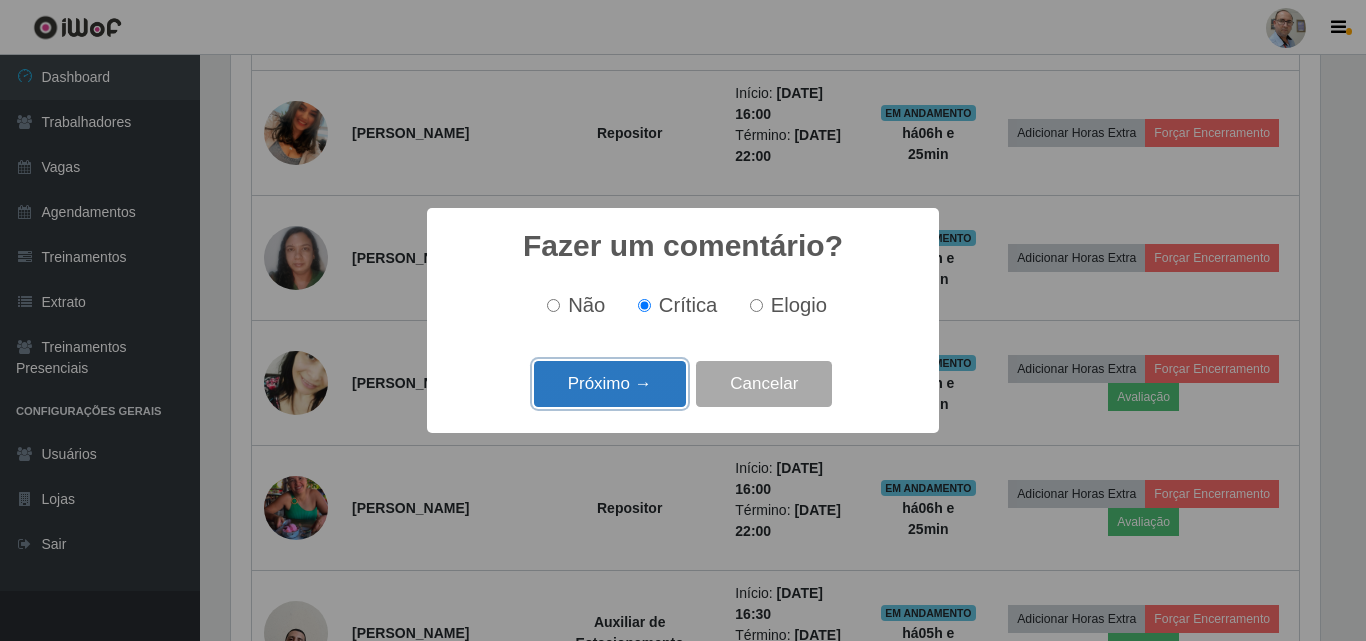 click on "Próximo →" at bounding box center [610, 384] 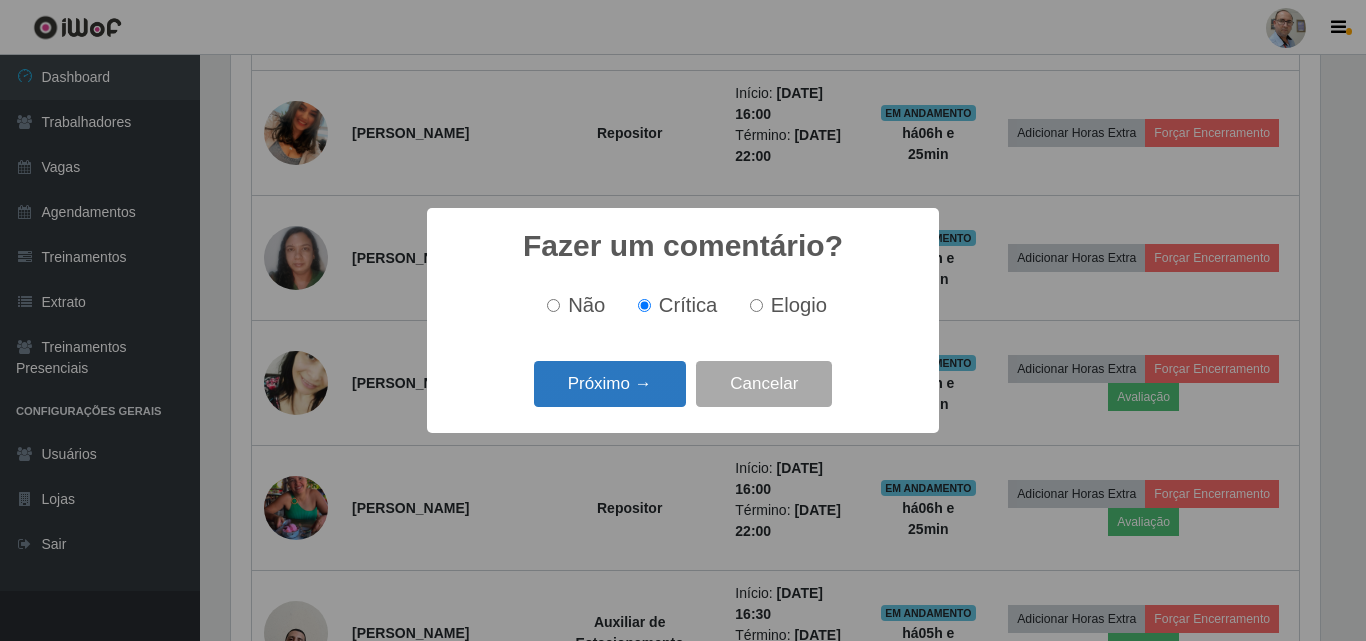 scroll, scrollTop: 999585, scrollLeft: 998911, axis: both 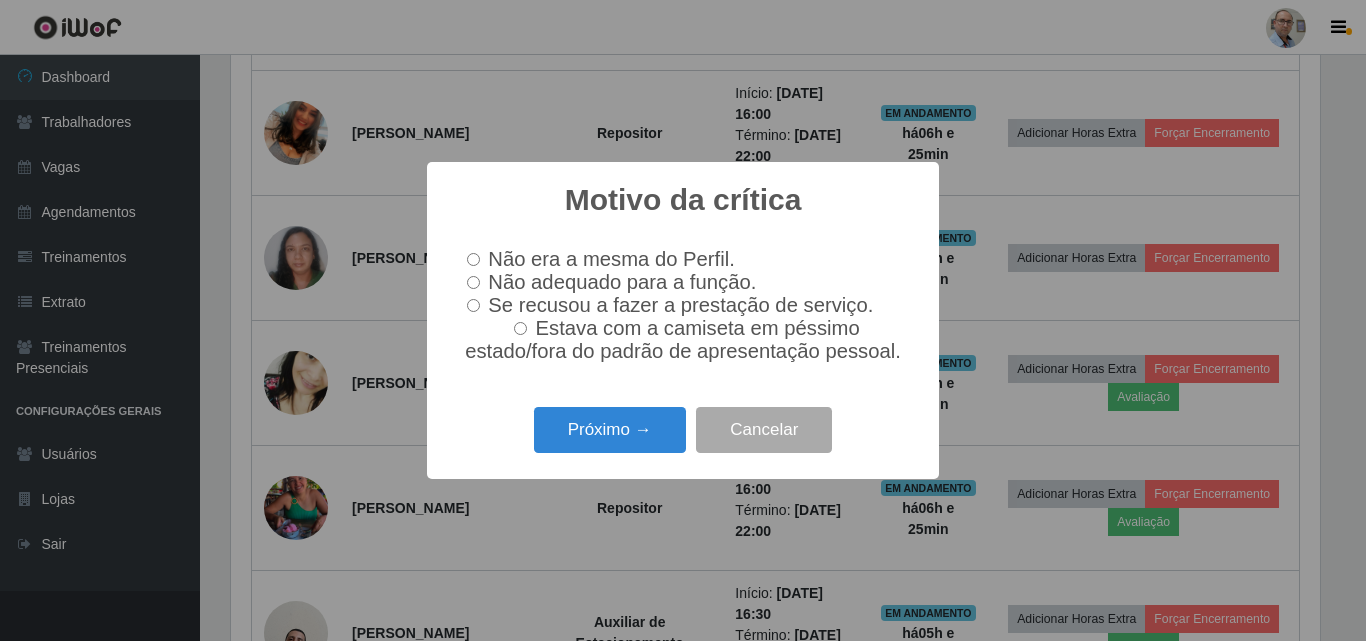 click on "Não adequado para a função." at bounding box center [473, 282] 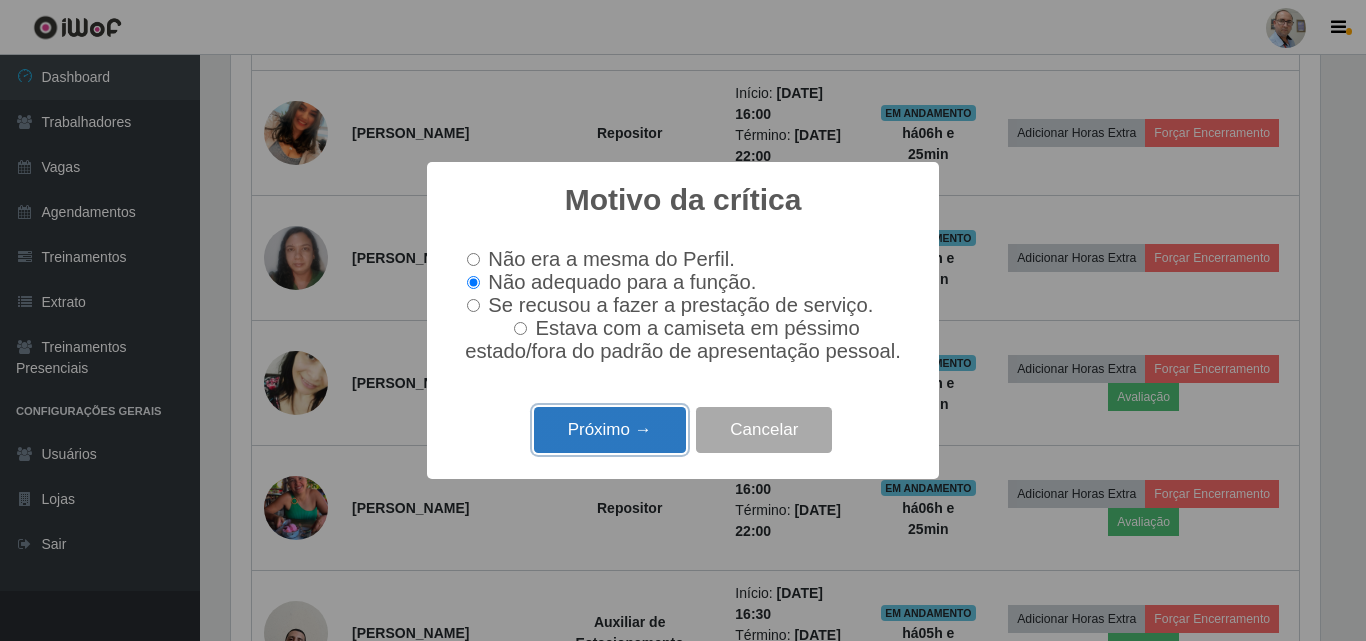 click on "Próximo →" at bounding box center (610, 430) 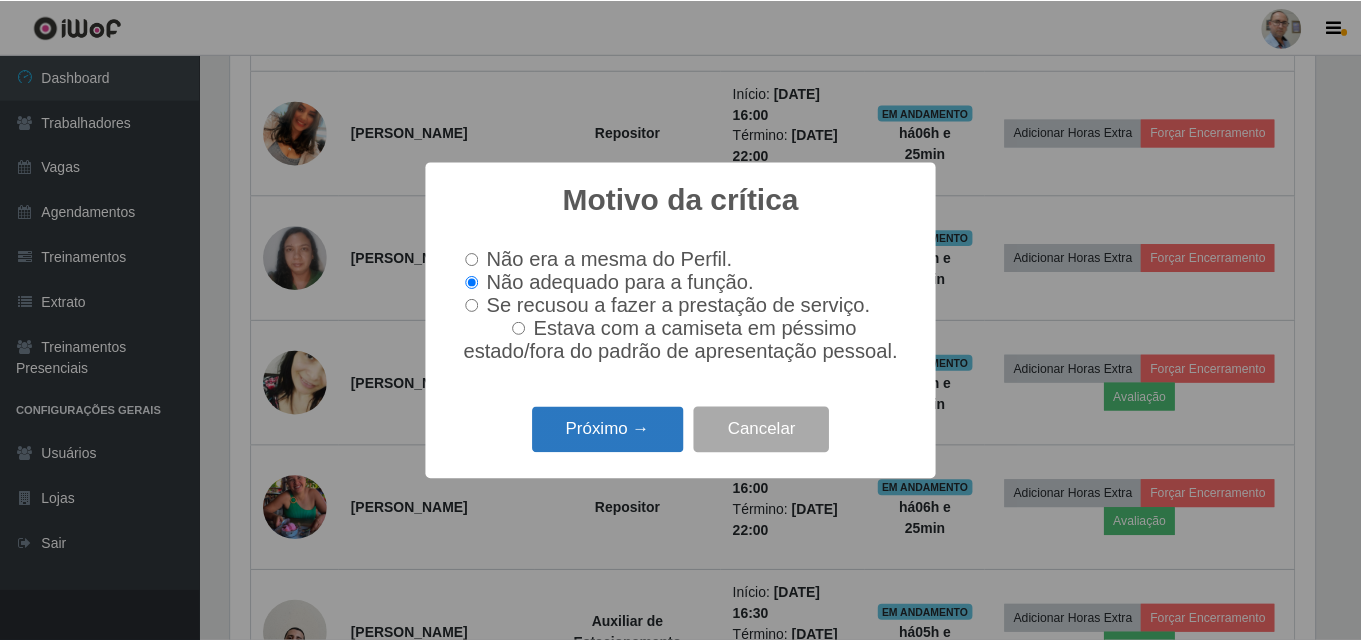 scroll, scrollTop: 999585, scrollLeft: 998911, axis: both 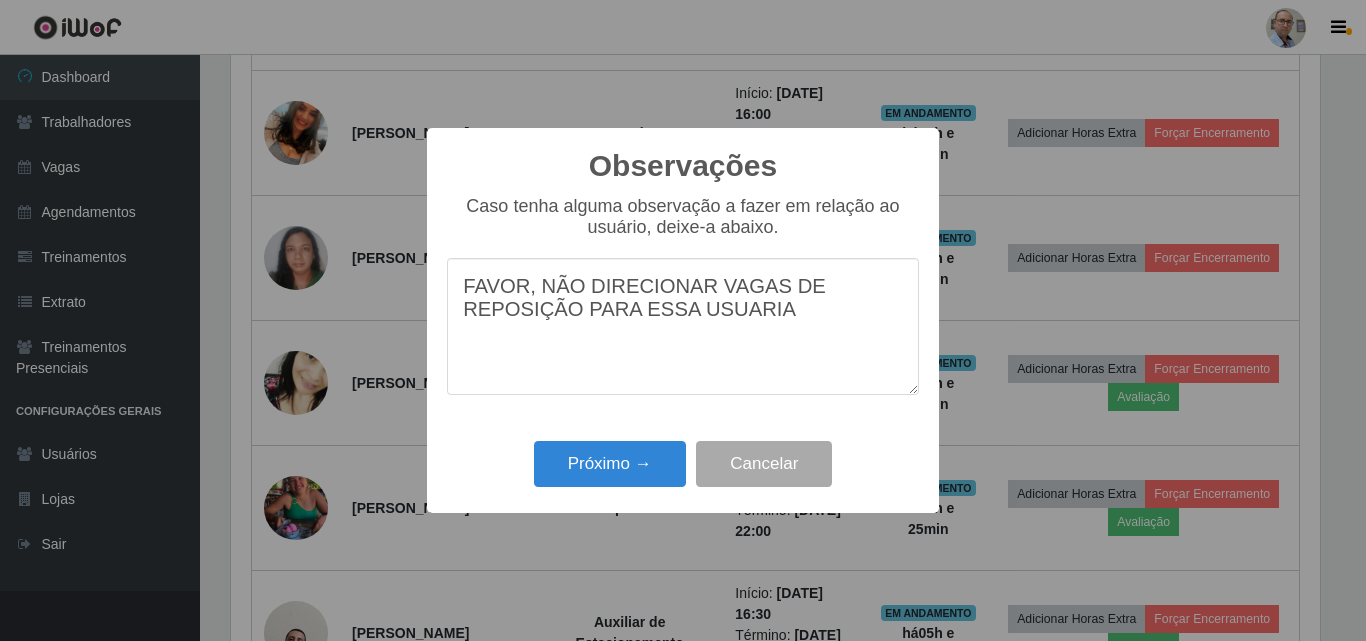 click on "FAVOR, NÃO DIRECIONAR VAGAS DE REPOSIÇÃO PARA ESSA USUARIA" at bounding box center (683, 326) 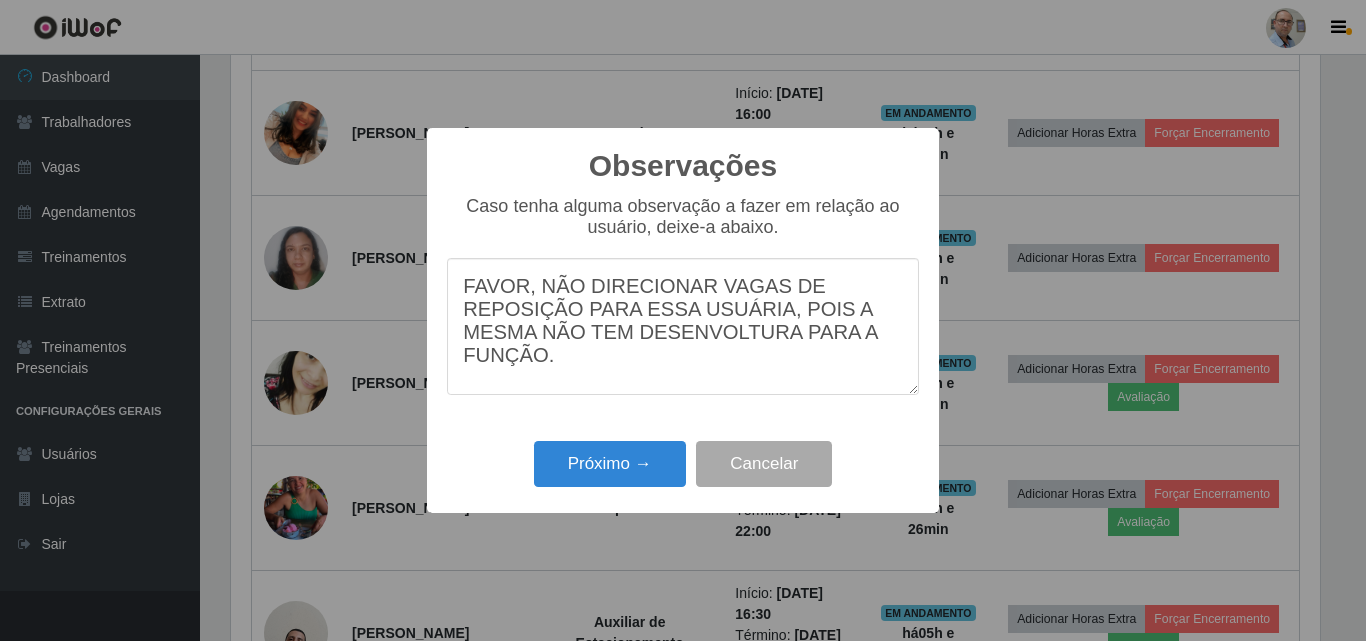 click on "FAVOR, NÃO DIRECIONAR VAGAS DE REPOSIÇÃO PARA ESSA USUÁRIA, POIS A MESMA NÃO TEM DESENVOLTURA PARA A FUNÇÃO." at bounding box center (683, 326) 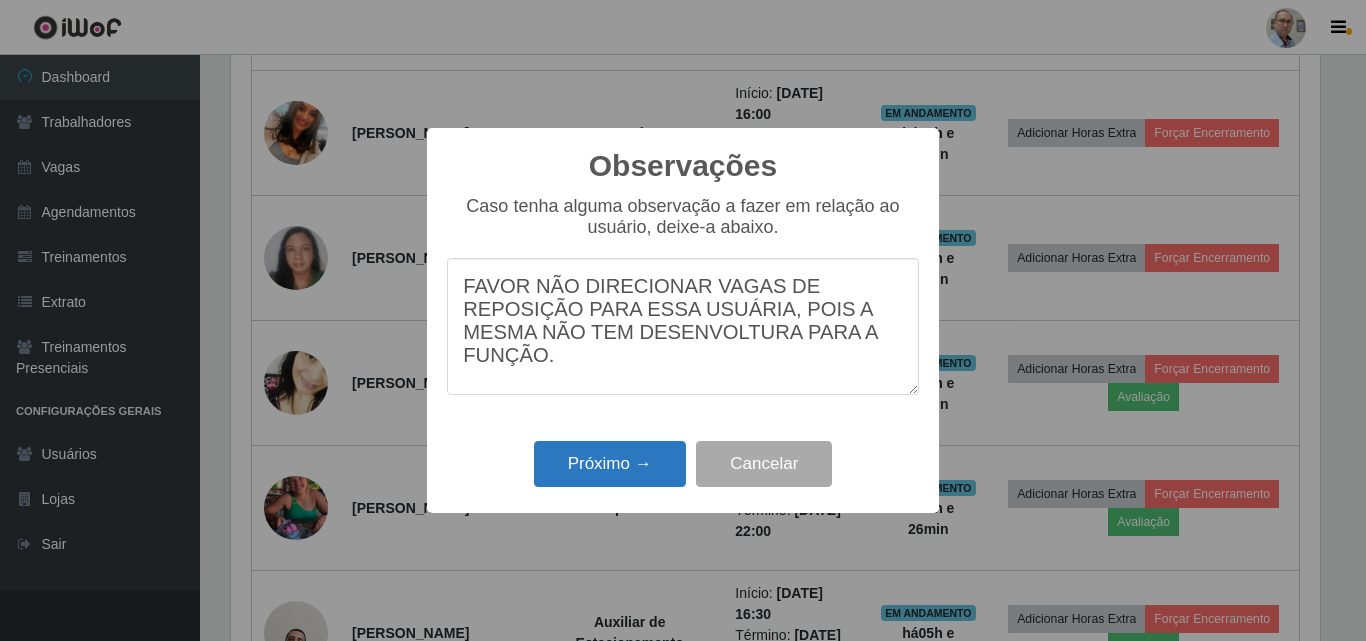 type on "FAVOR NÃO DIRECIONAR VAGAS DE REPOSIÇÃO PARA ESSA USUÁRIA, POIS A MESMA NÃO TEM DESENVOLTURA PARA A FUNÇÃO." 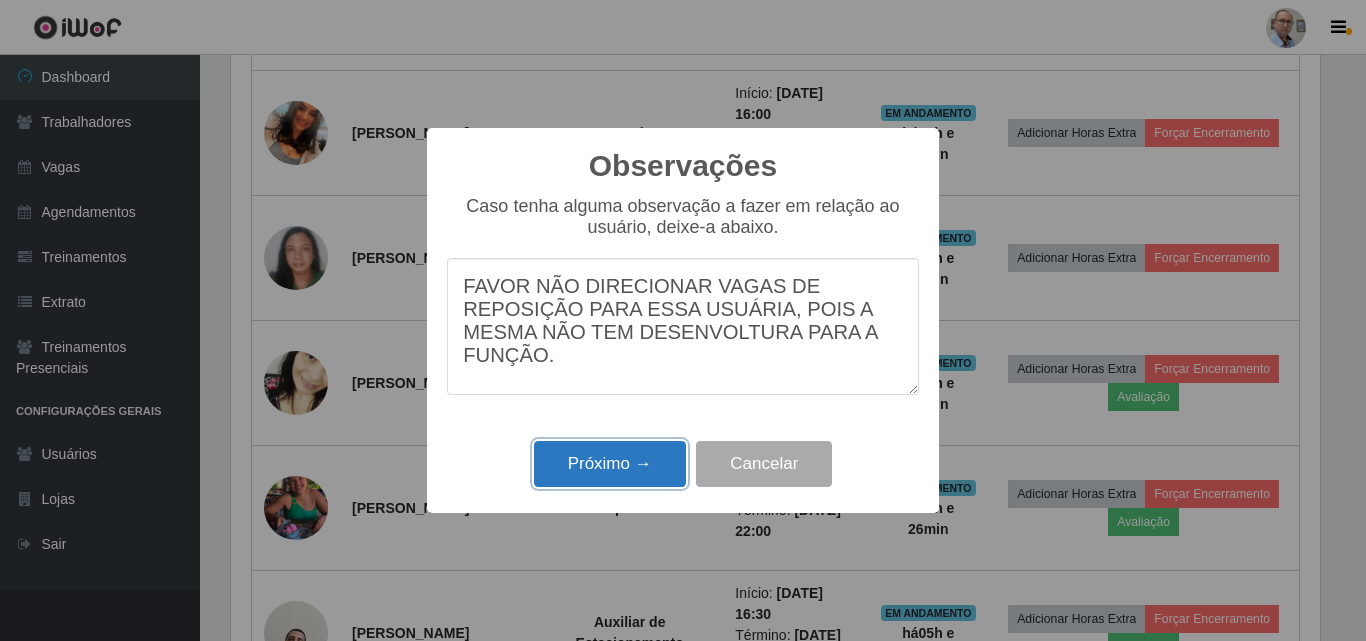 click on "Próximo →" at bounding box center [610, 464] 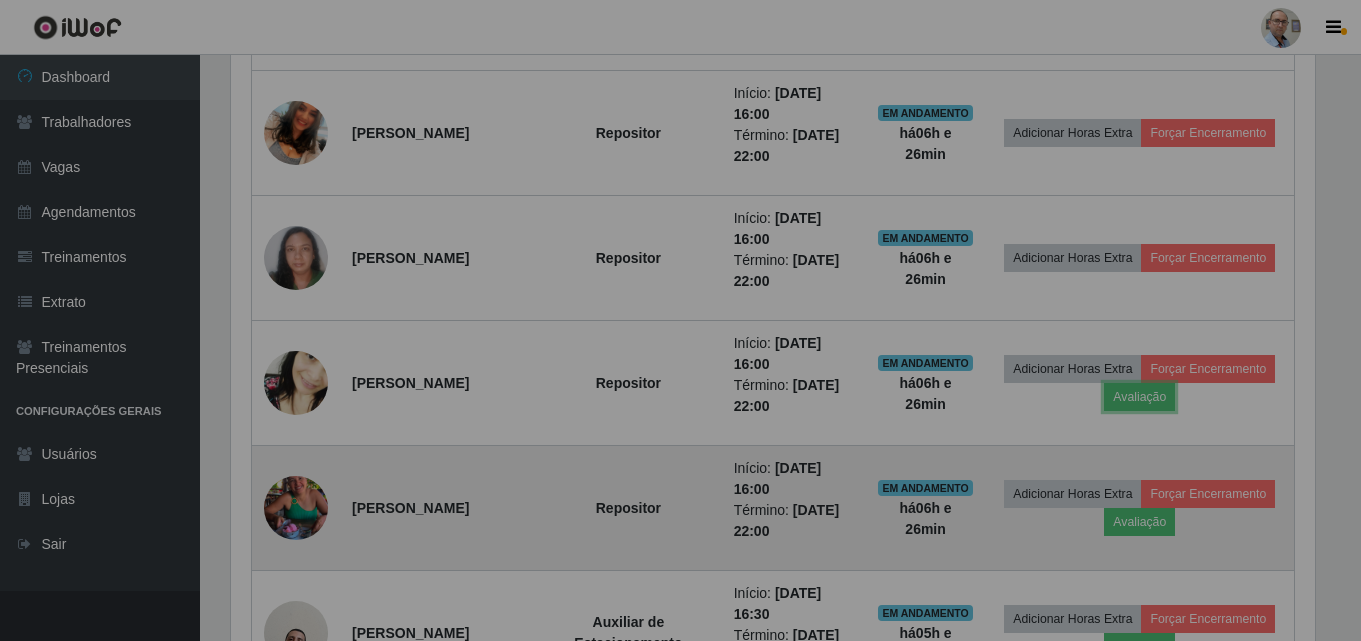 scroll, scrollTop: 999585, scrollLeft: 998901, axis: both 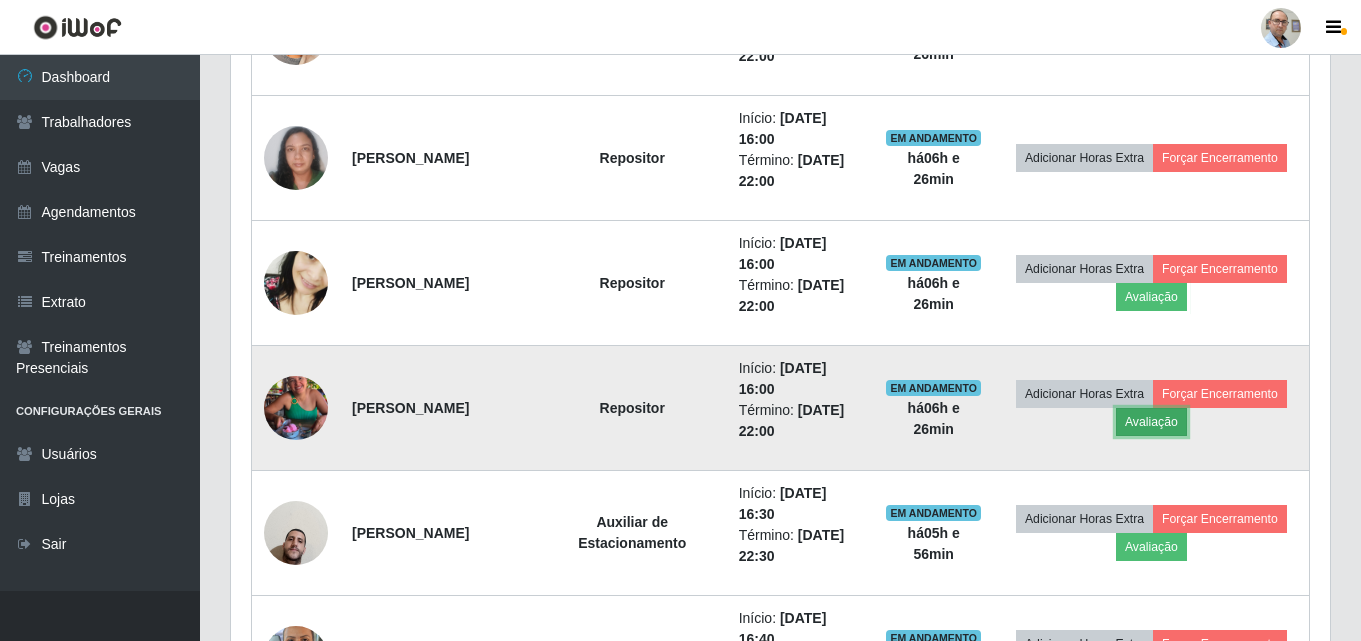 click on "Avaliação" at bounding box center [1151, 422] 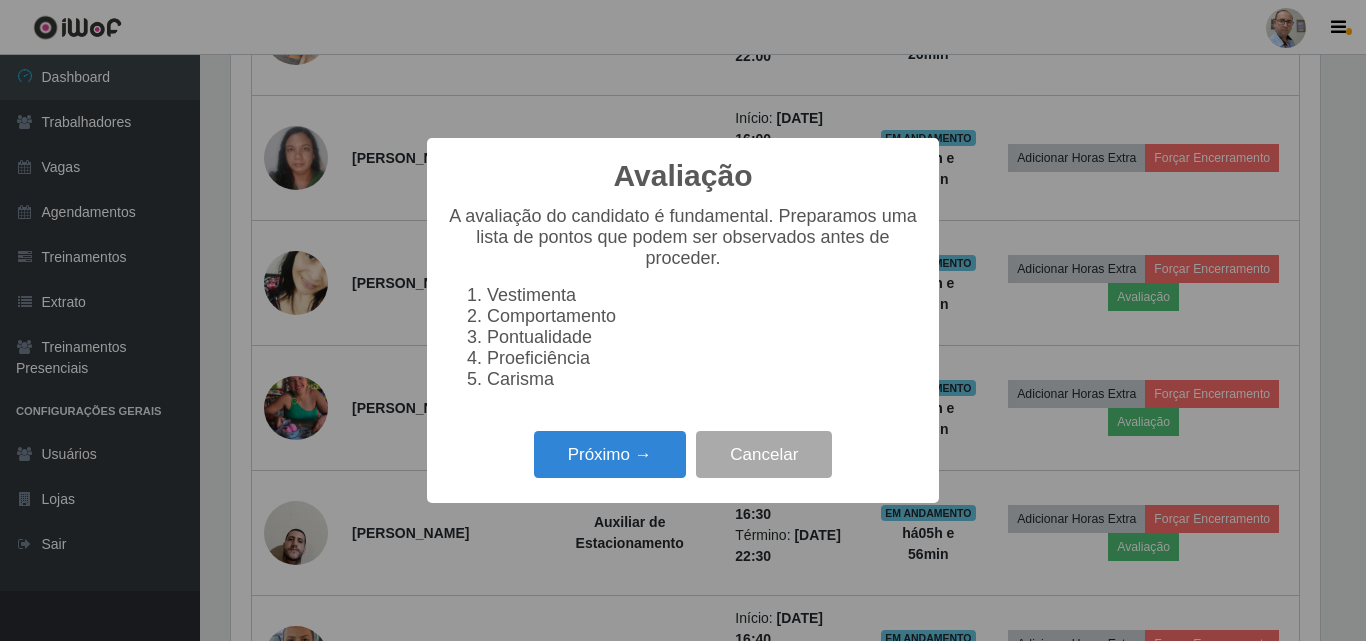scroll, scrollTop: 999585, scrollLeft: 998911, axis: both 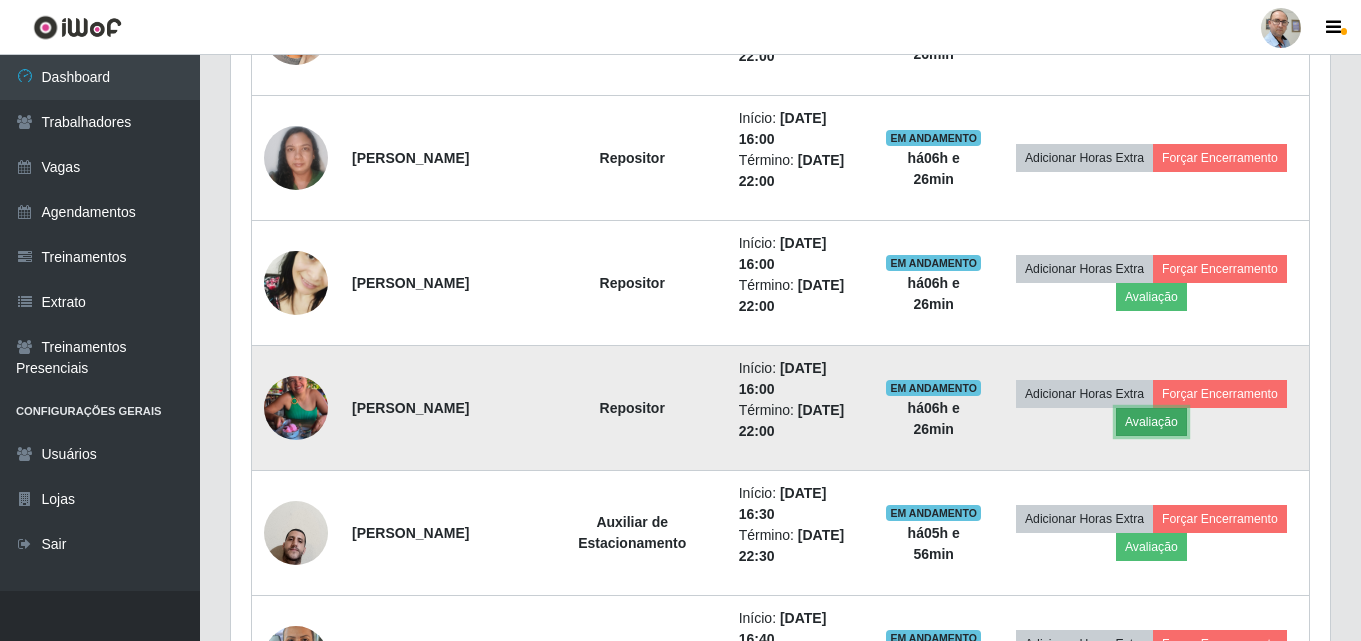 click on "Avaliação" at bounding box center (1151, 422) 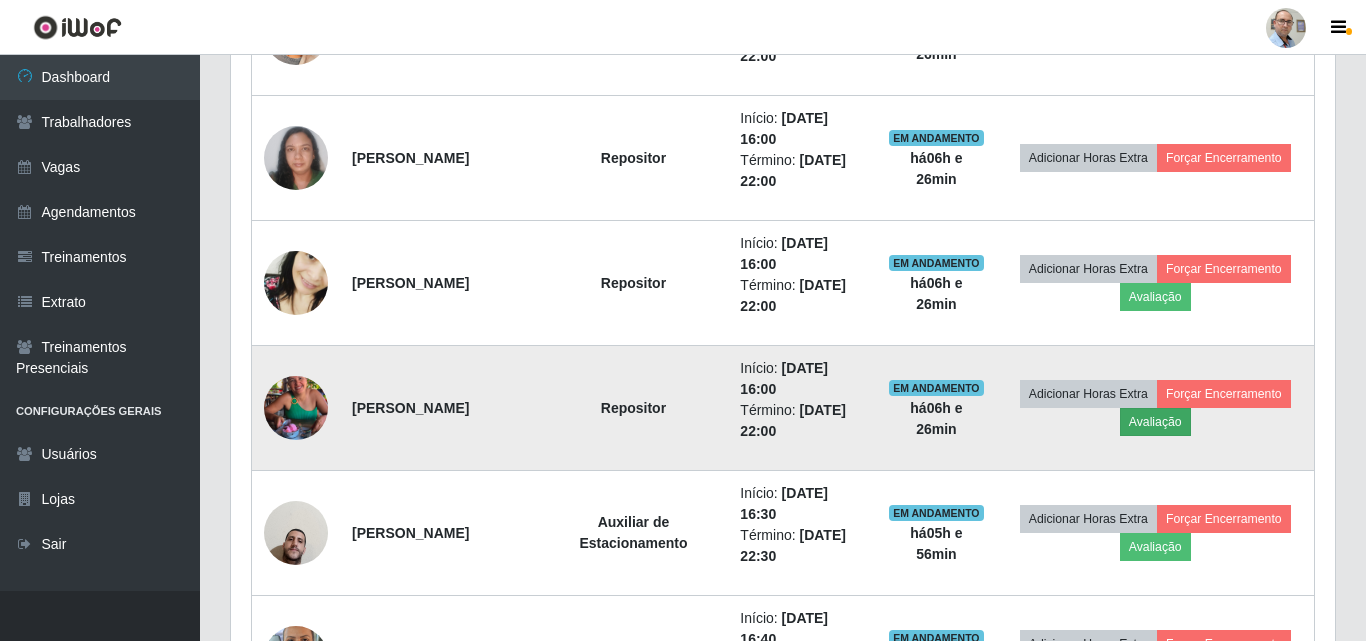 scroll, scrollTop: 999585, scrollLeft: 998911, axis: both 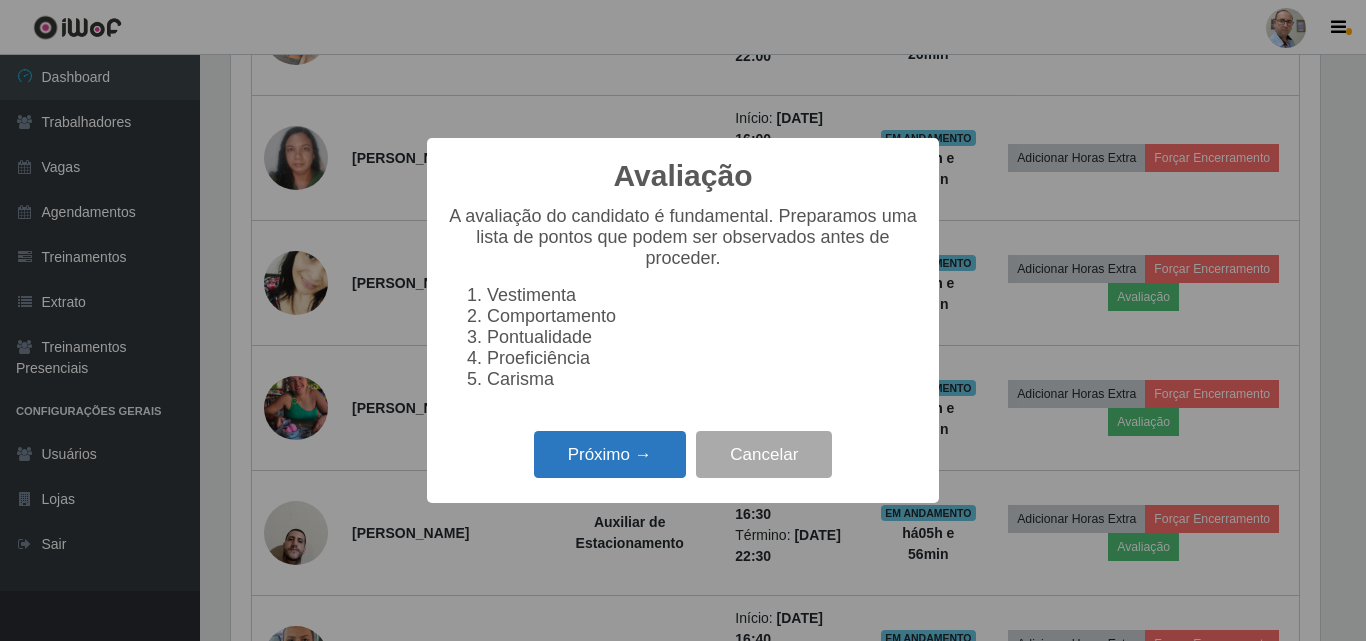 click on "Próximo →" at bounding box center [610, 454] 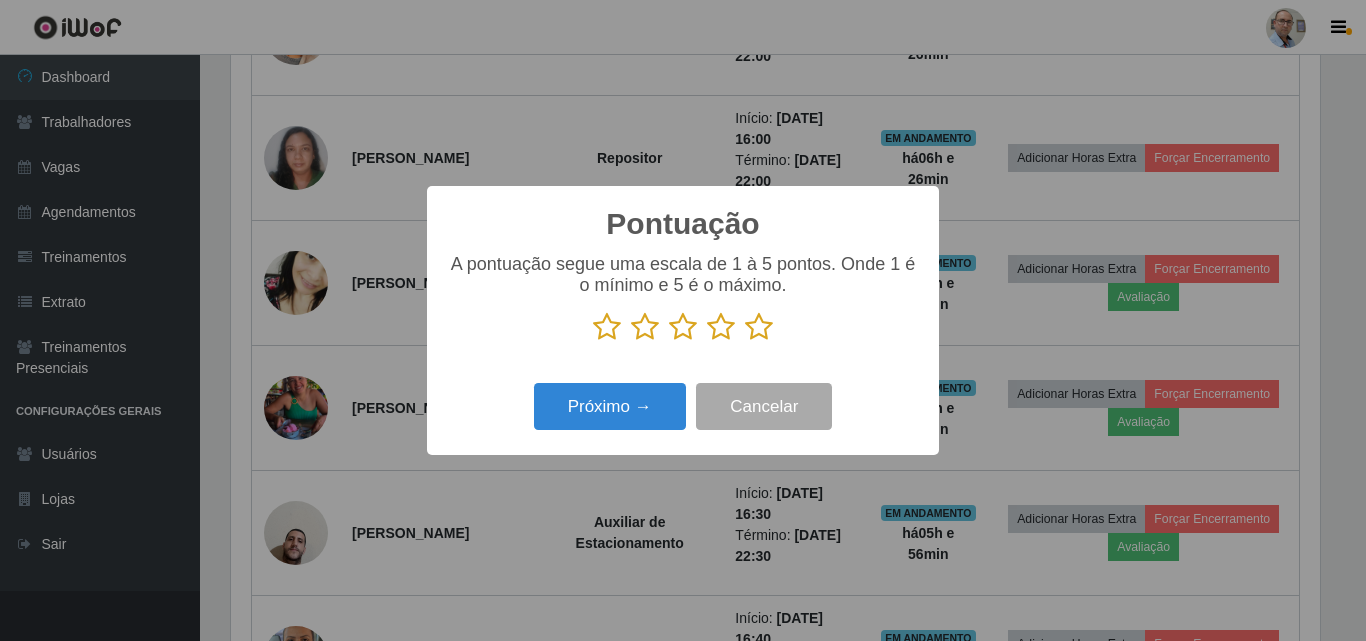 click at bounding box center [759, 327] 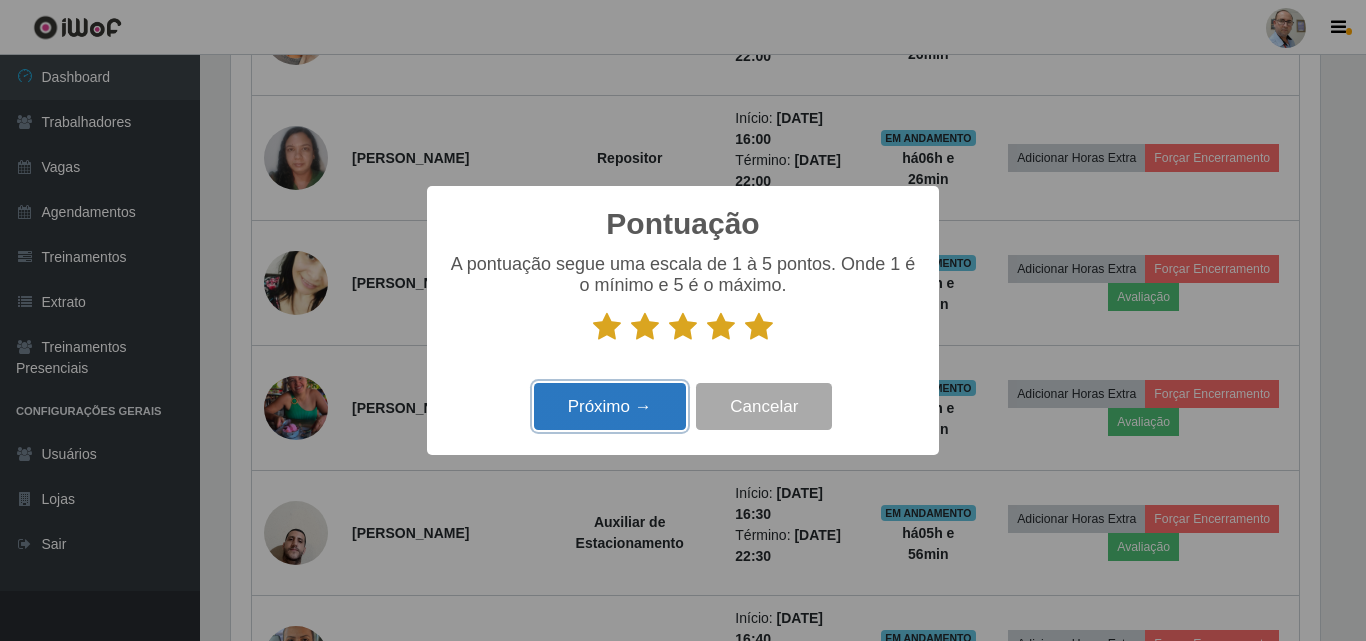 click on "Próximo →" at bounding box center (610, 406) 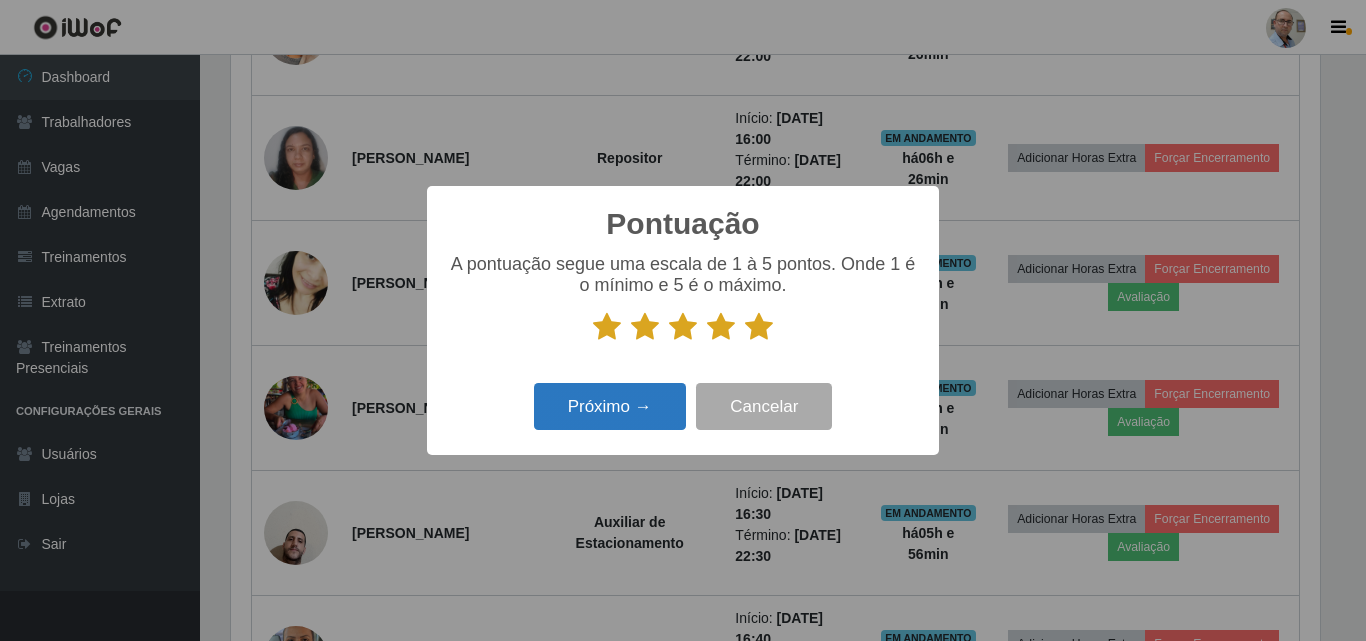 scroll, scrollTop: 999585, scrollLeft: 998911, axis: both 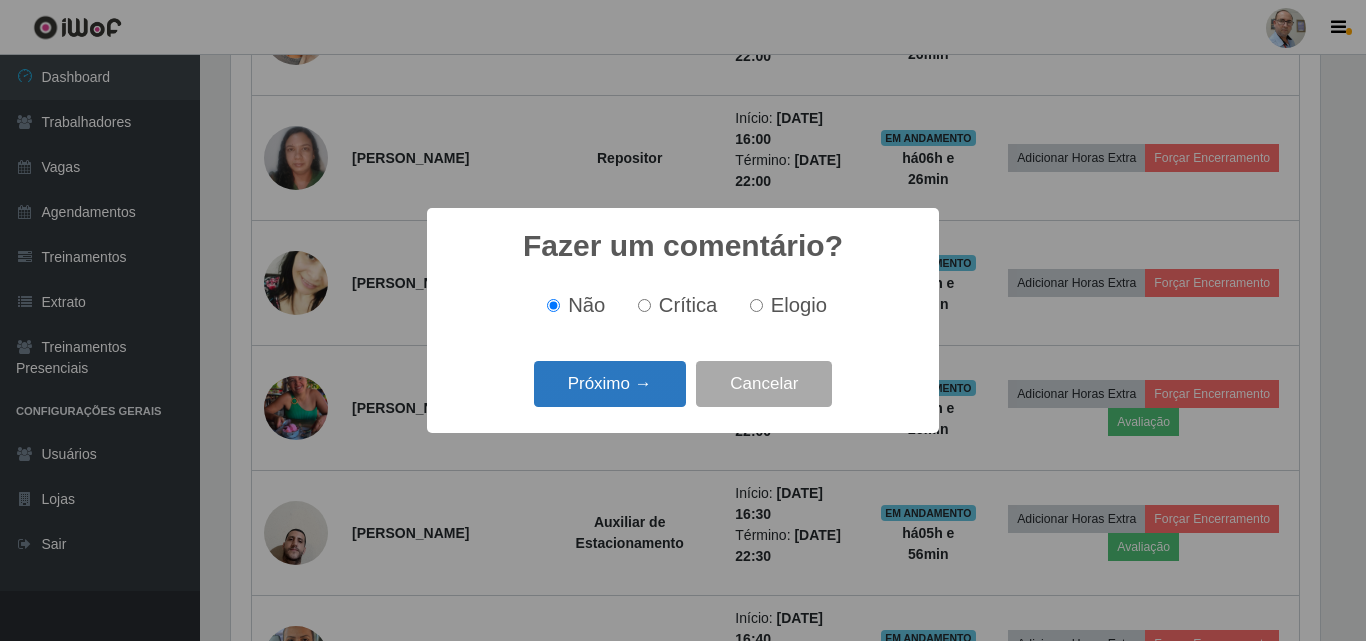 click on "Próximo →" at bounding box center [610, 384] 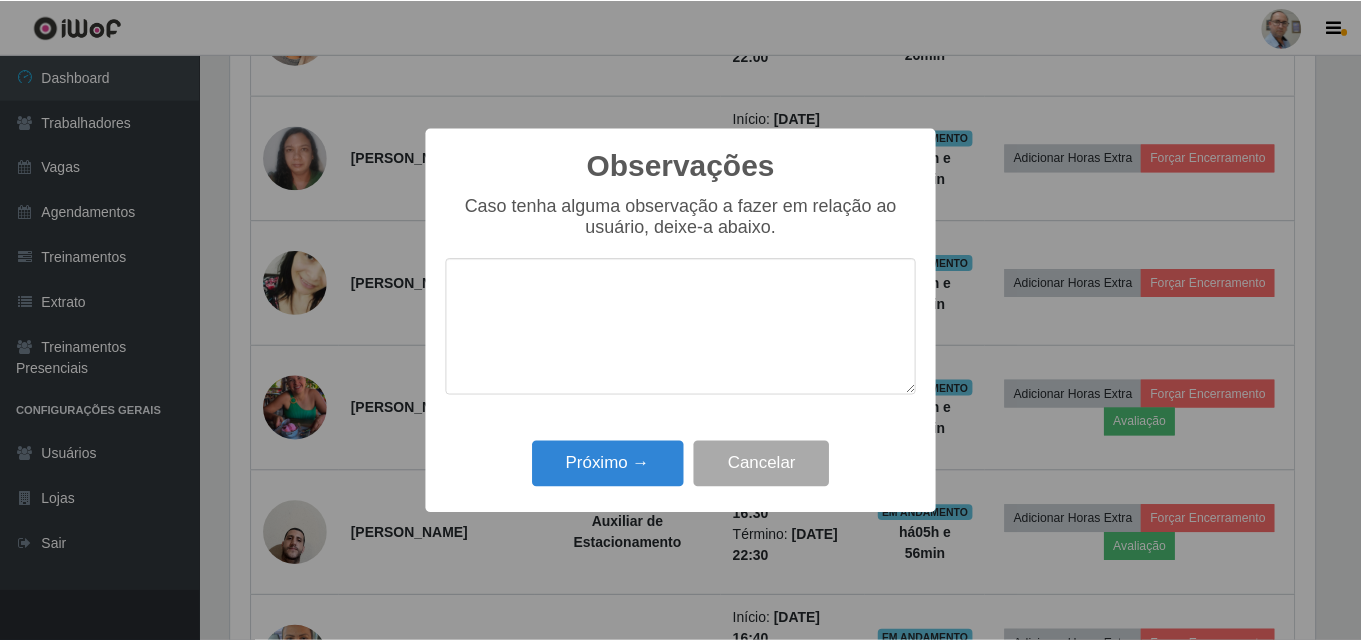 scroll, scrollTop: 999585, scrollLeft: 998911, axis: both 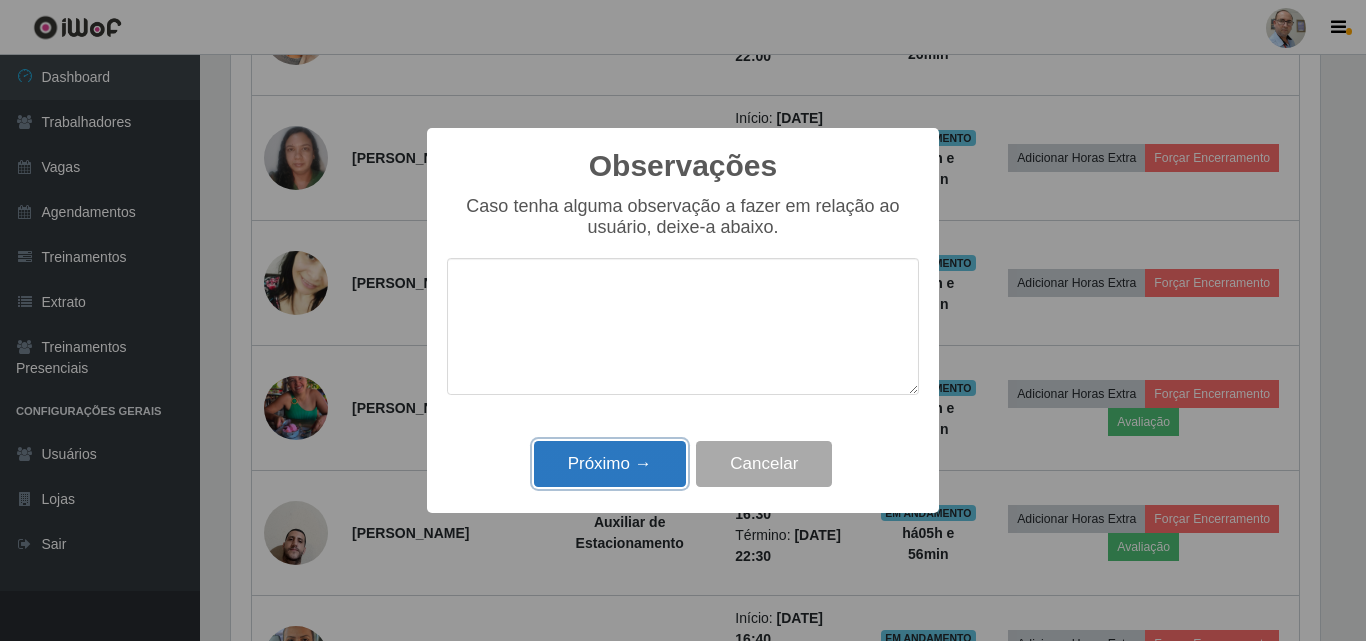 click on "Próximo →" at bounding box center [610, 464] 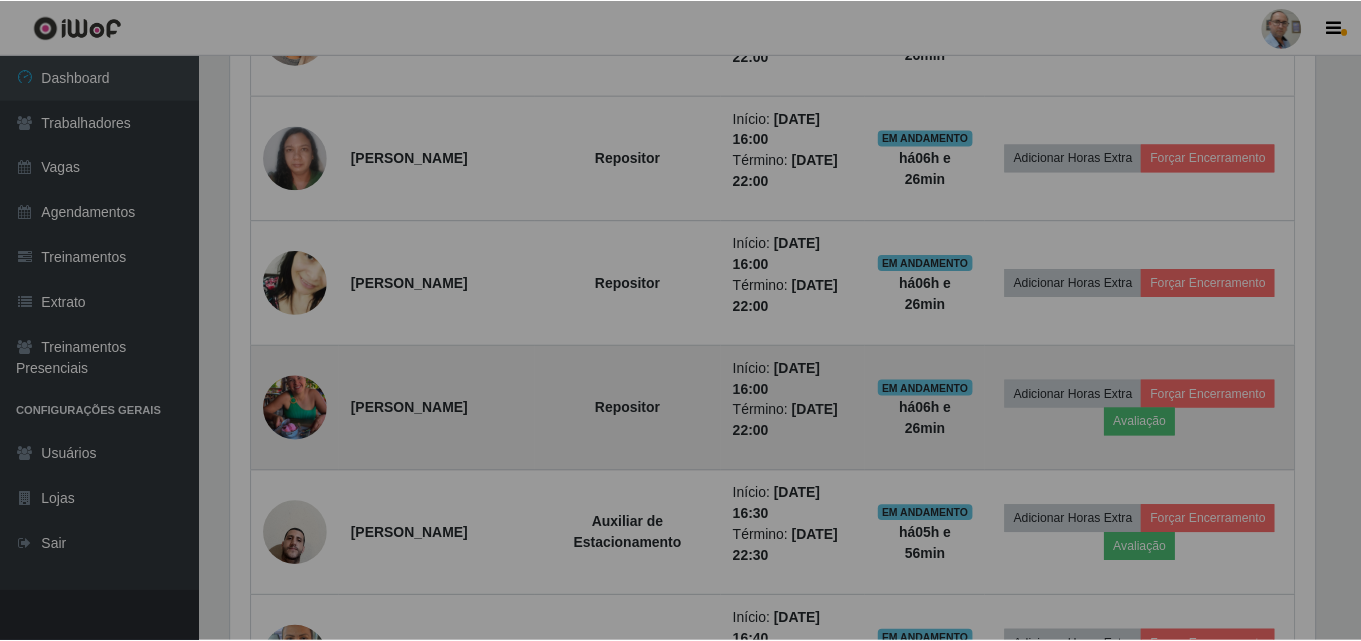 scroll, scrollTop: 999585, scrollLeft: 998901, axis: both 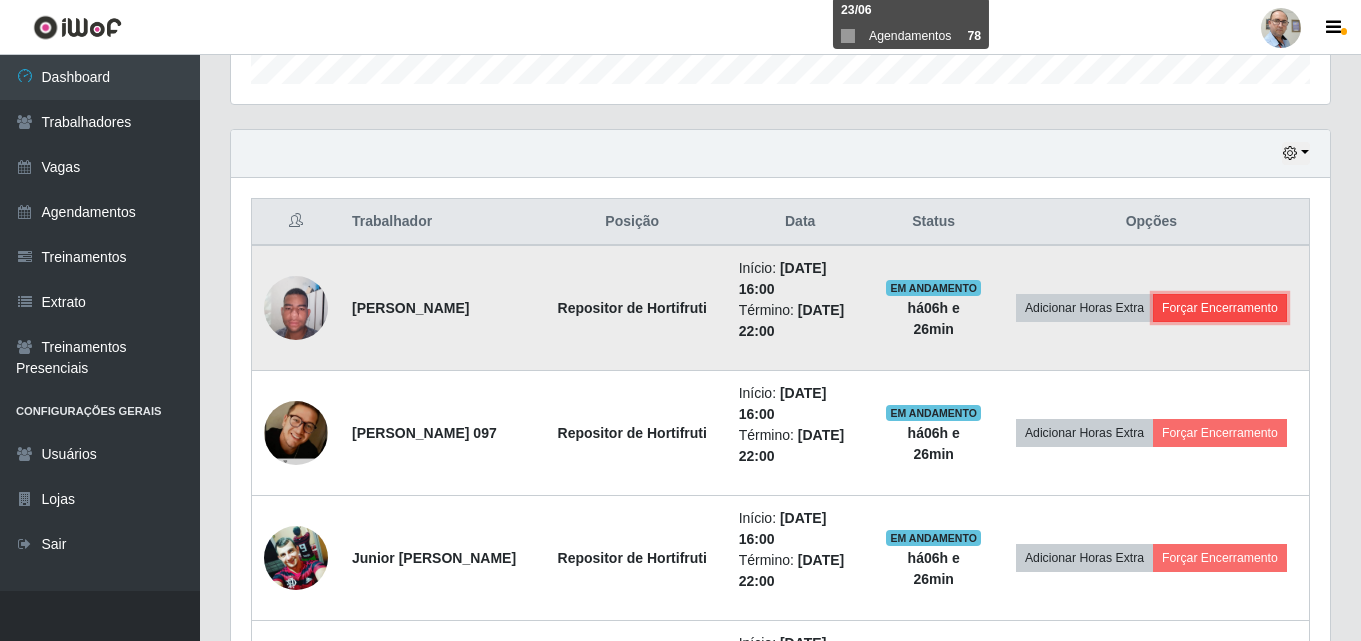 click on "Forçar Encerramento" at bounding box center (1220, 308) 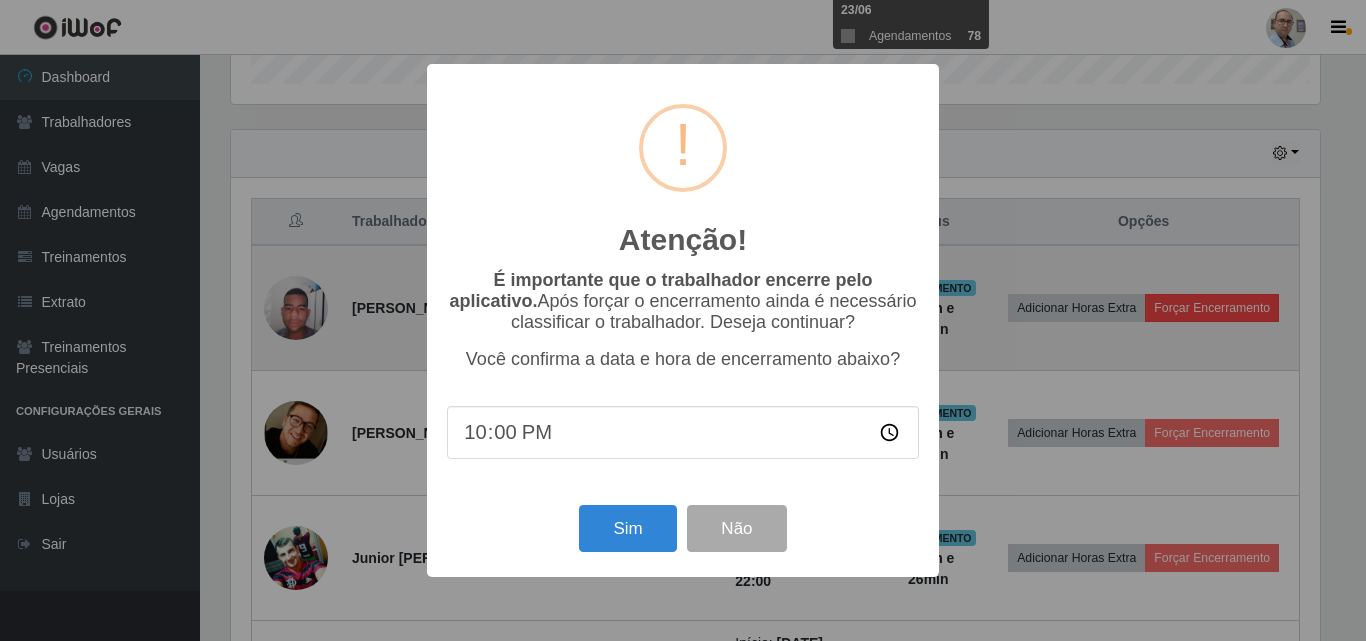 scroll, scrollTop: 999585, scrollLeft: 998911, axis: both 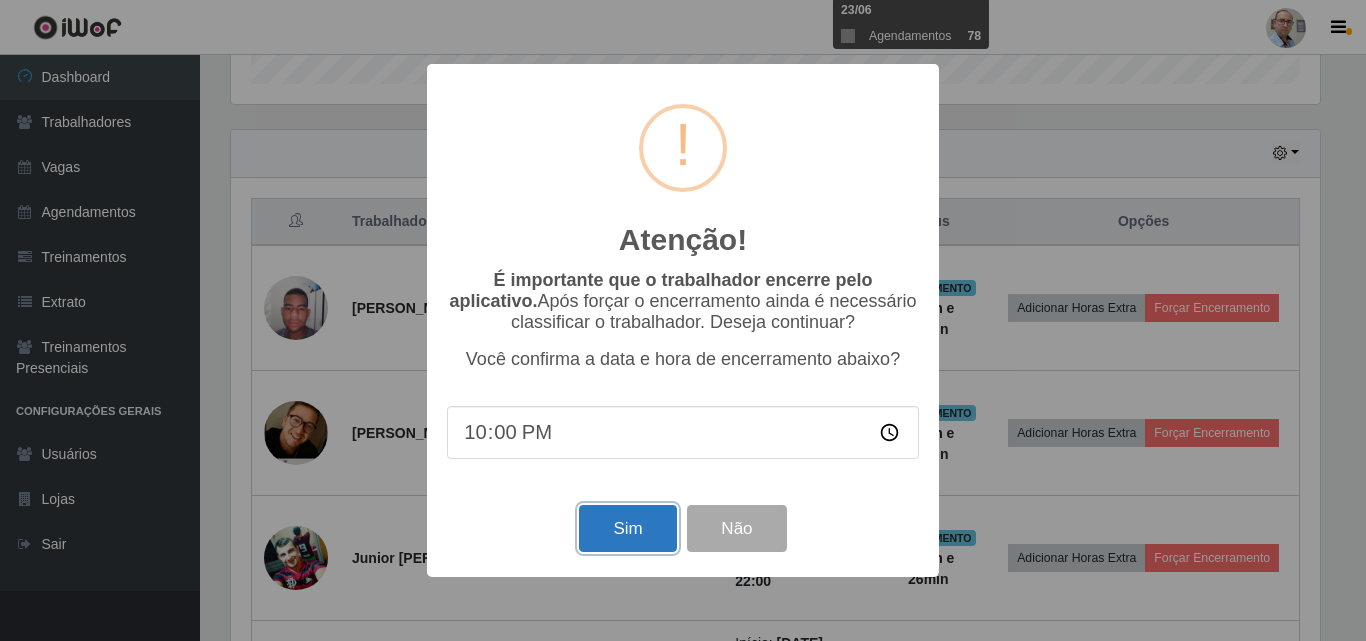 click on "Sim" at bounding box center [627, 528] 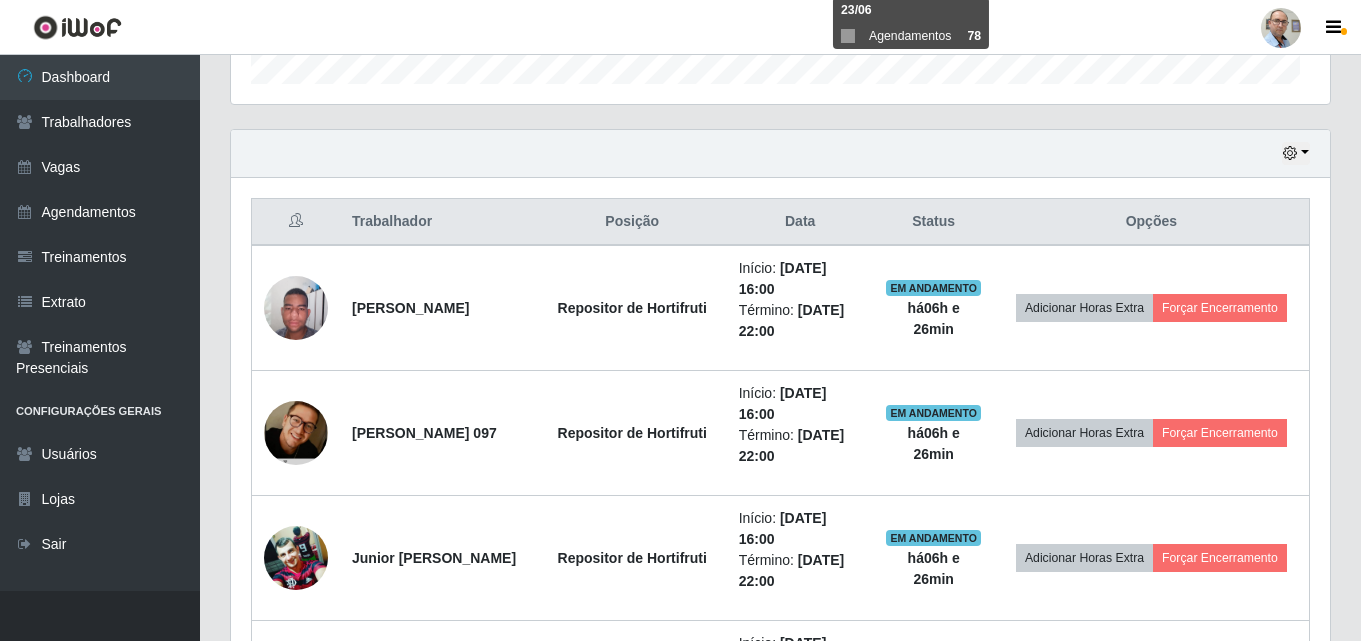 scroll, scrollTop: 999585, scrollLeft: 998901, axis: both 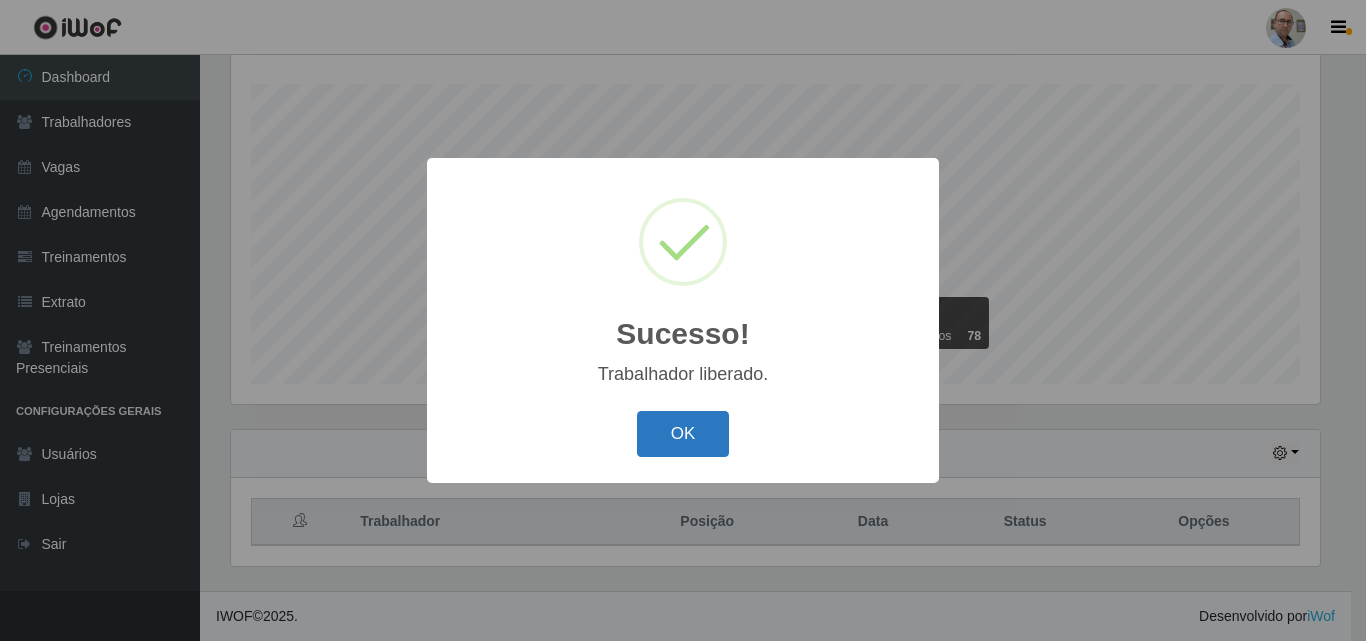 click on "OK" at bounding box center [683, 434] 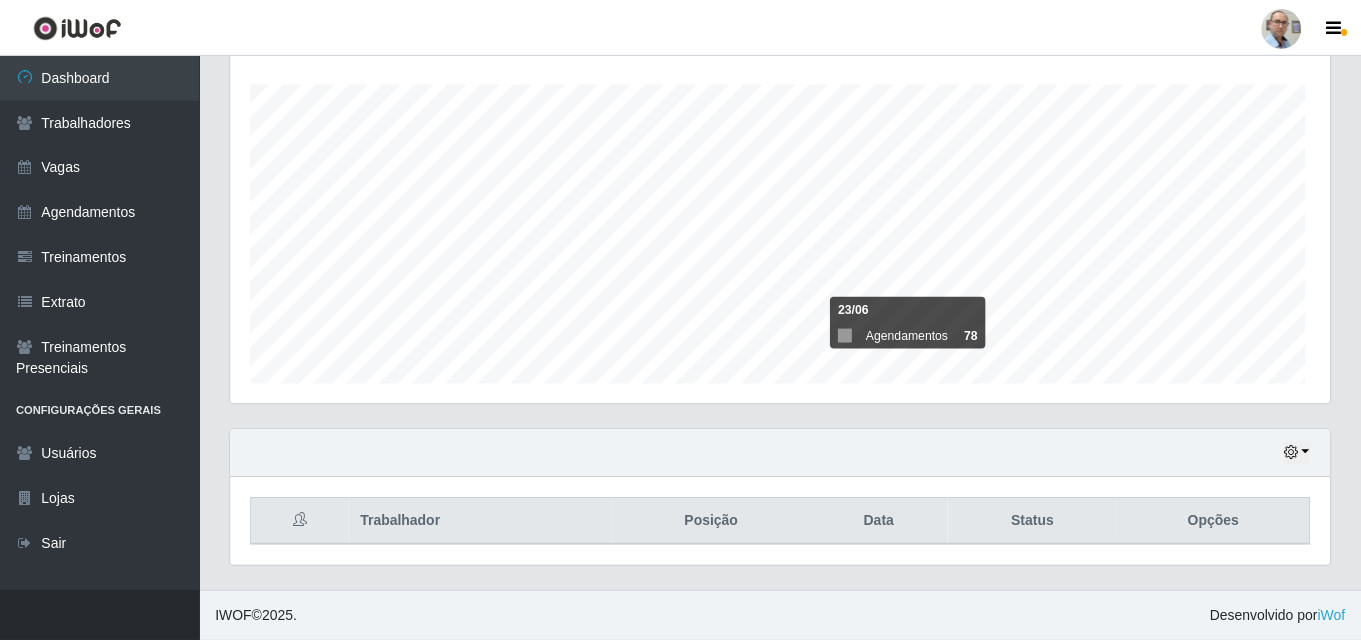 scroll, scrollTop: 999585, scrollLeft: 998901, axis: both 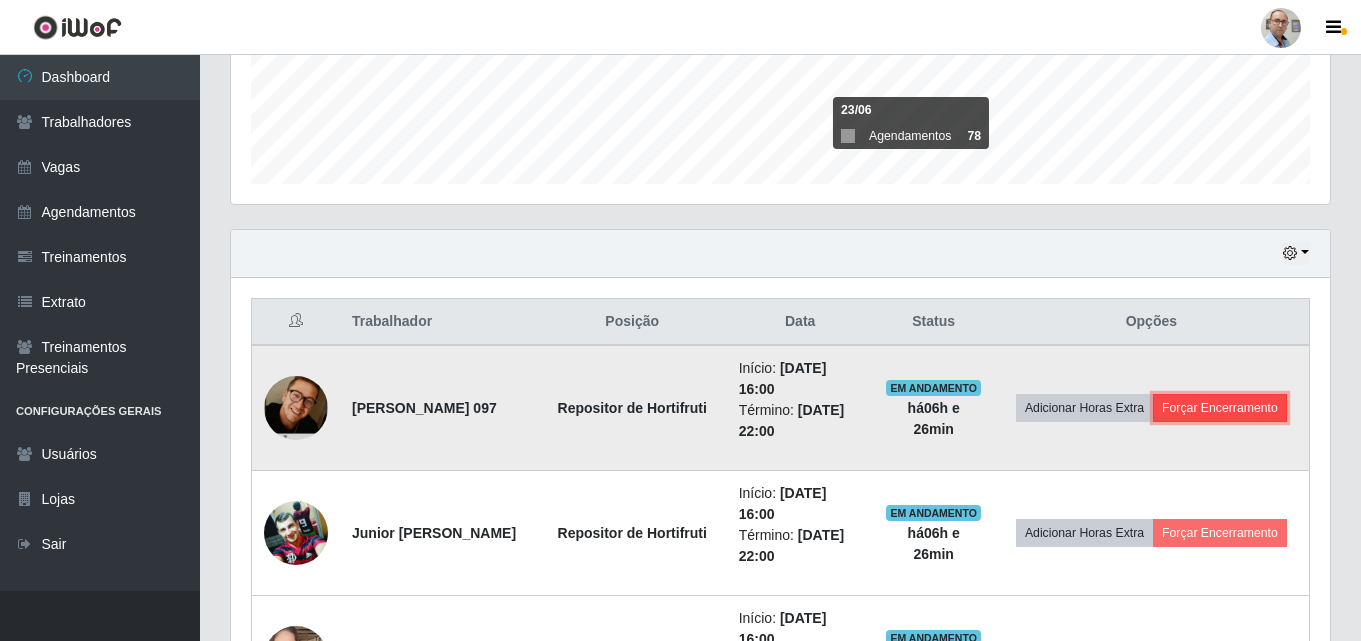 click on "Forçar Encerramento" at bounding box center [1220, 408] 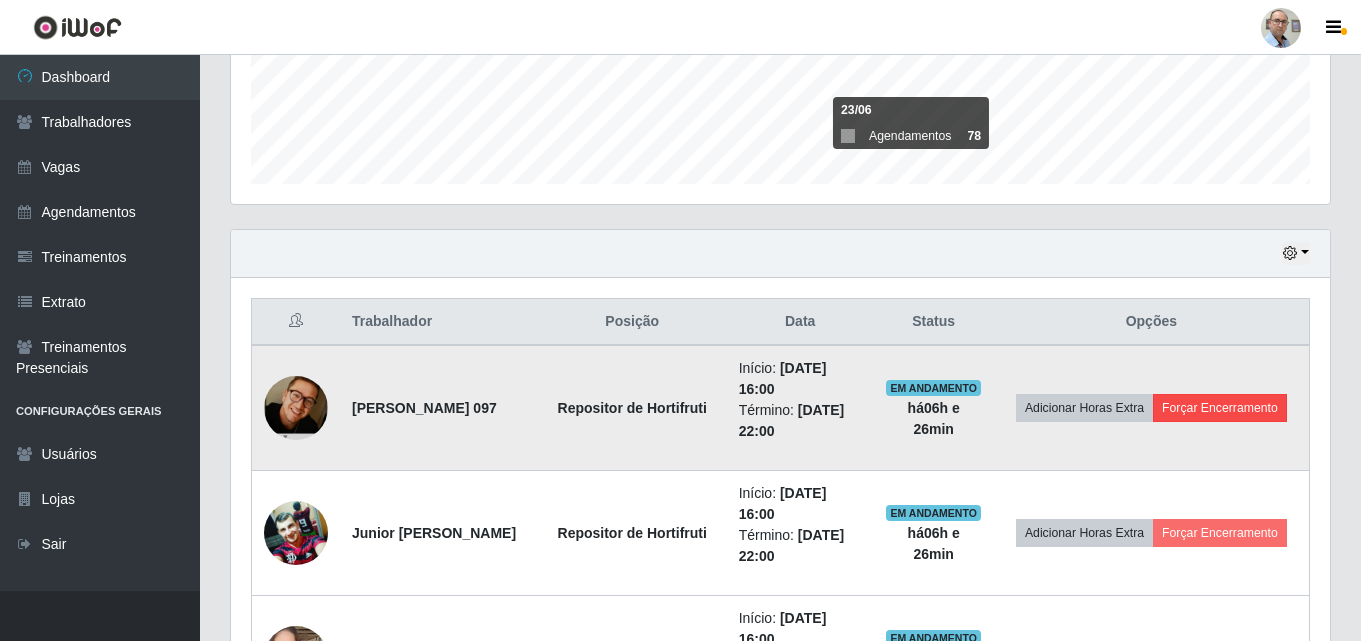 scroll, scrollTop: 999585, scrollLeft: 998911, axis: both 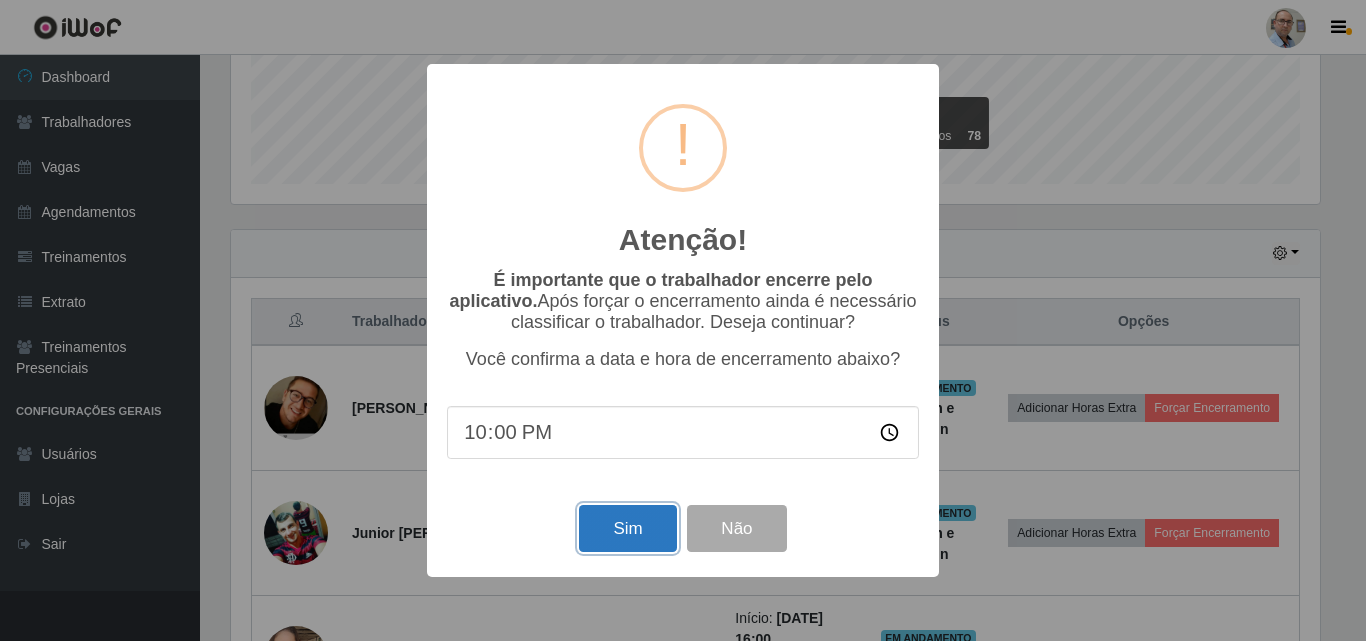 click on "Sim" at bounding box center (627, 528) 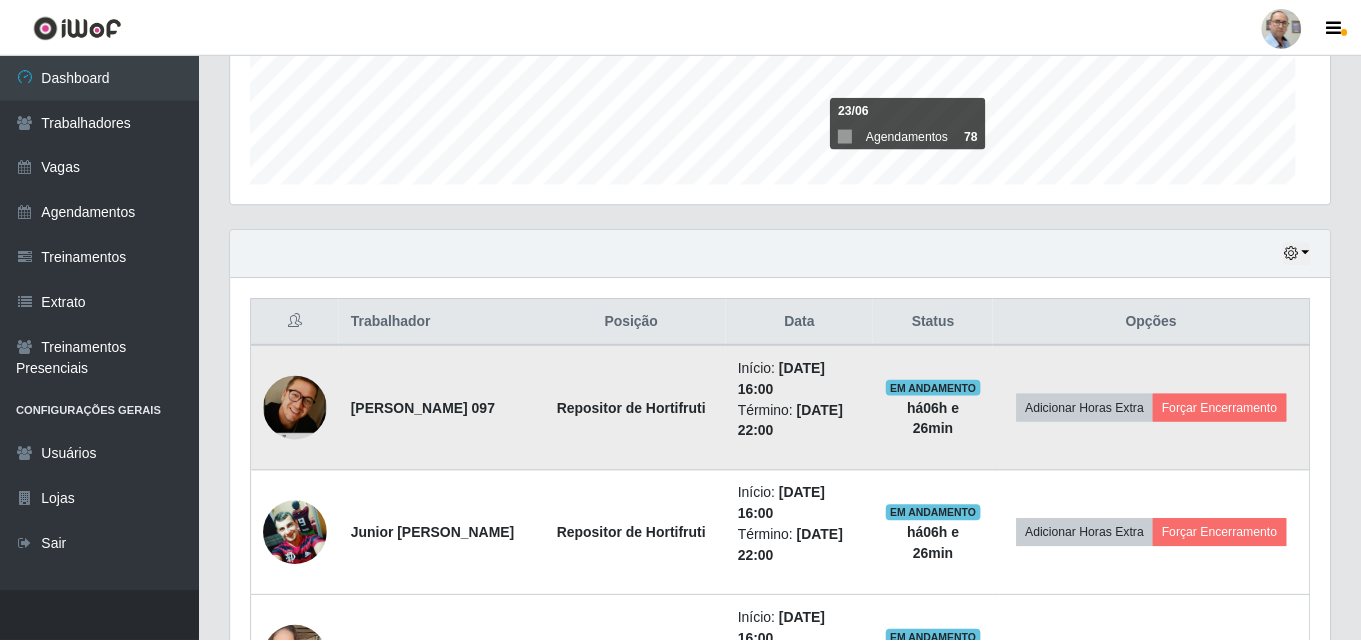 scroll, scrollTop: 999585, scrollLeft: 998901, axis: both 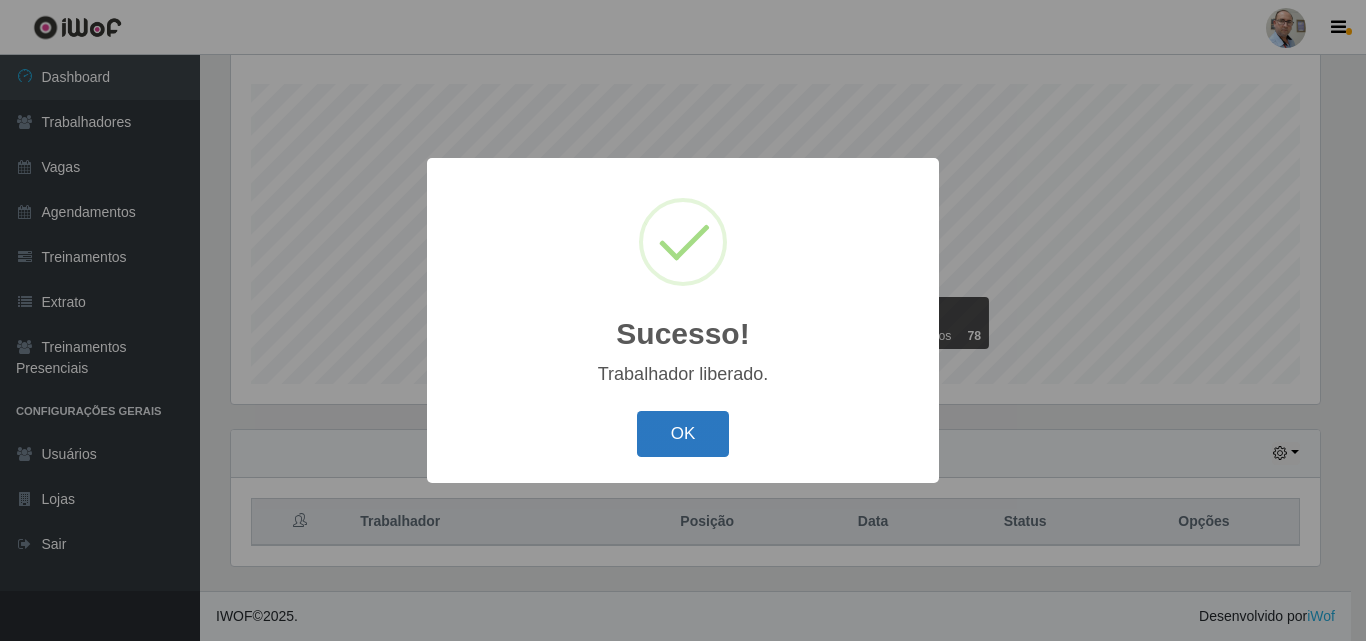 click on "OK" at bounding box center (683, 434) 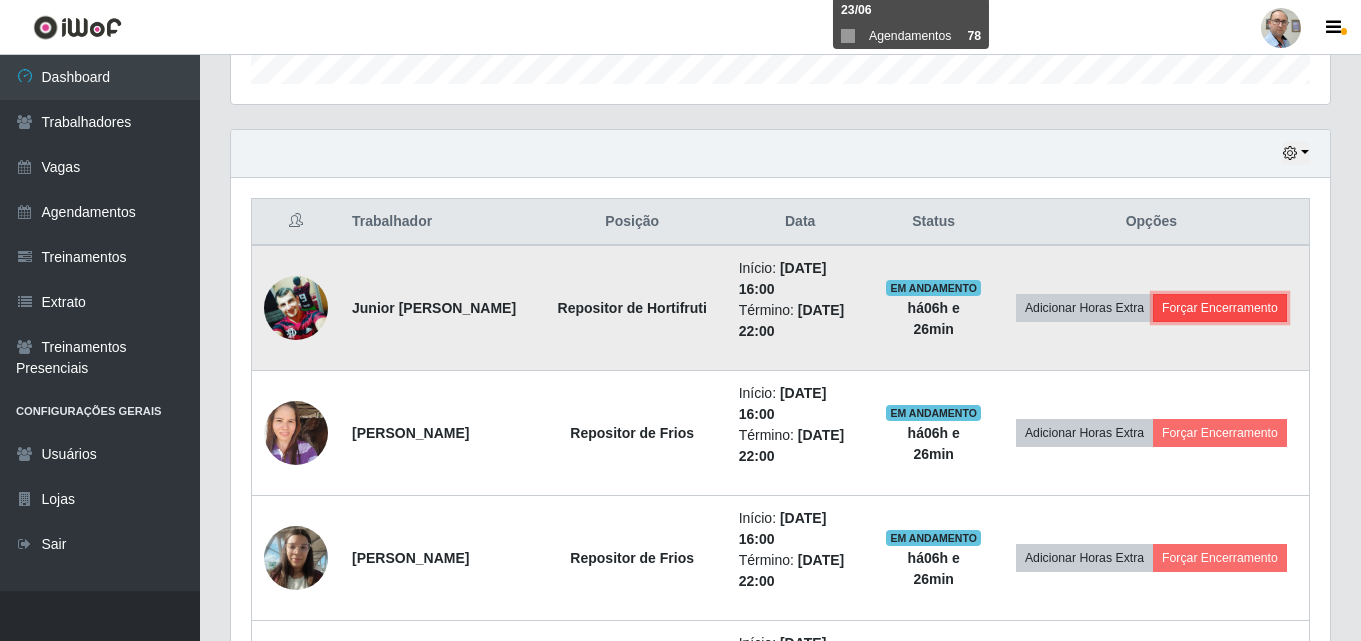 click on "Forçar Encerramento" at bounding box center [1220, 308] 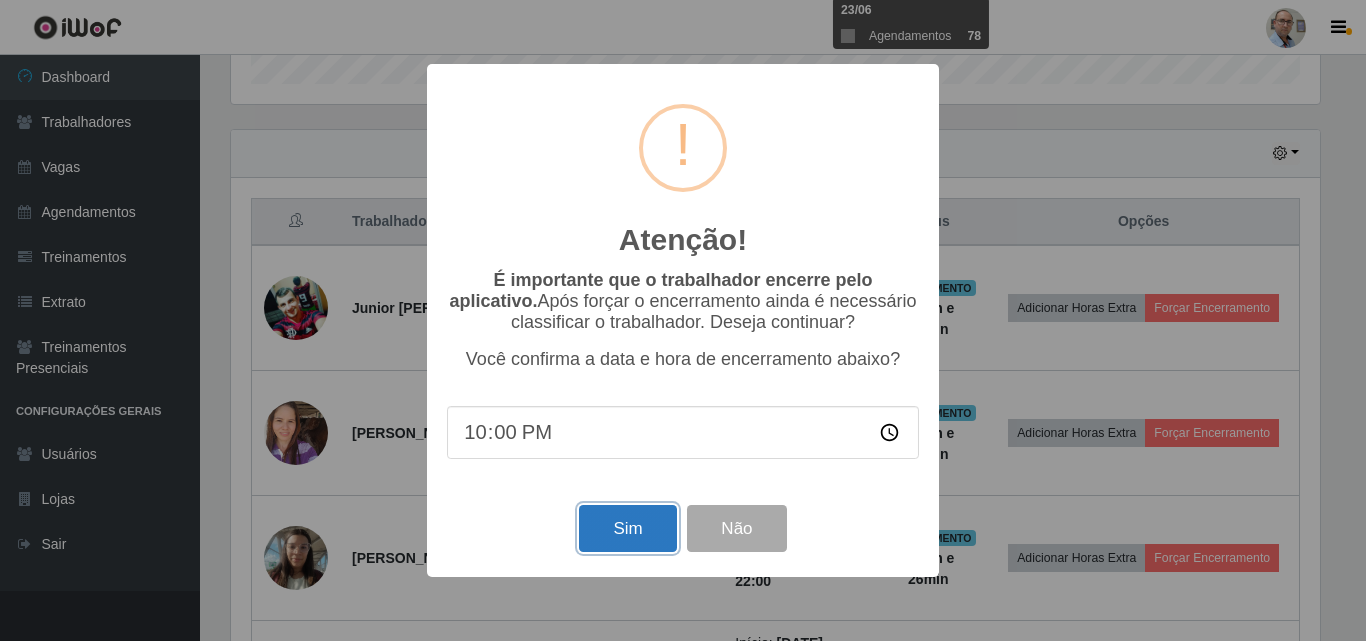 click on "Sim" at bounding box center (627, 528) 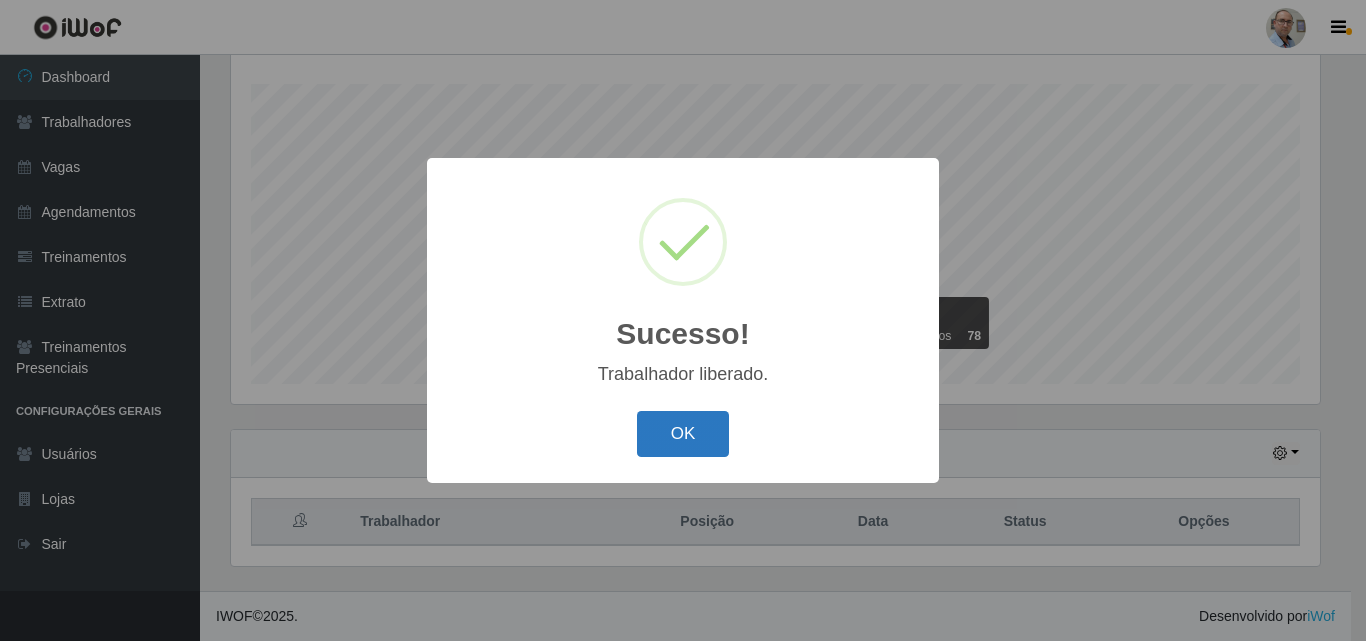 click on "OK" at bounding box center [683, 434] 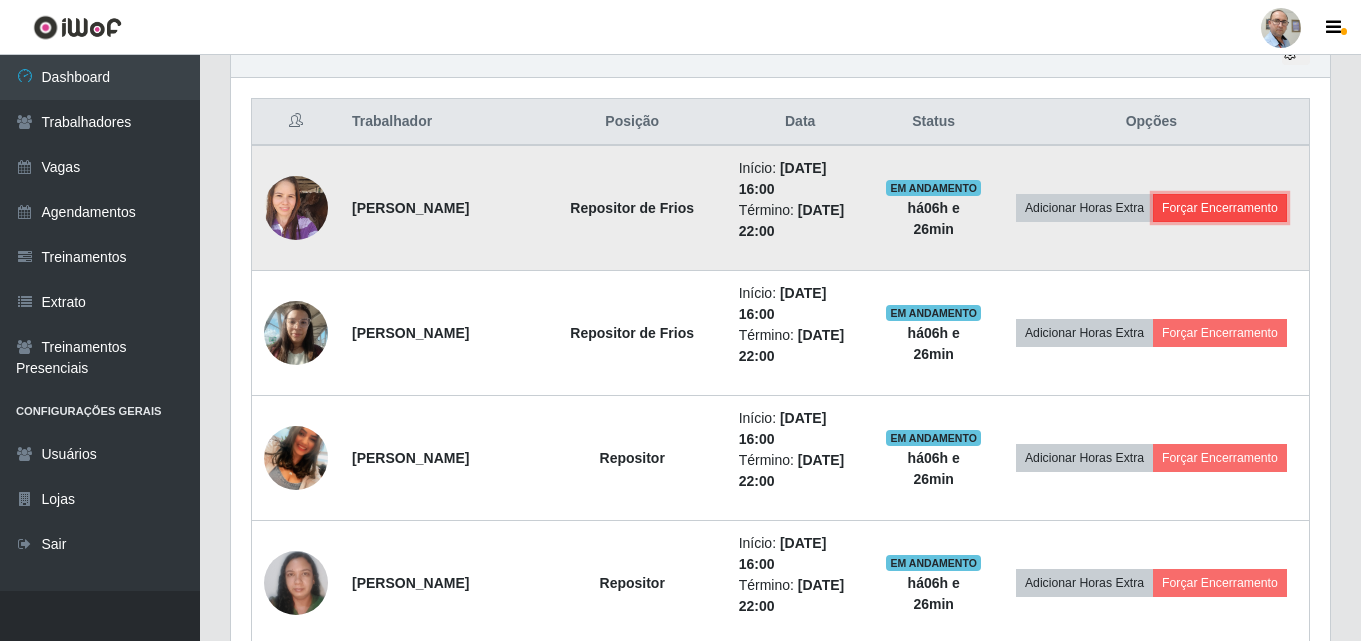 click on "Forçar Encerramento" at bounding box center [1220, 208] 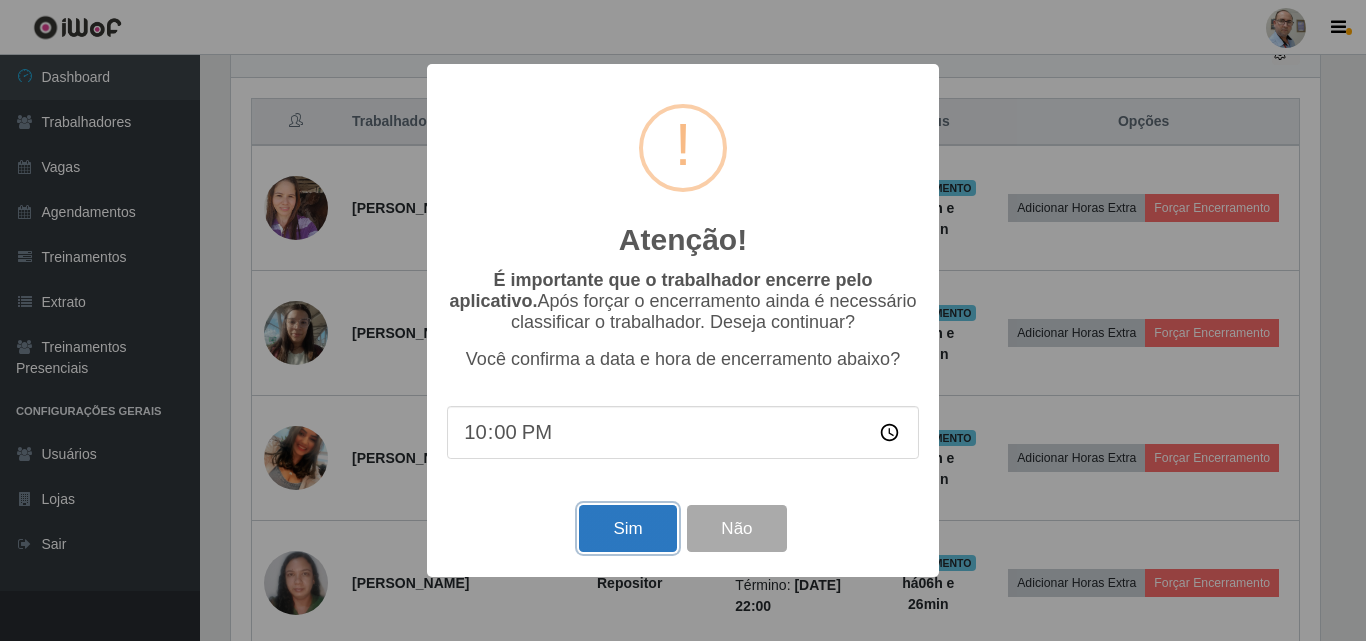 click on "Sim" at bounding box center (627, 528) 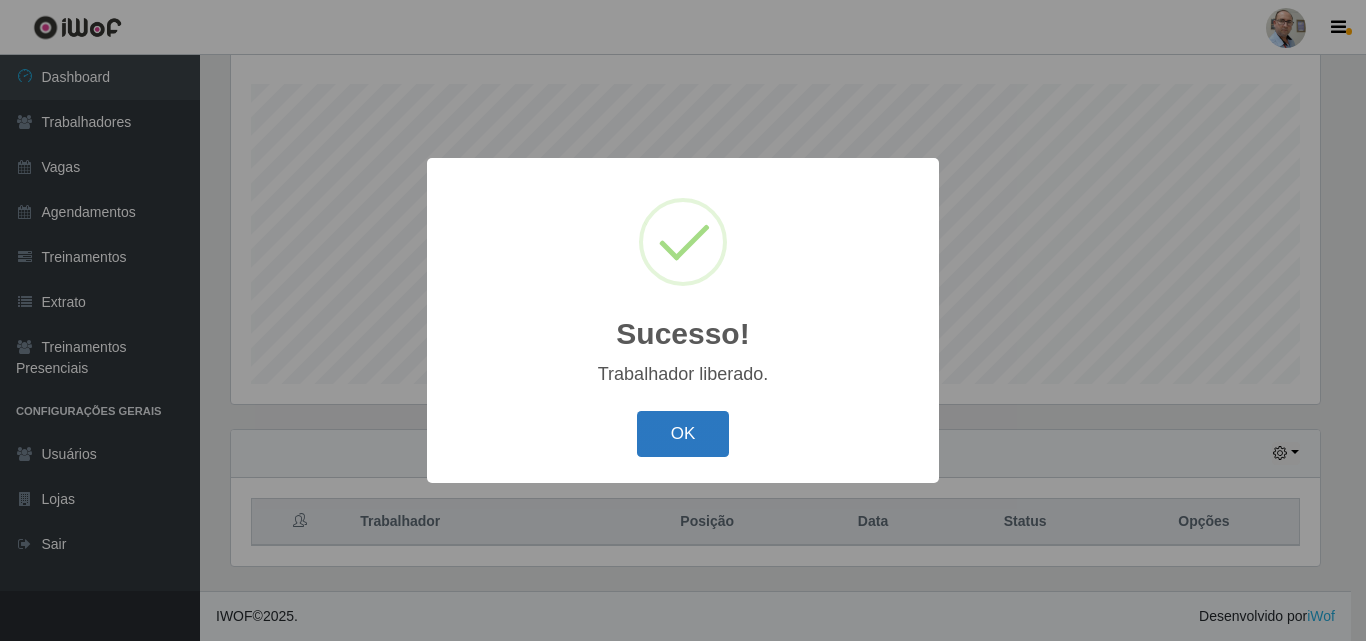 click on "OK" at bounding box center [683, 434] 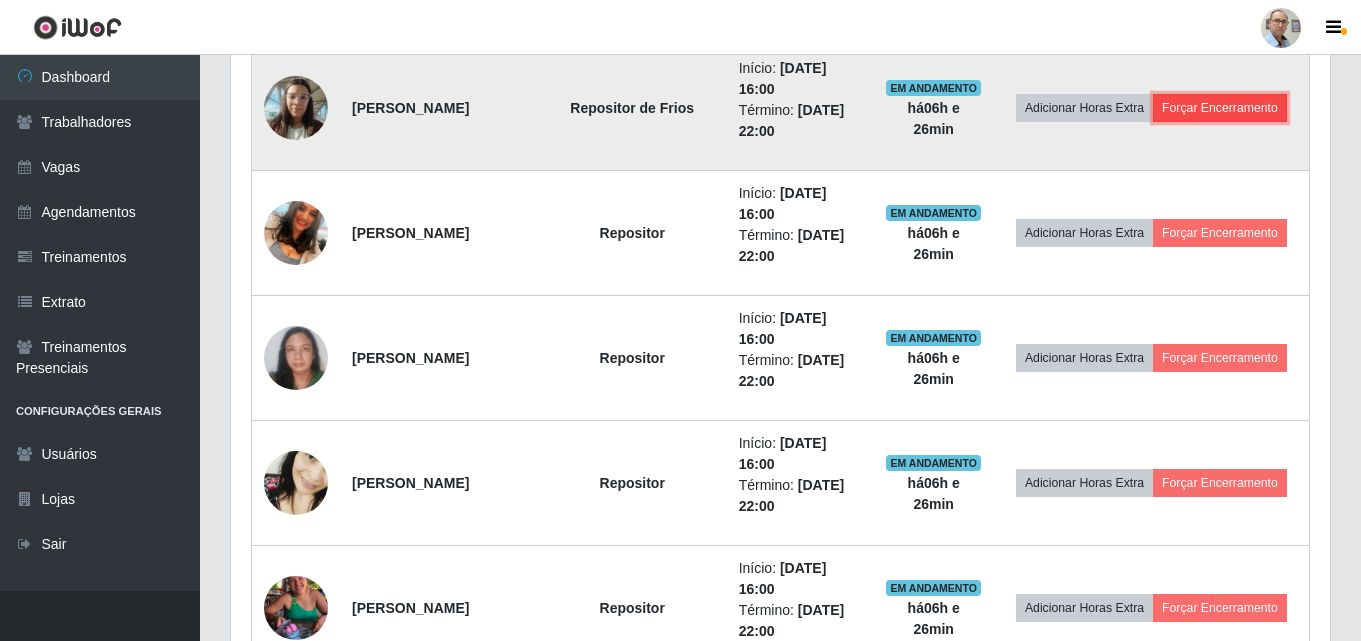 click on "Forçar Encerramento" at bounding box center (1220, 108) 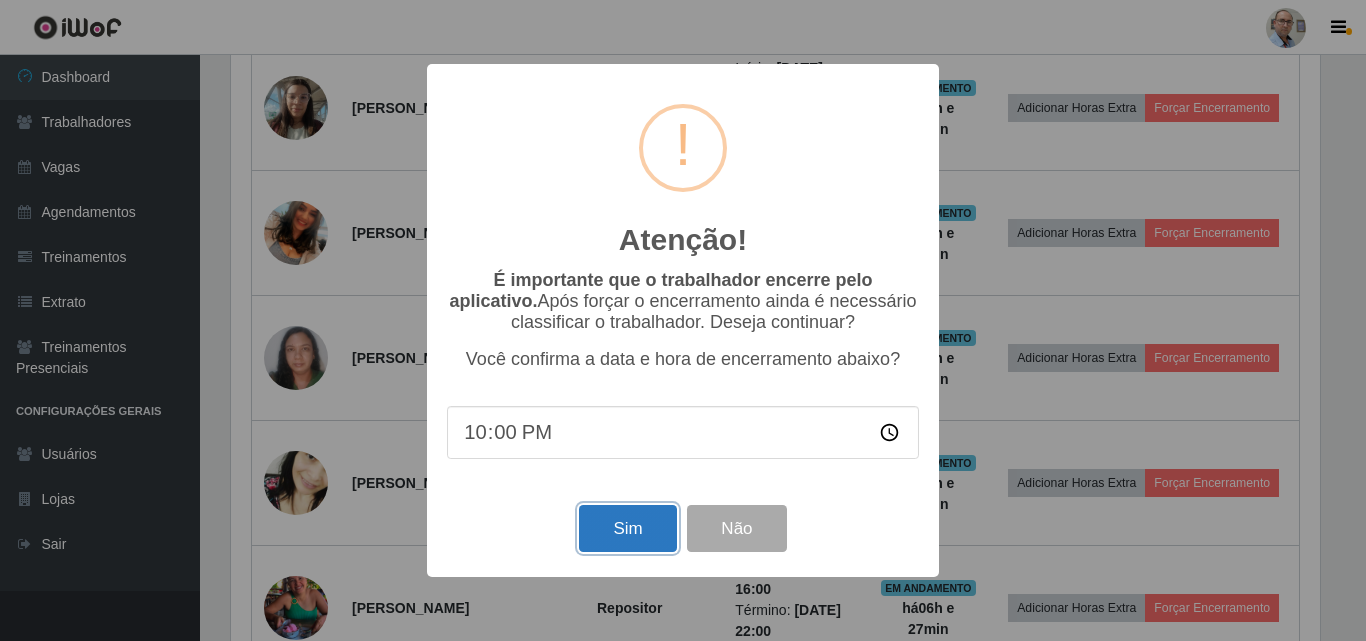 click on "Sim" at bounding box center (627, 528) 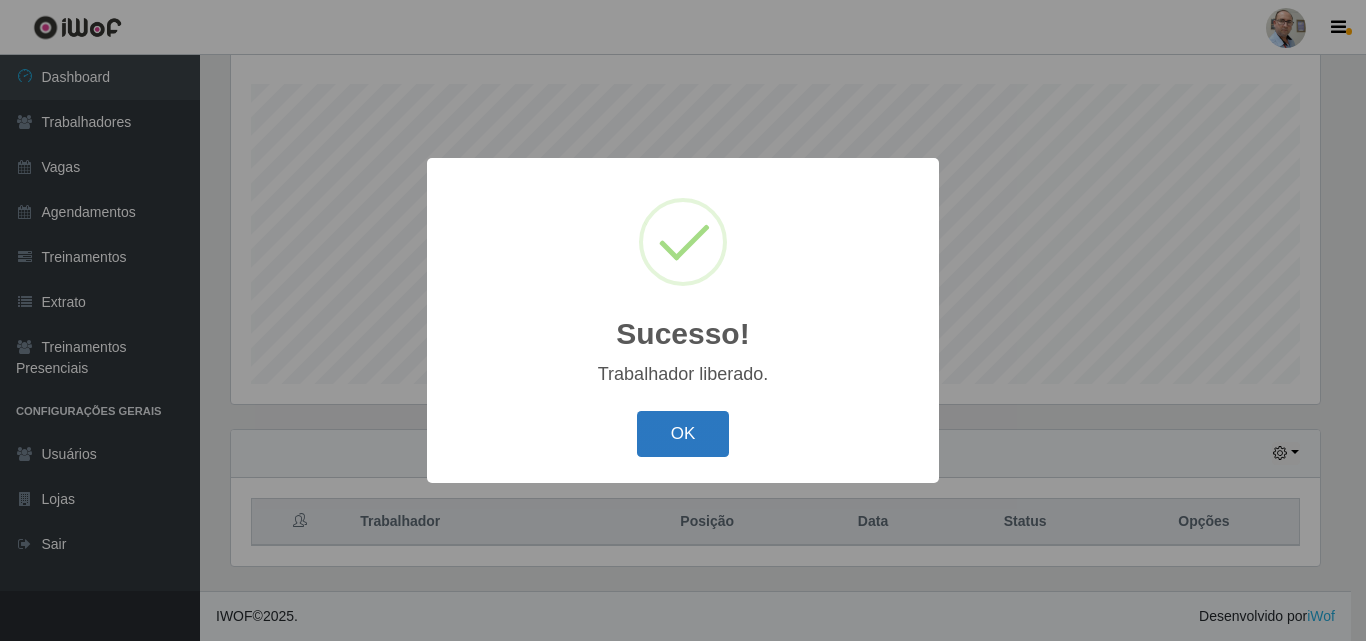click on "OK" at bounding box center [683, 434] 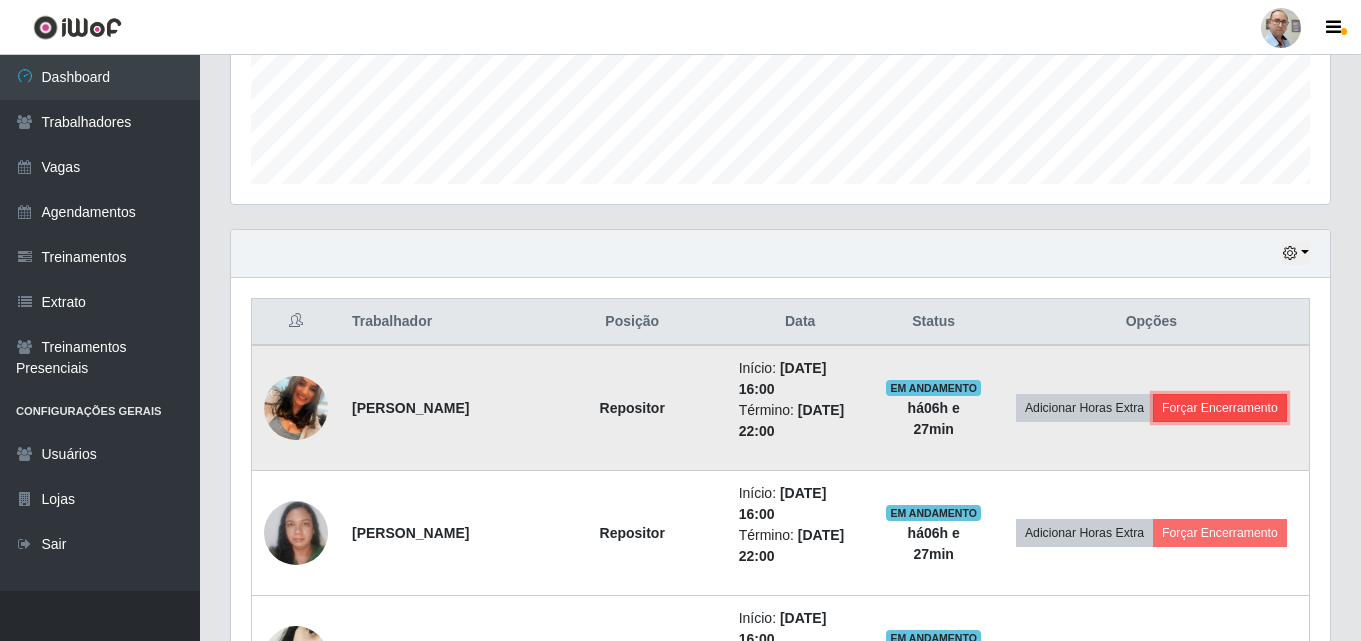 click on "Forçar Encerramento" at bounding box center (1220, 408) 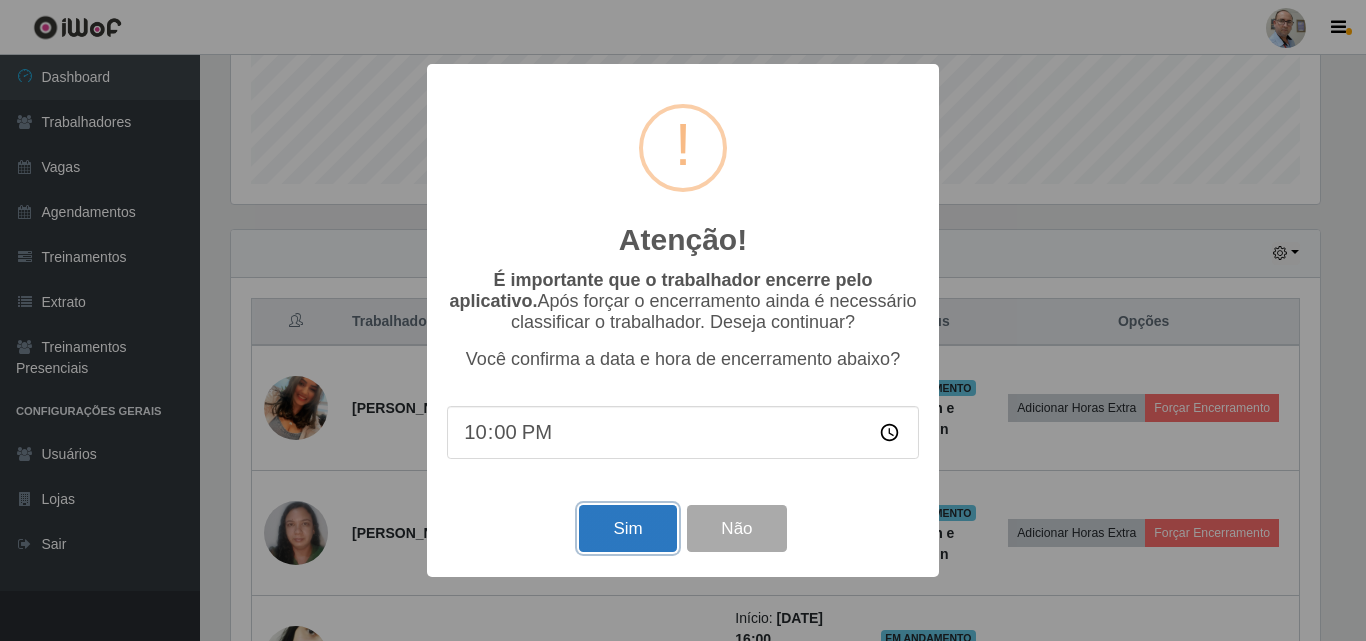 click on "Sim" at bounding box center (627, 528) 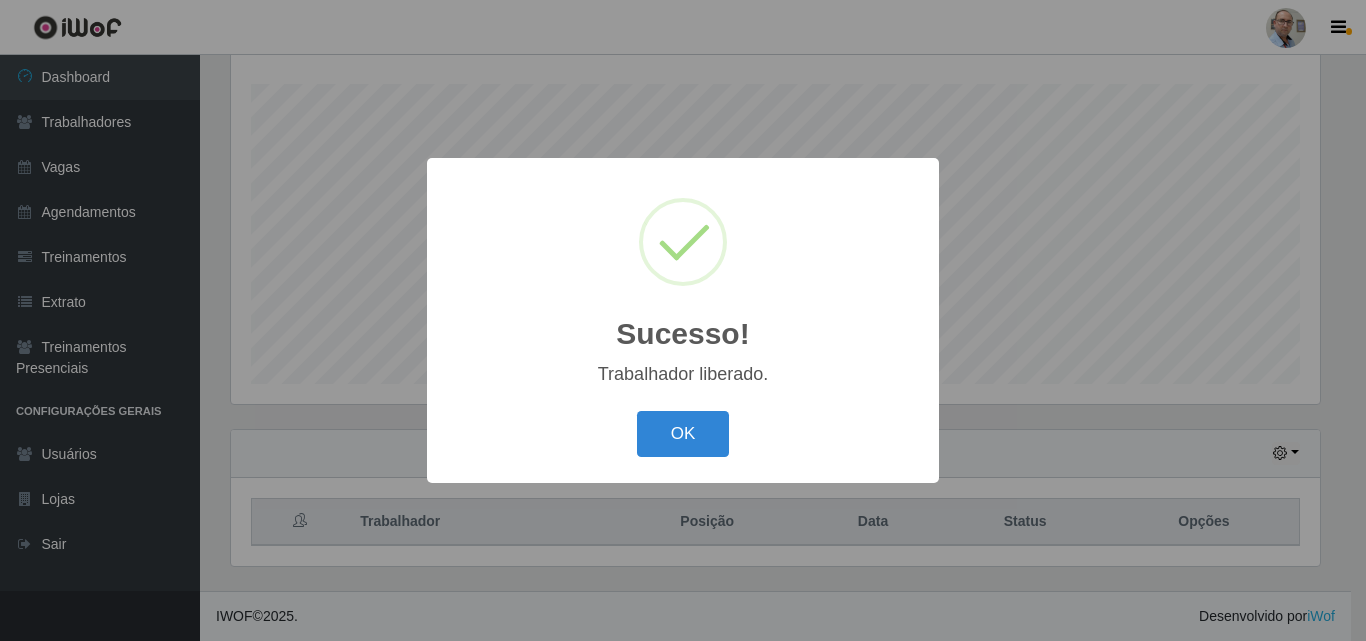 click on "Sucesso! × Trabalhador liberado. OK Cancel" at bounding box center (683, 320) 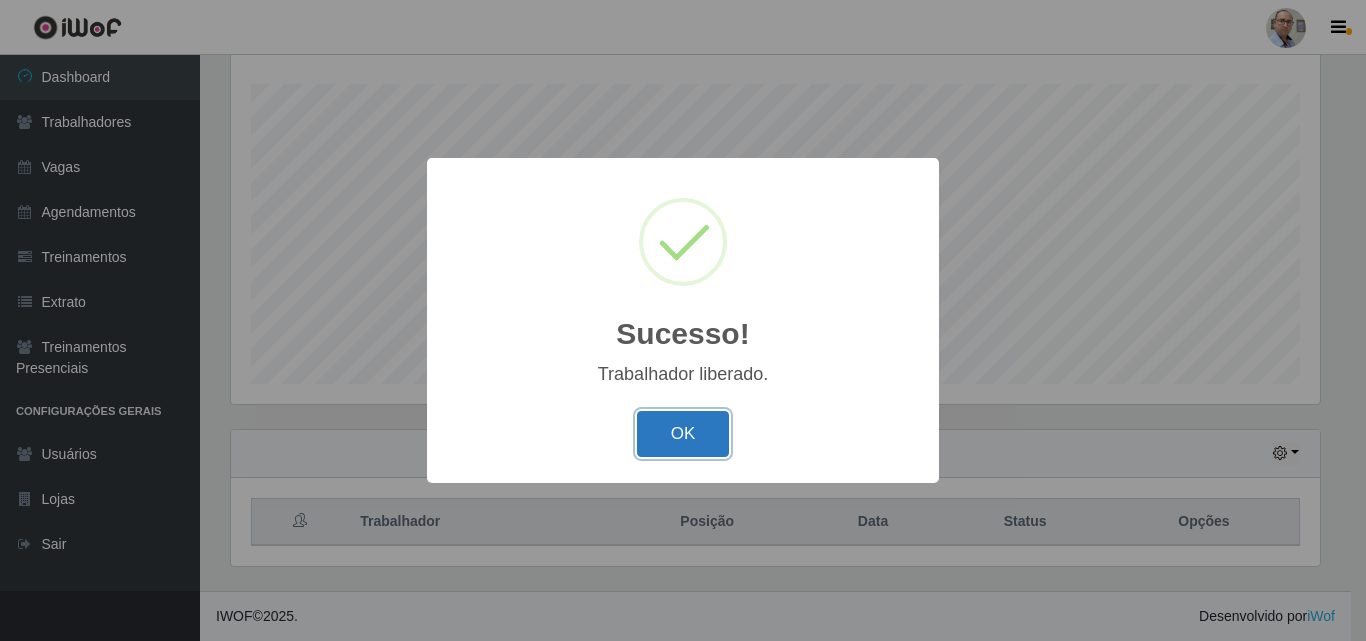 click on "OK" at bounding box center [683, 434] 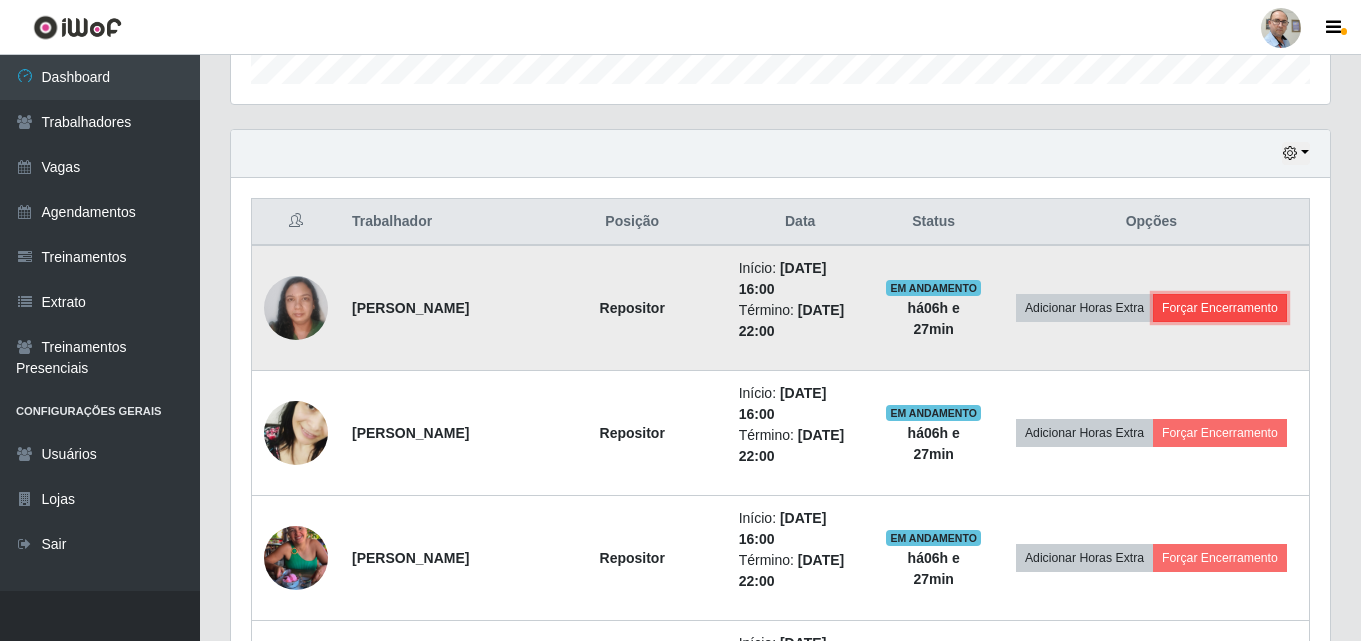 click on "Forçar Encerramento" at bounding box center [1220, 308] 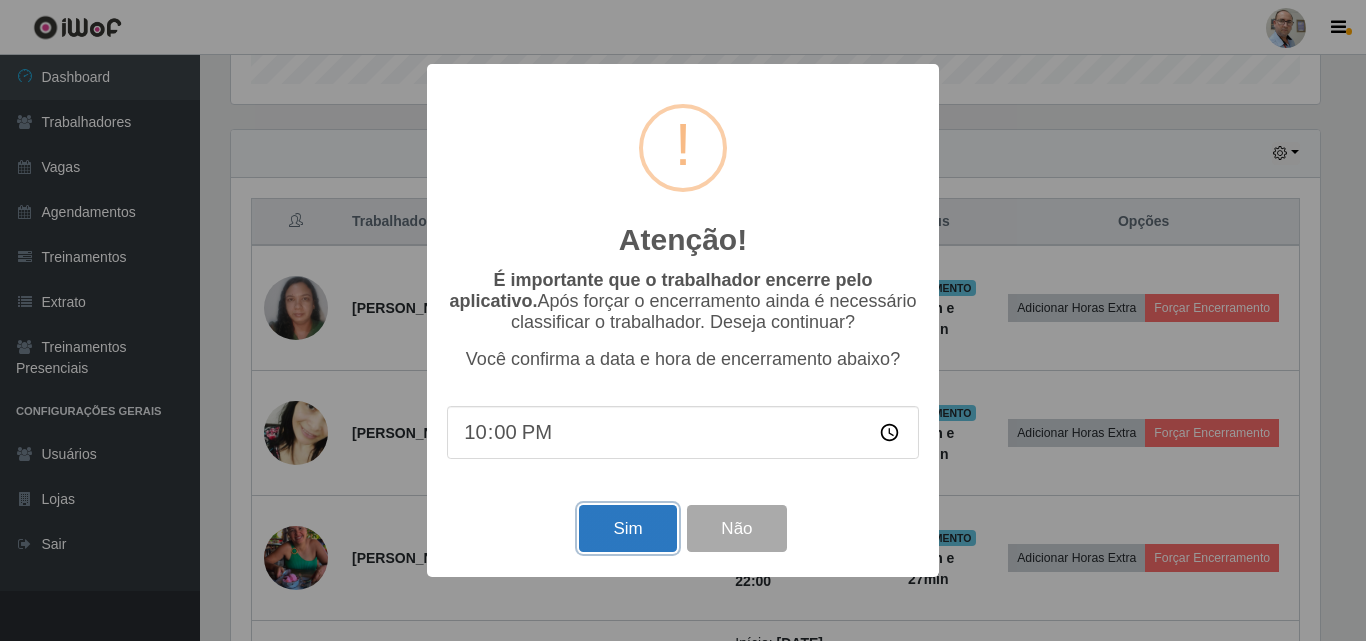 click on "Sim" at bounding box center (627, 528) 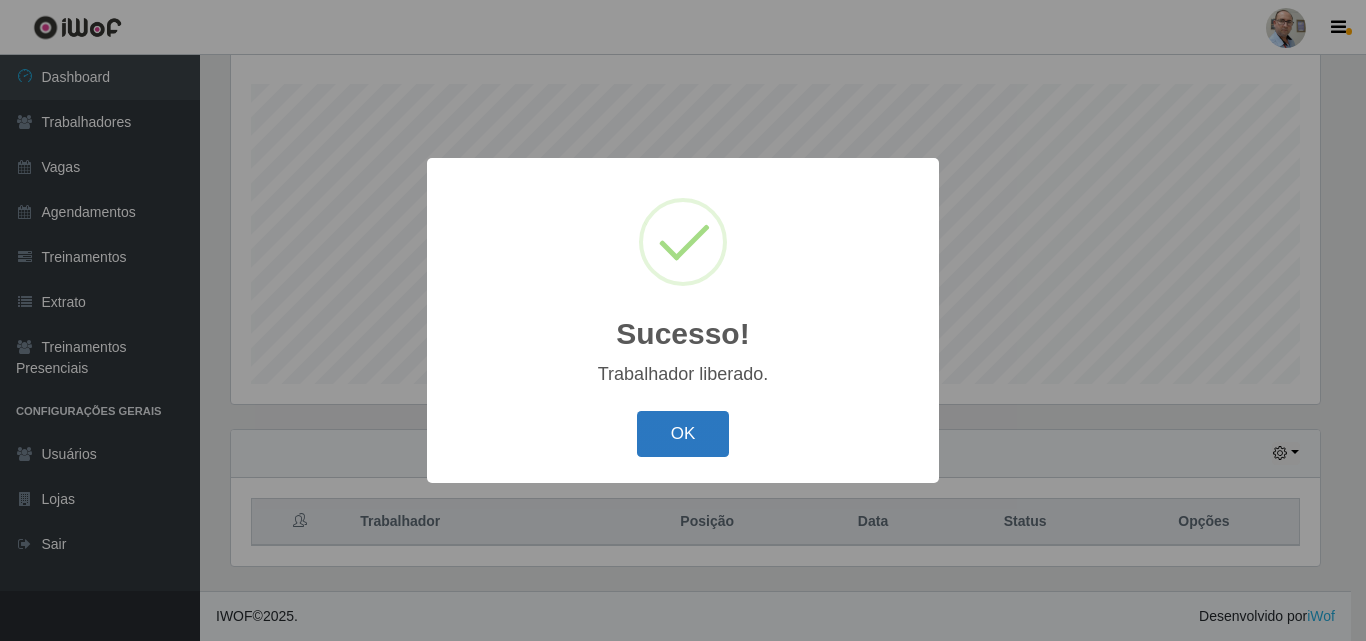click on "OK" at bounding box center (683, 434) 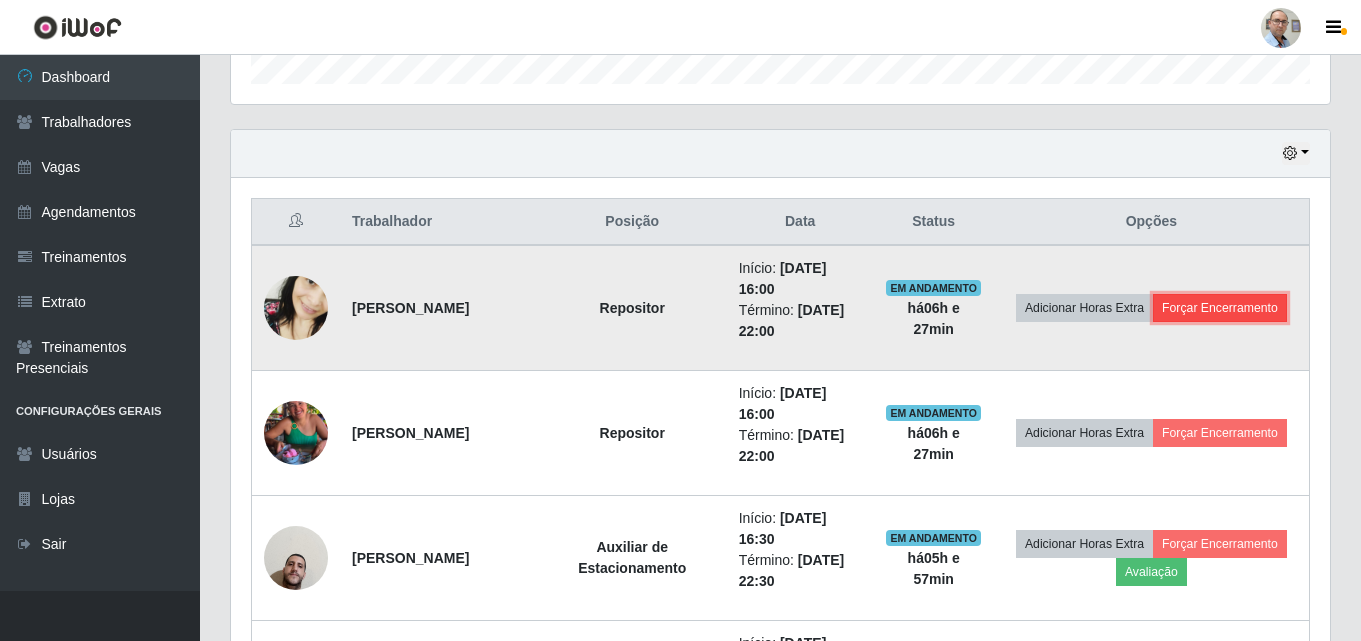 click on "Forçar Encerramento" at bounding box center (1220, 308) 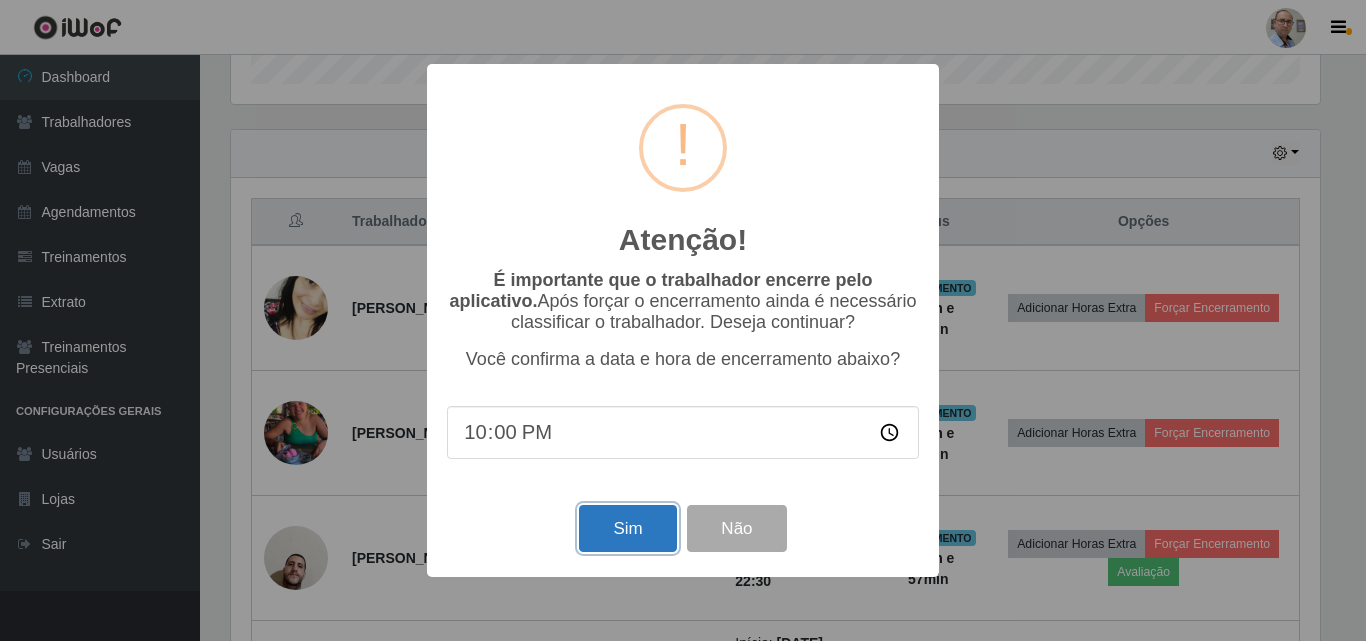 click on "Sim" at bounding box center (627, 528) 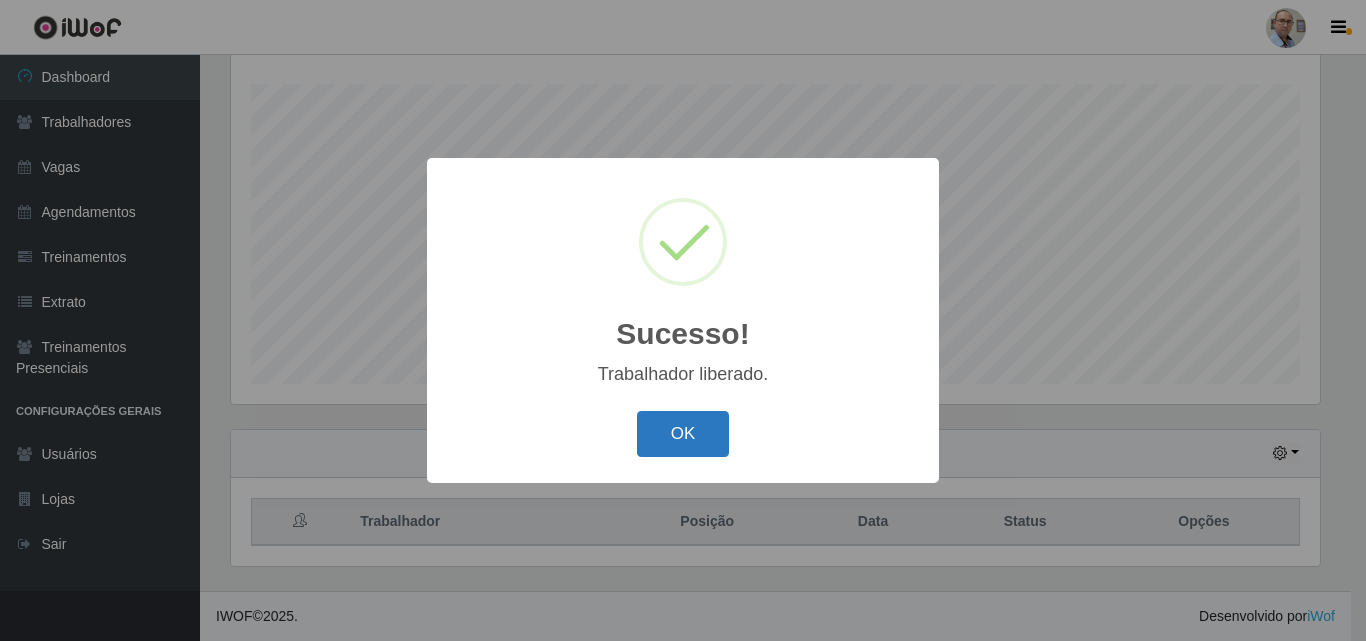 click on "OK" at bounding box center [683, 434] 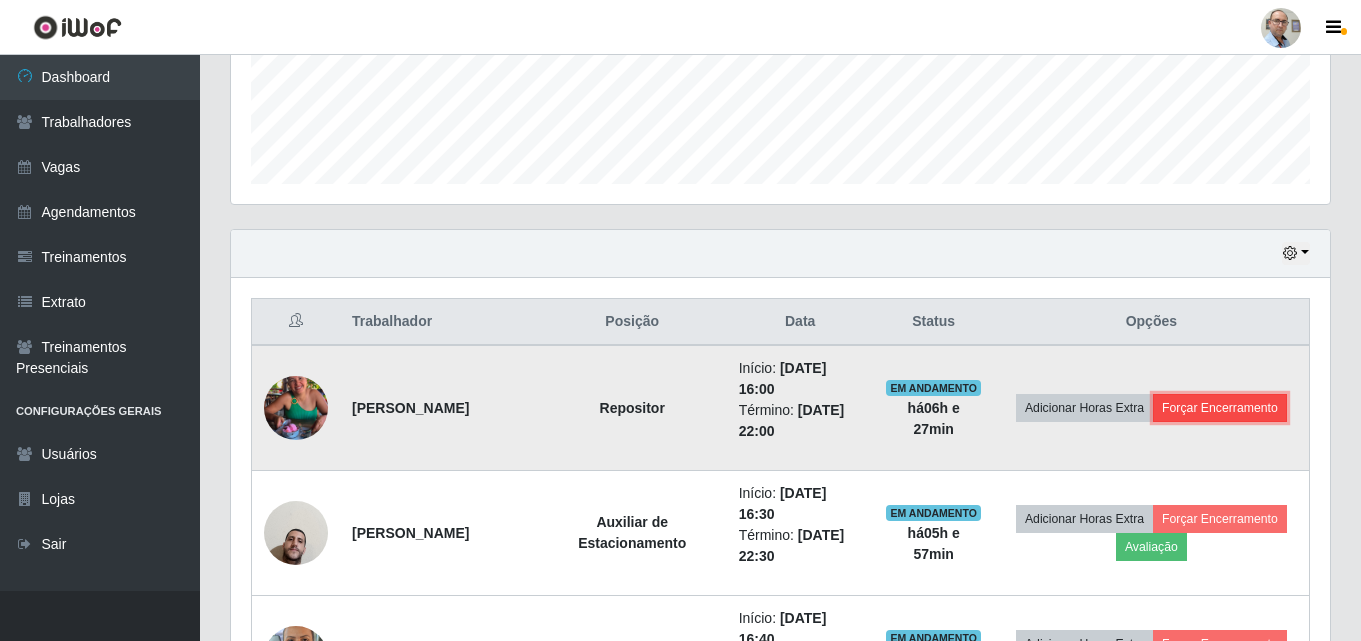 click on "Forçar Encerramento" at bounding box center (1220, 408) 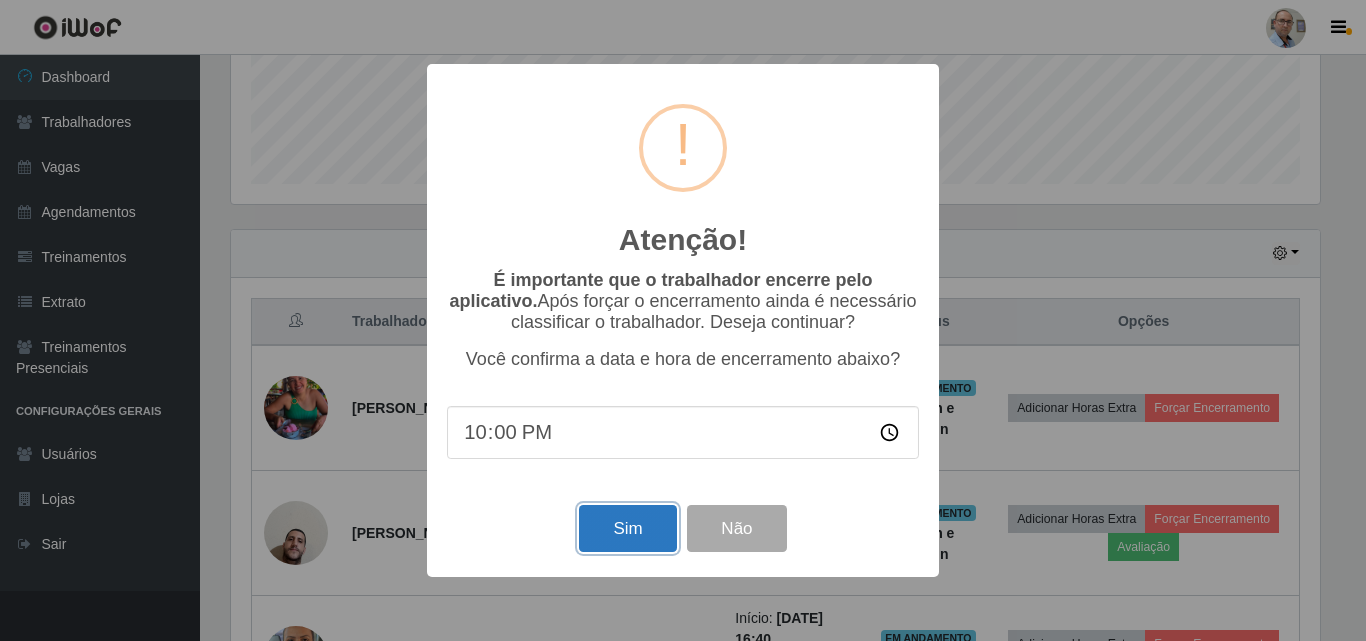 click on "Sim" at bounding box center [627, 528] 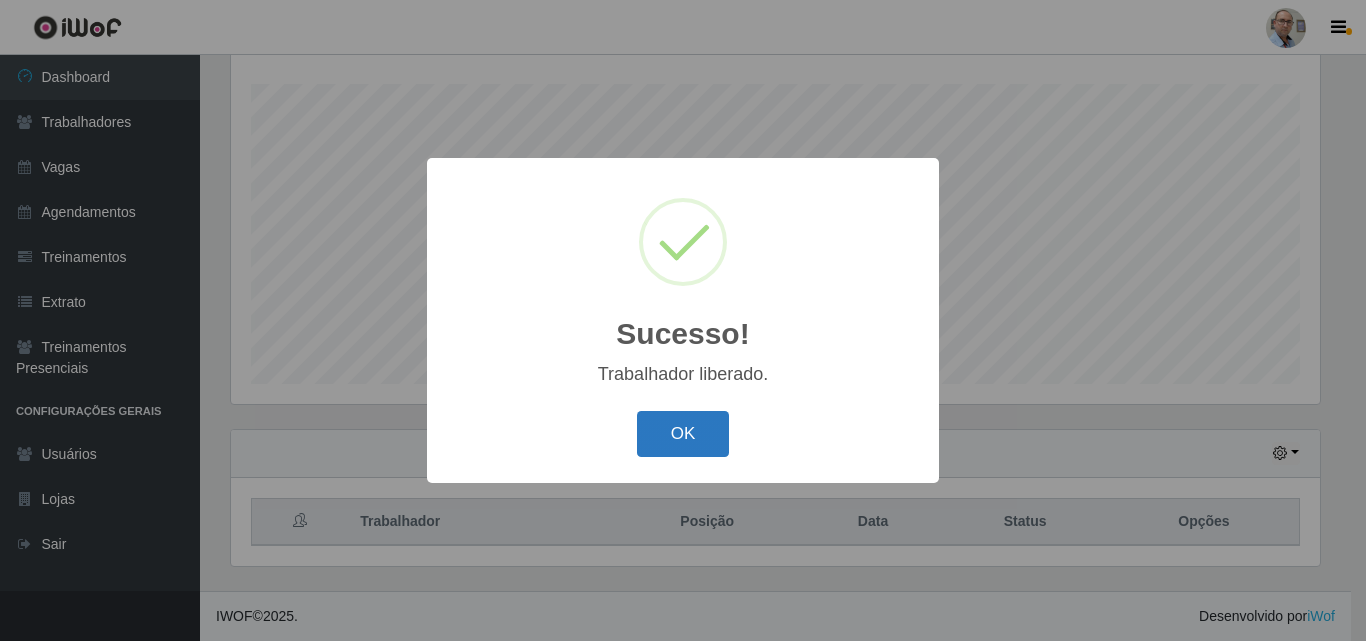 click on "OK" at bounding box center [683, 434] 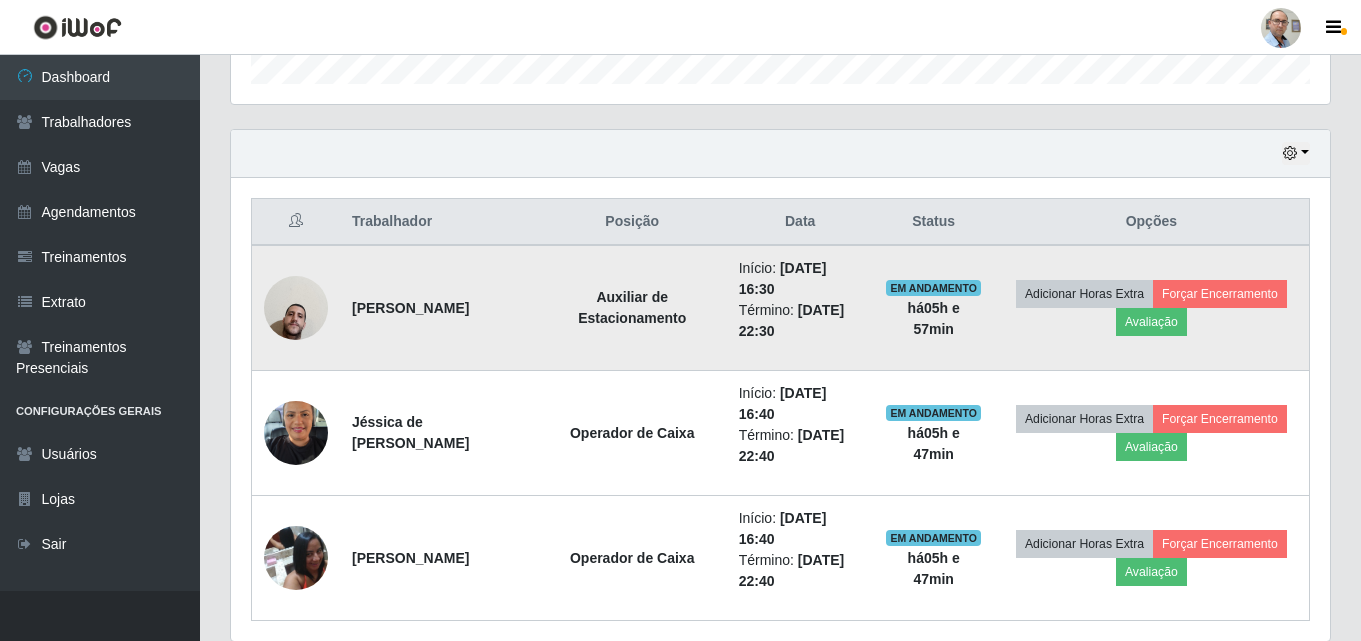 click at bounding box center (296, 307) 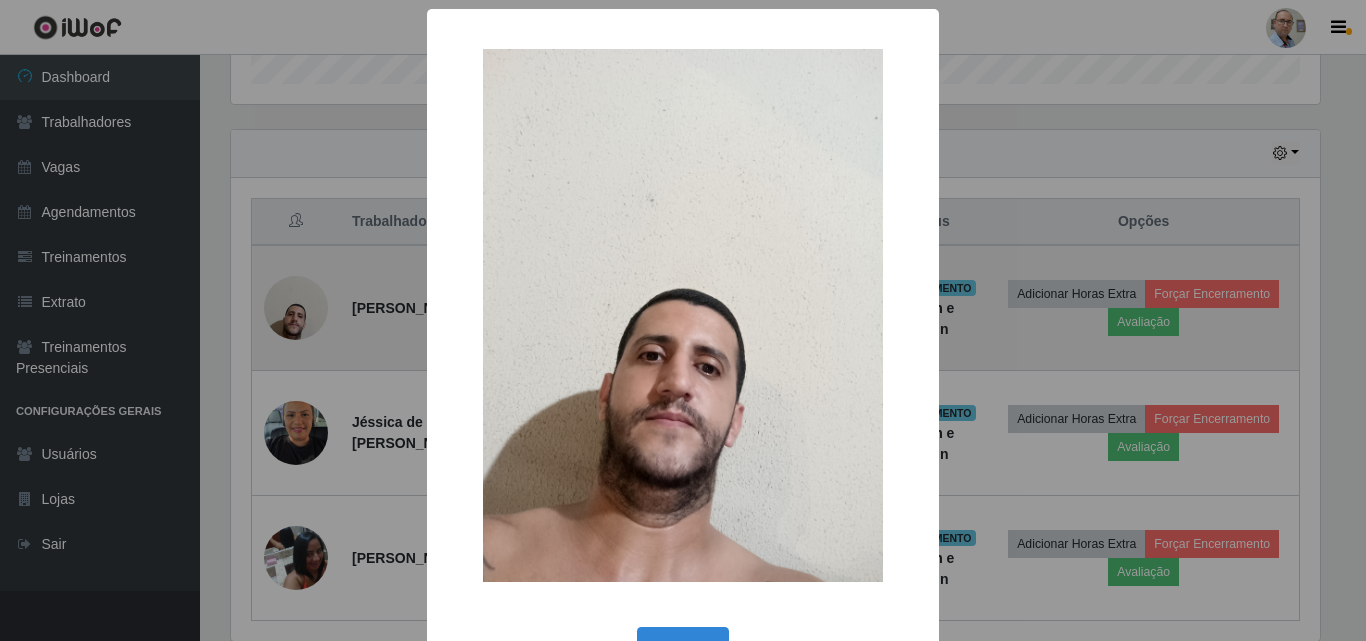 type 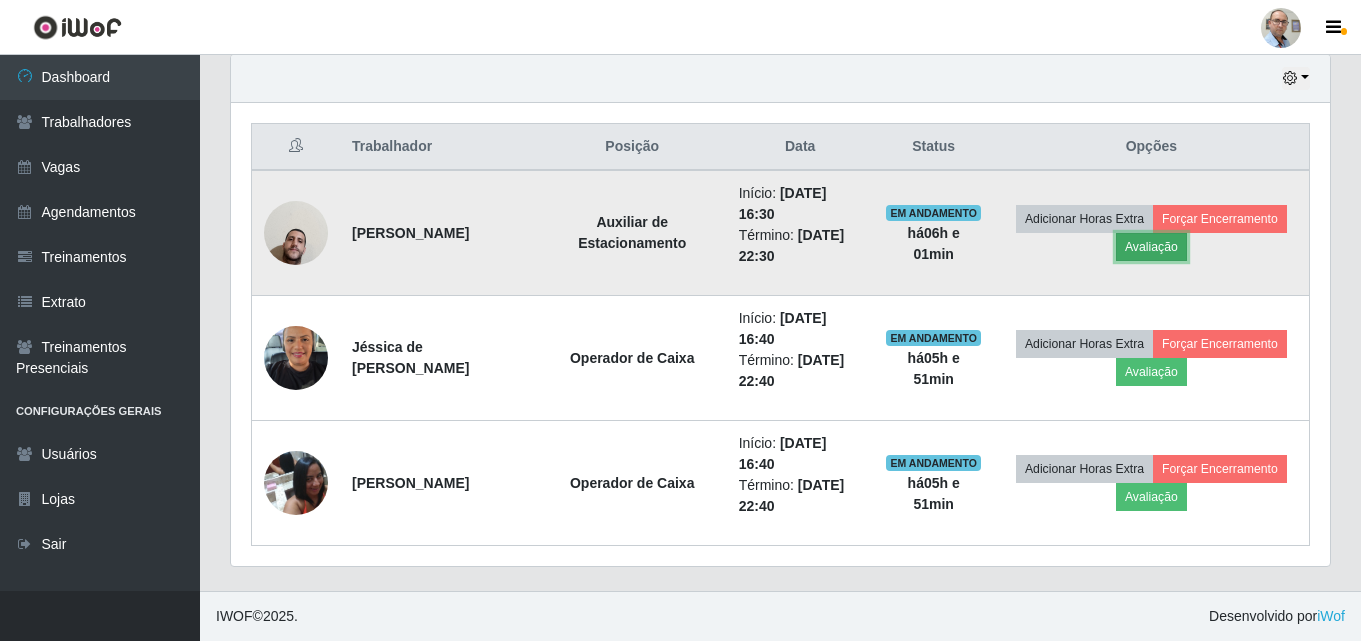click on "Avaliação" at bounding box center (1151, 247) 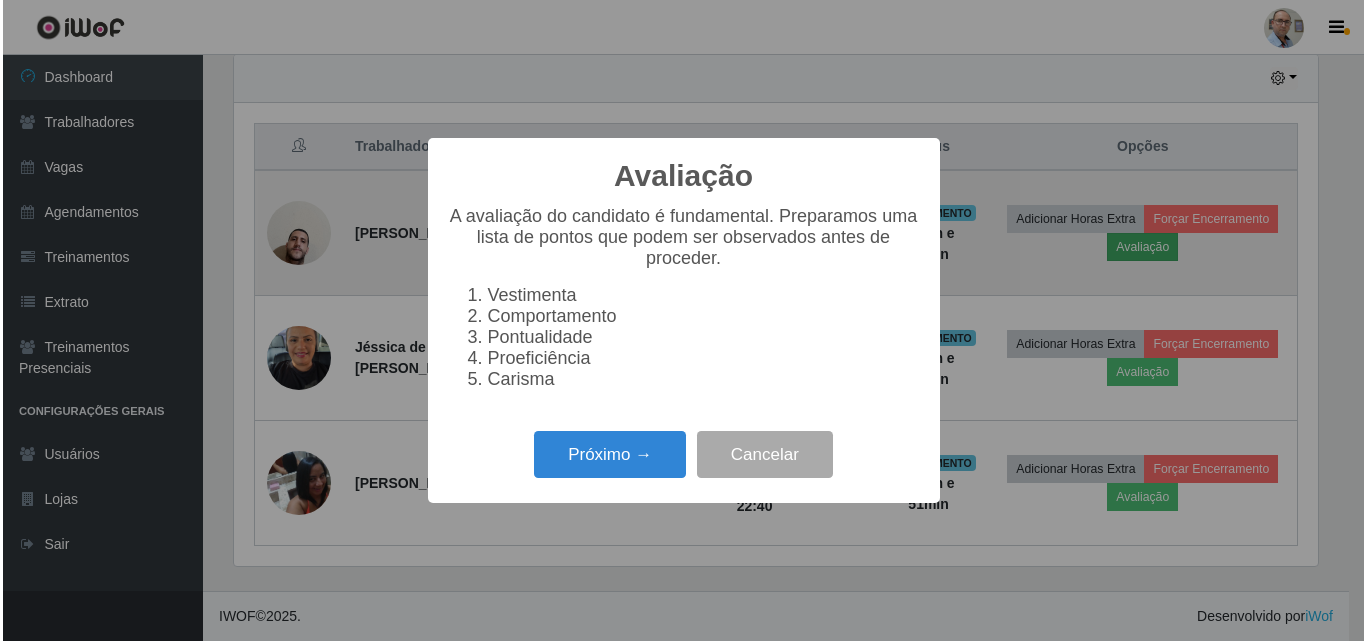 scroll, scrollTop: 999585, scrollLeft: 998911, axis: both 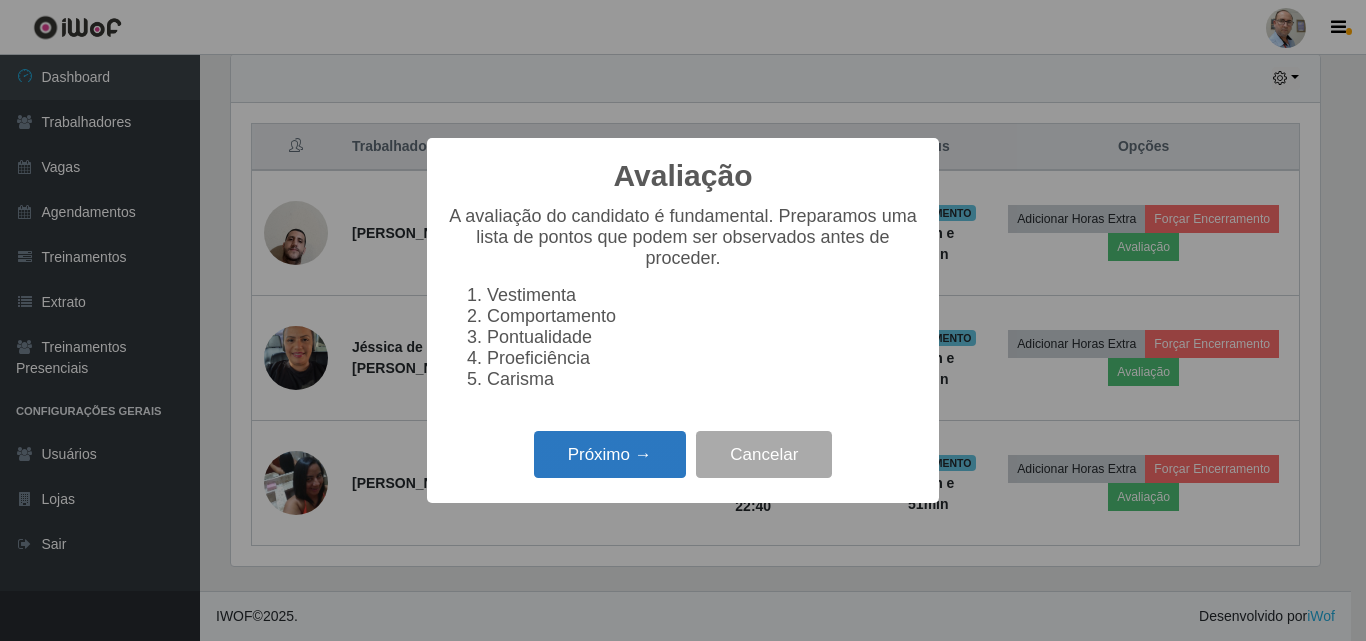 click on "Próximo →" at bounding box center [610, 454] 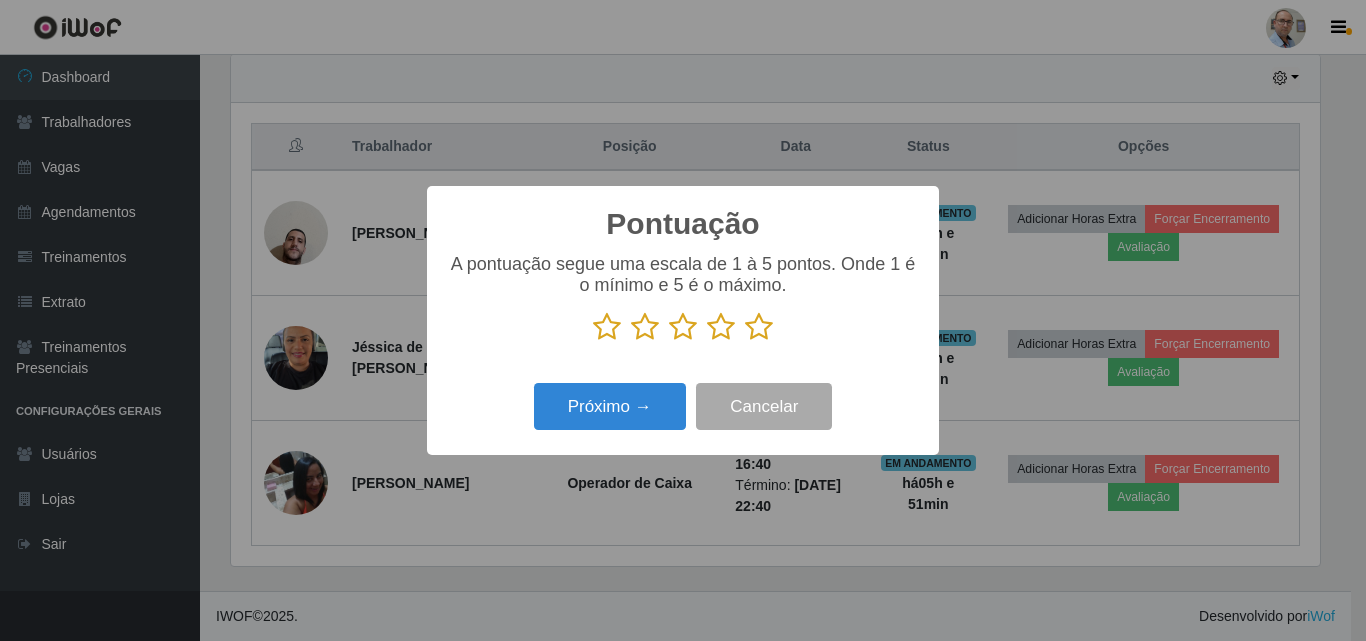 click at bounding box center [759, 327] 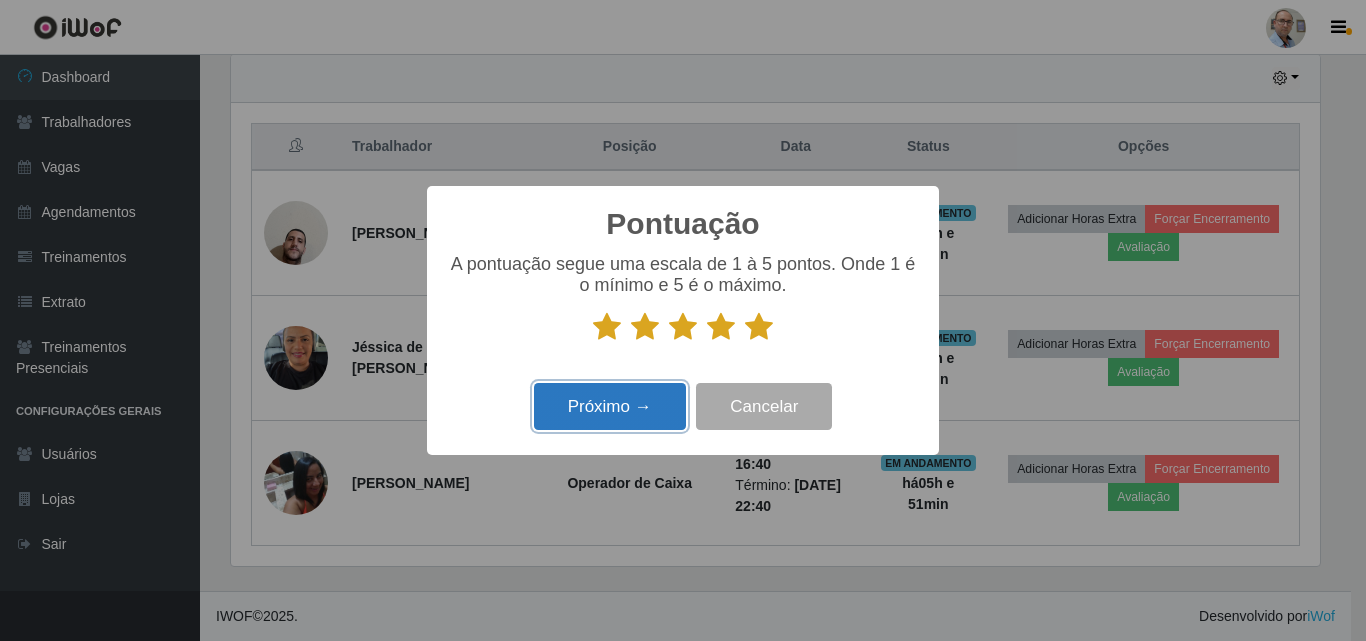 click on "Próximo →" at bounding box center (610, 406) 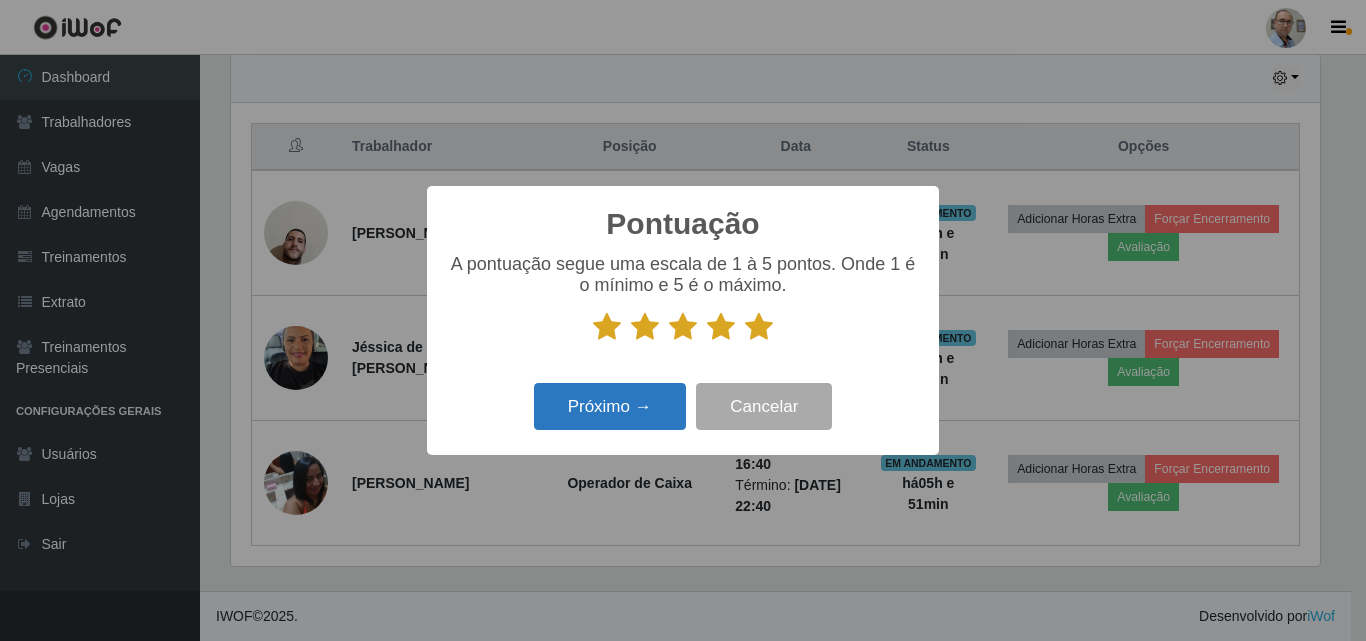 scroll, scrollTop: 999585, scrollLeft: 998911, axis: both 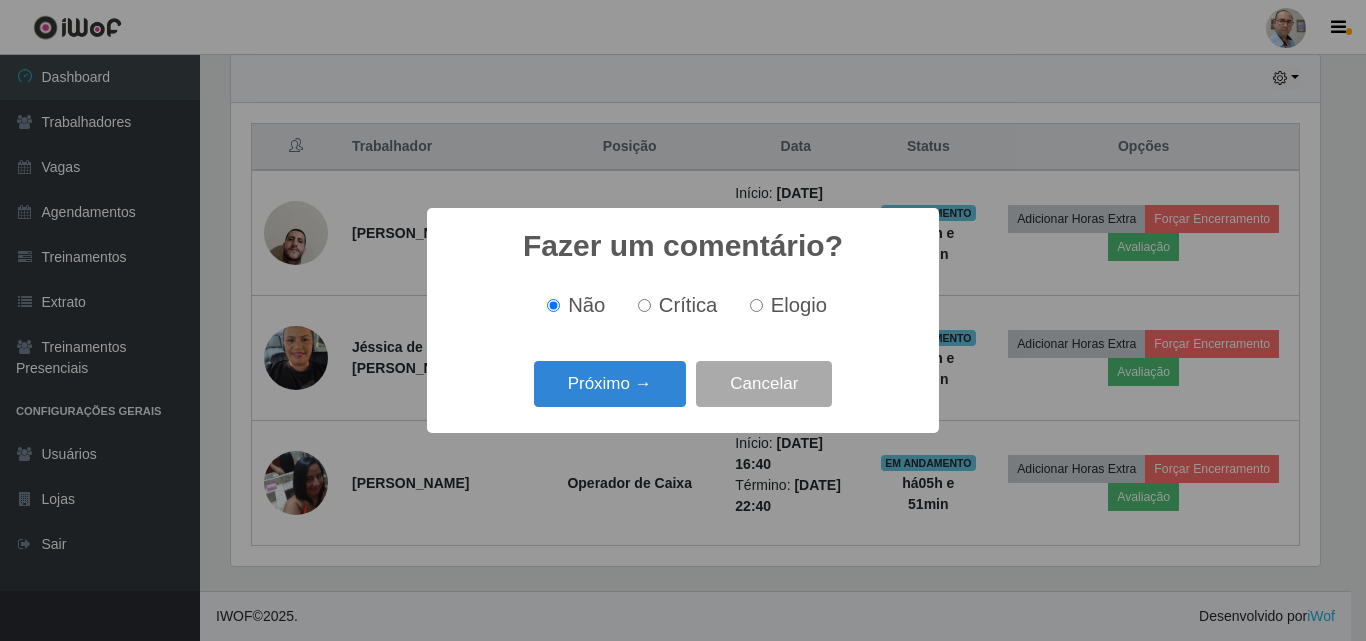click on "Elogio" at bounding box center (756, 305) 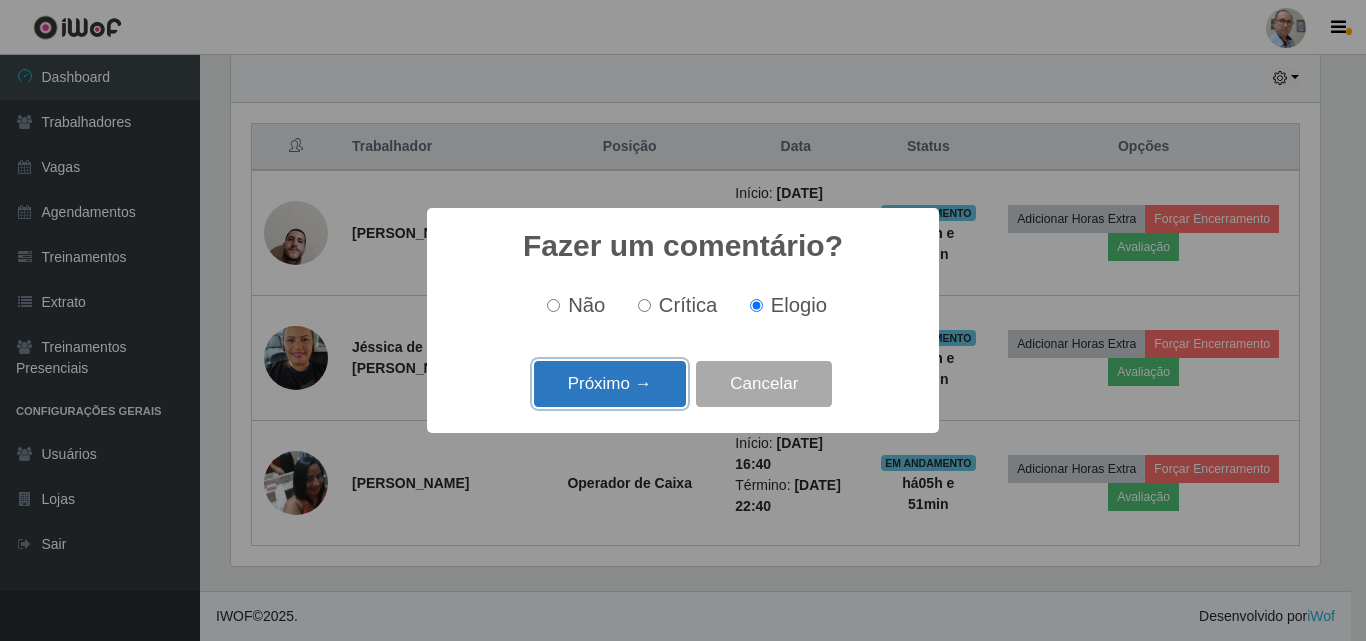 click on "Próximo →" at bounding box center [610, 384] 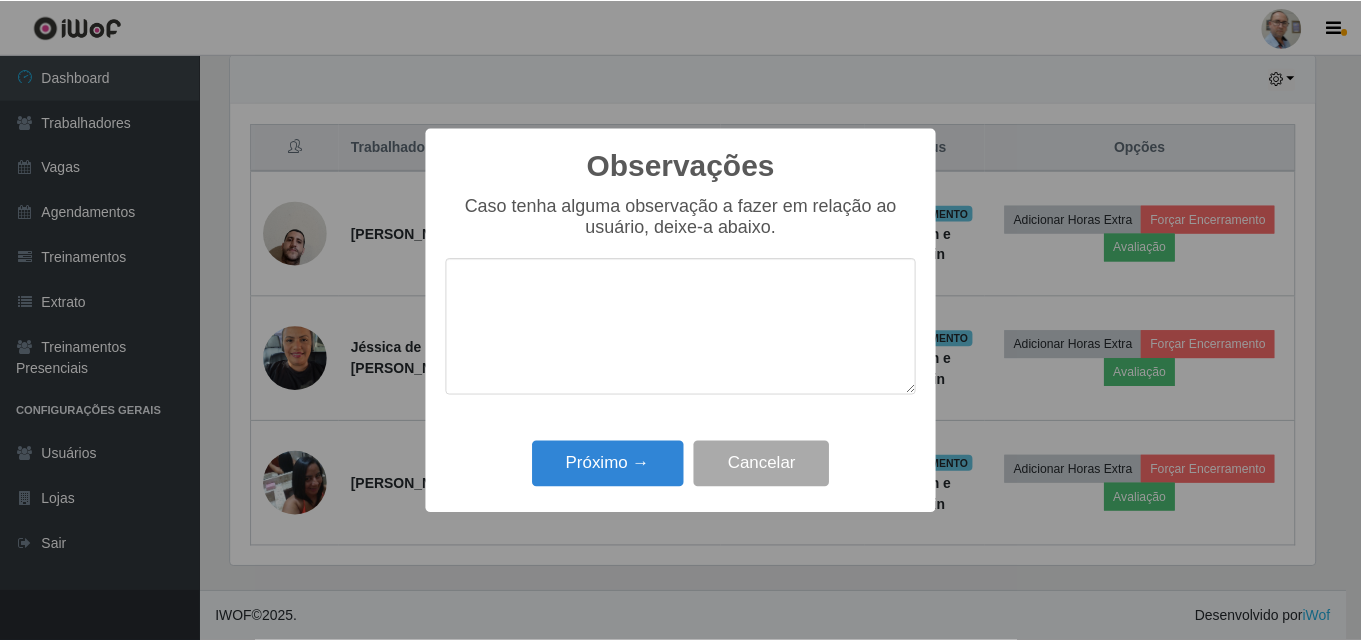 scroll, scrollTop: 999585, scrollLeft: 998911, axis: both 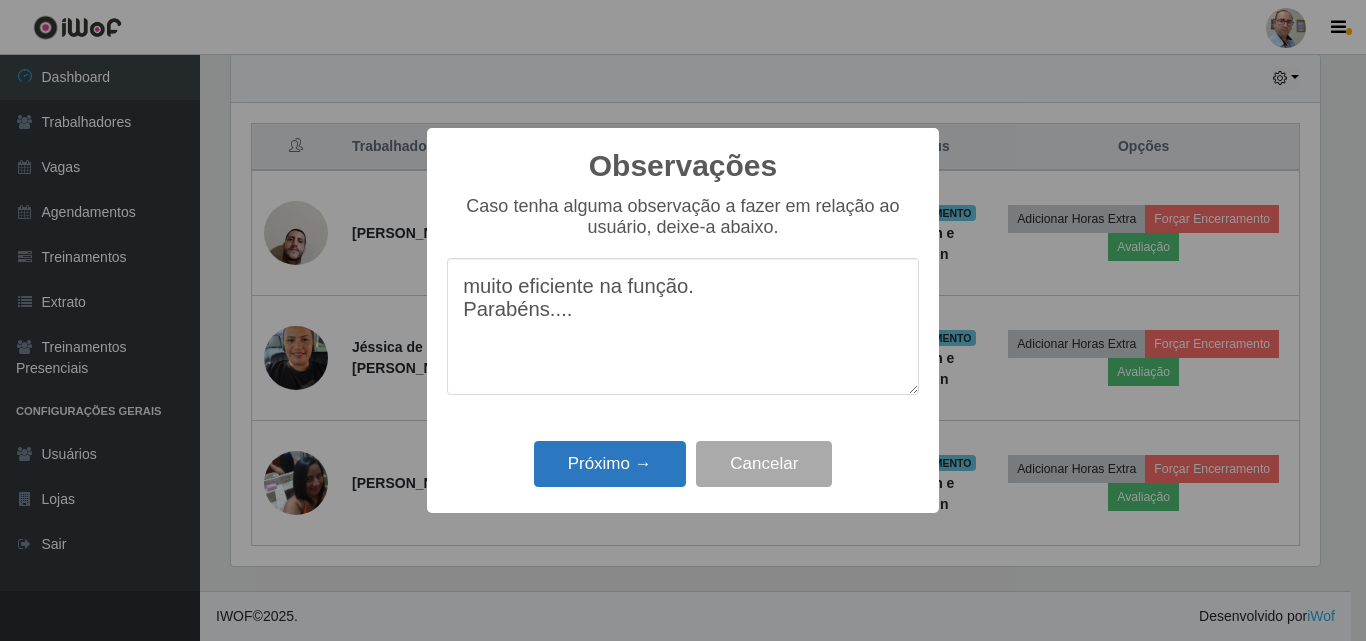 type on "muito eficiente na função.
Parabéns...." 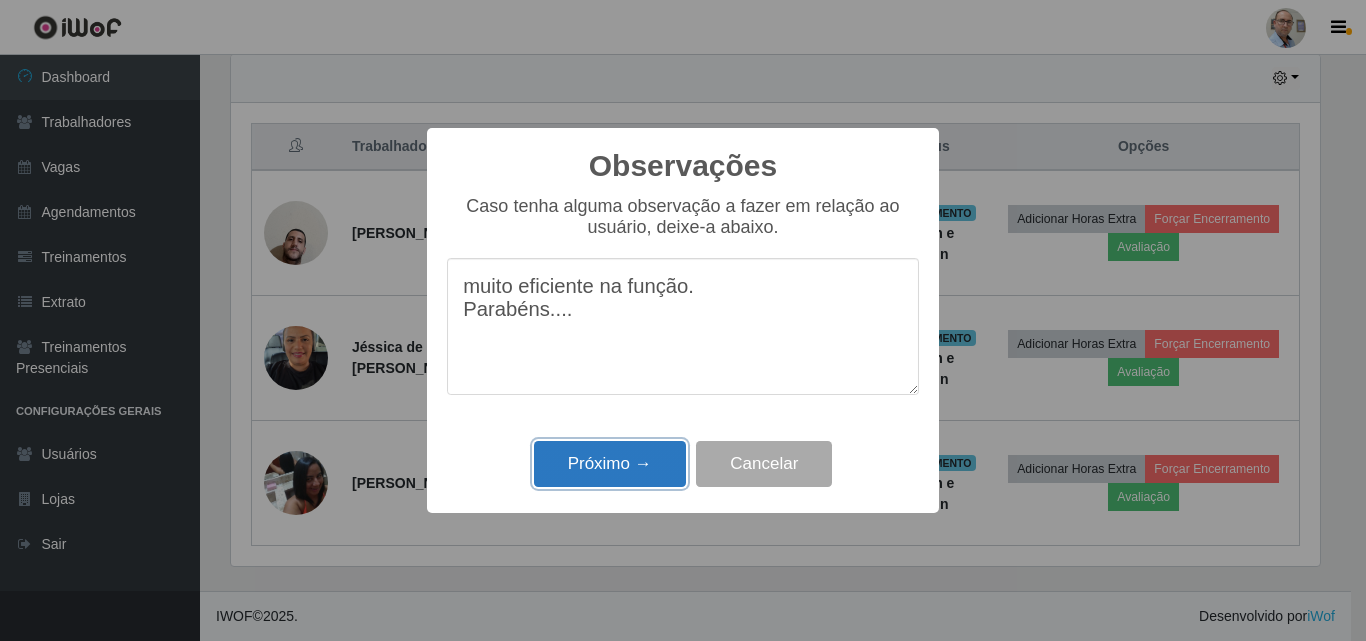 click on "Próximo →" at bounding box center [610, 464] 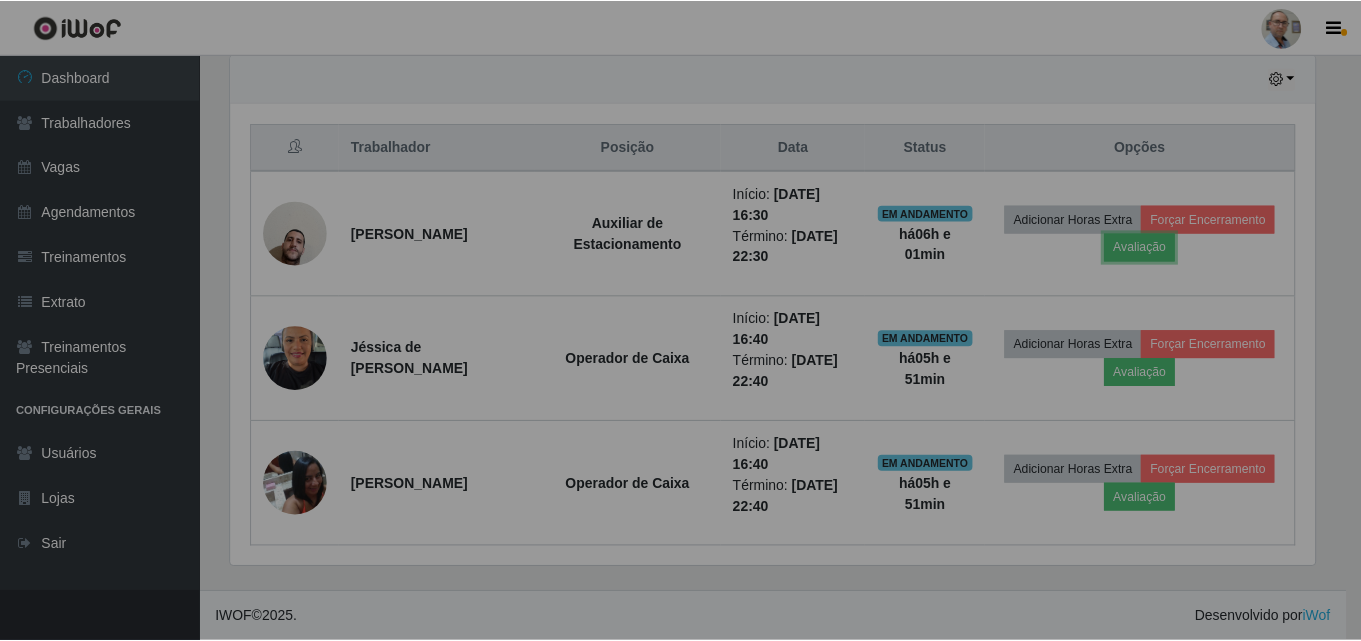 scroll, scrollTop: 999585, scrollLeft: 998901, axis: both 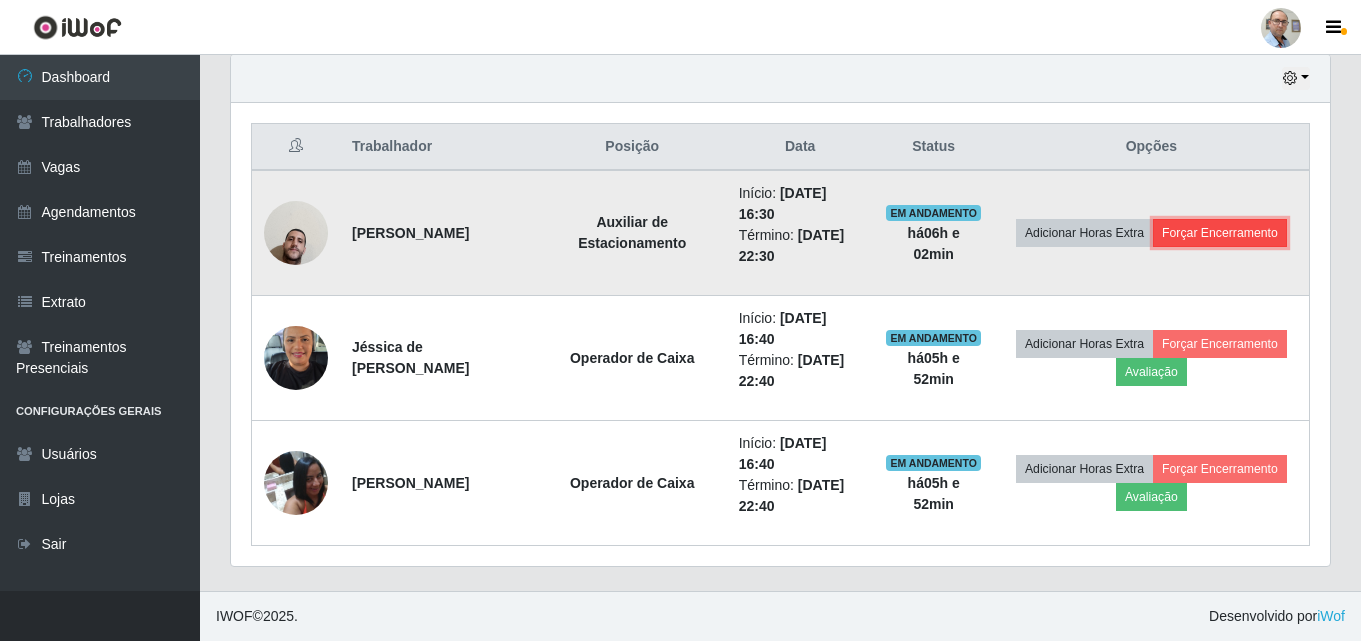 click on "Forçar Encerramento" at bounding box center [1220, 233] 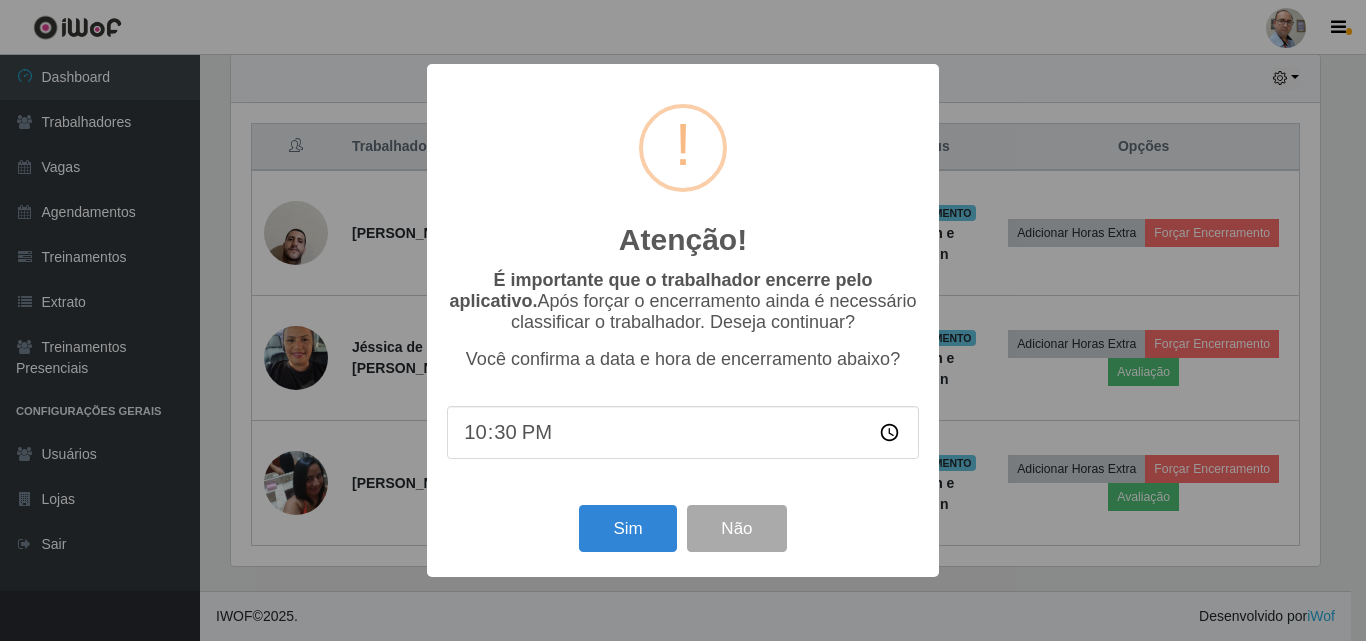 scroll, scrollTop: 999585, scrollLeft: 998911, axis: both 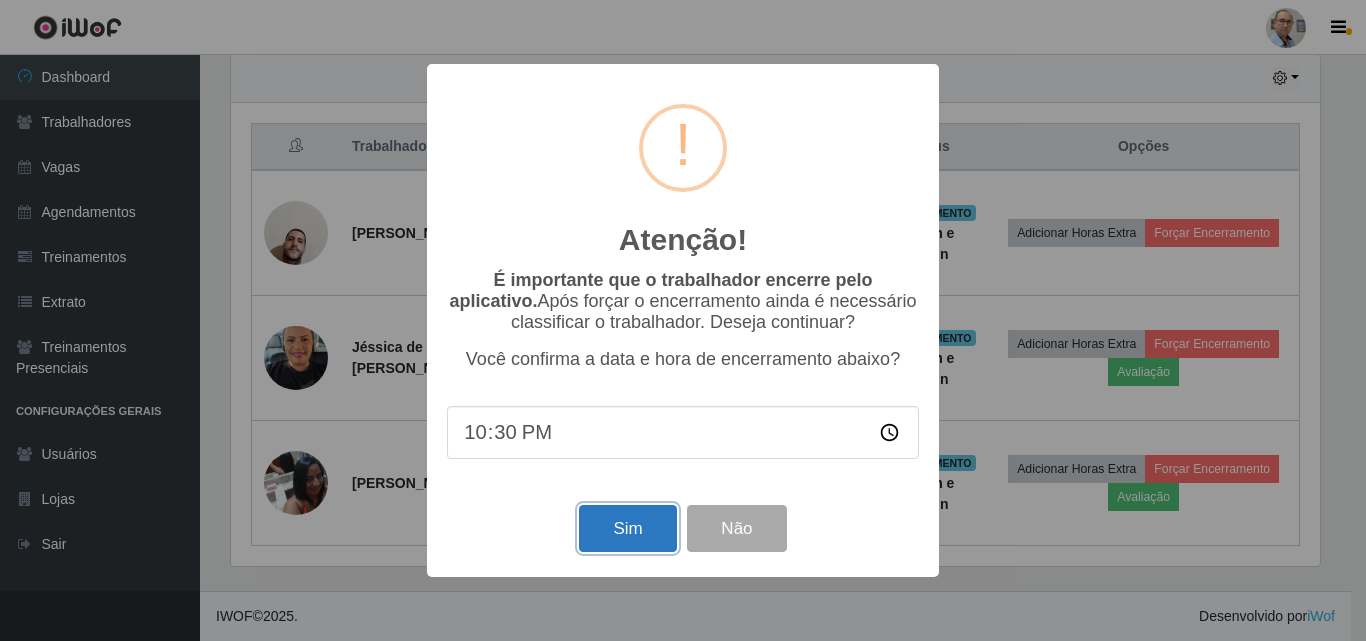 click on "Sim" at bounding box center (627, 528) 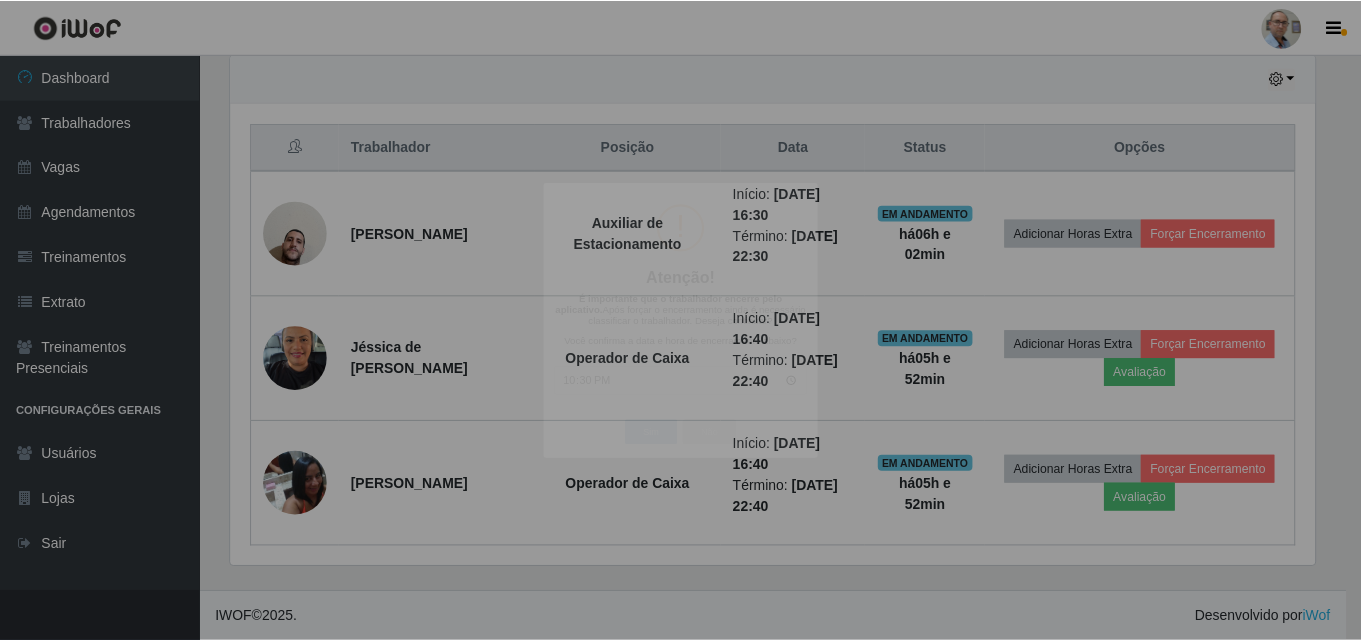 scroll, scrollTop: 999585, scrollLeft: 998901, axis: both 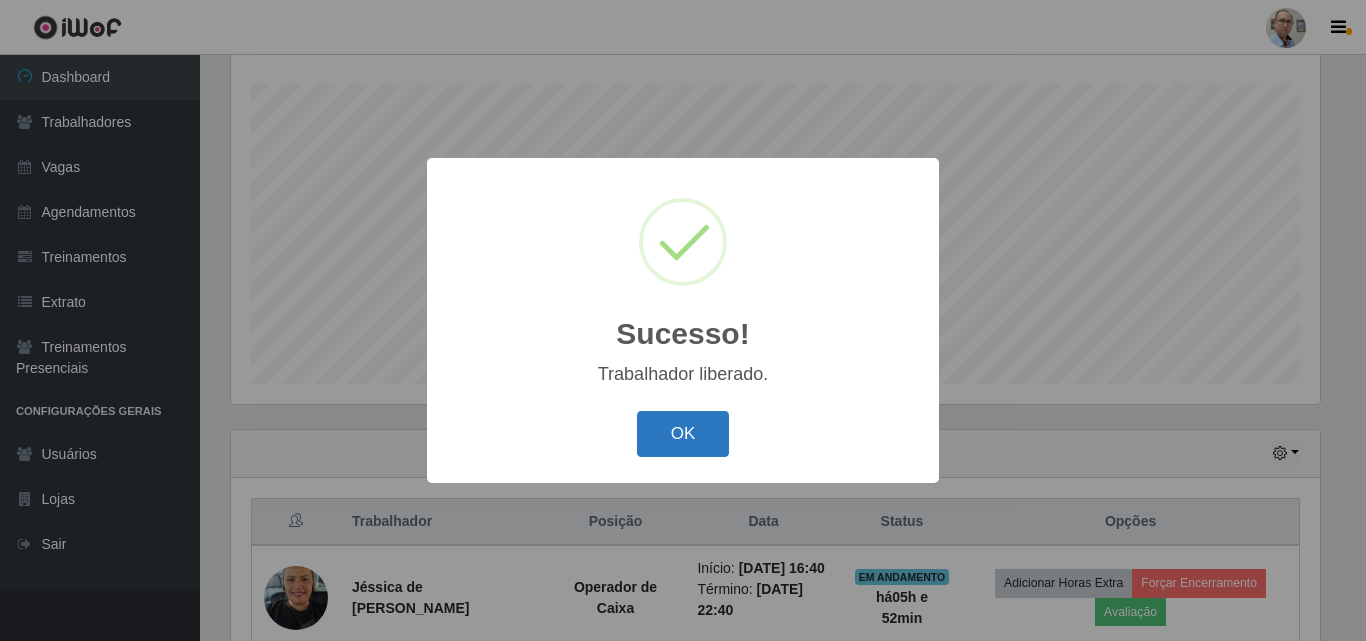 click on "OK" at bounding box center [683, 434] 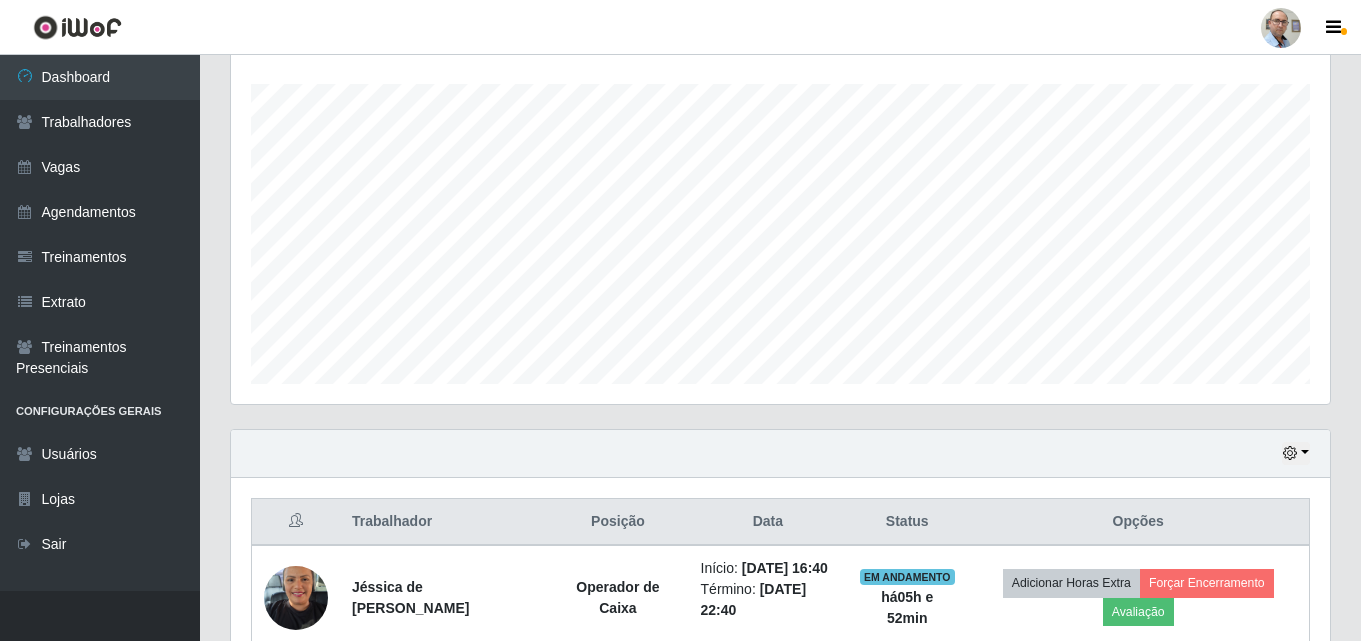 scroll, scrollTop: 999585, scrollLeft: 998901, axis: both 